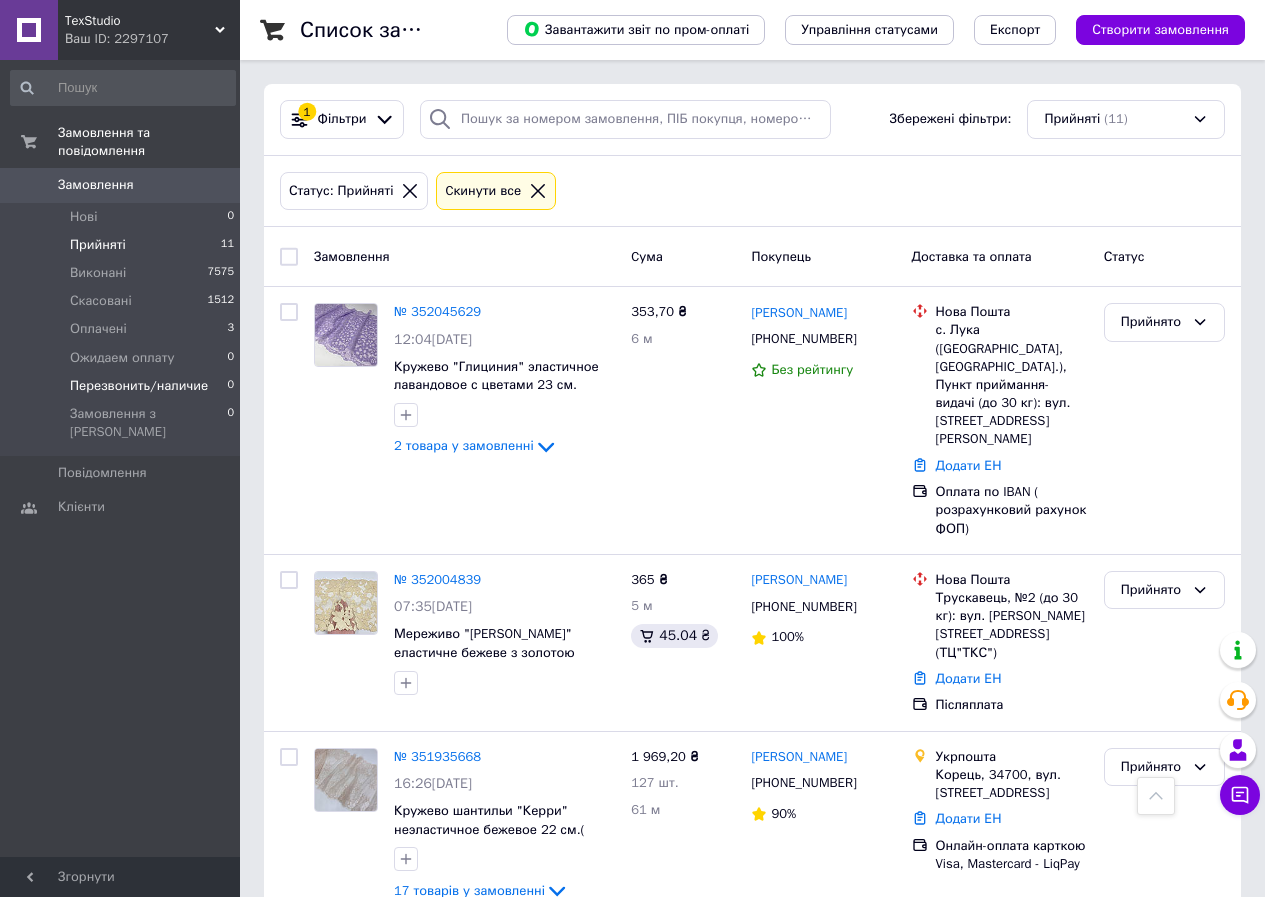 scroll, scrollTop: 1776, scrollLeft: 0, axis: vertical 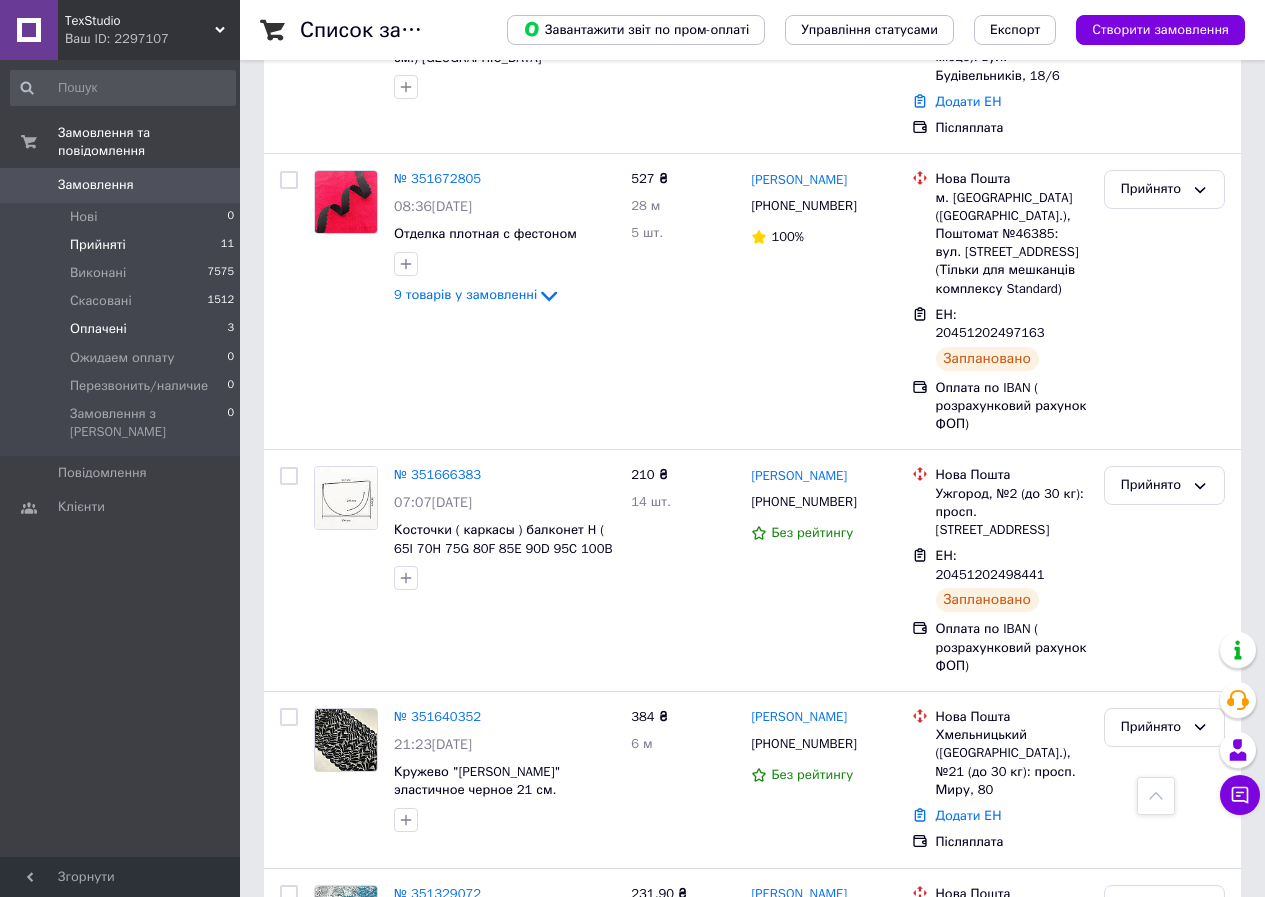 click on "Оплачені" at bounding box center (98, 329) 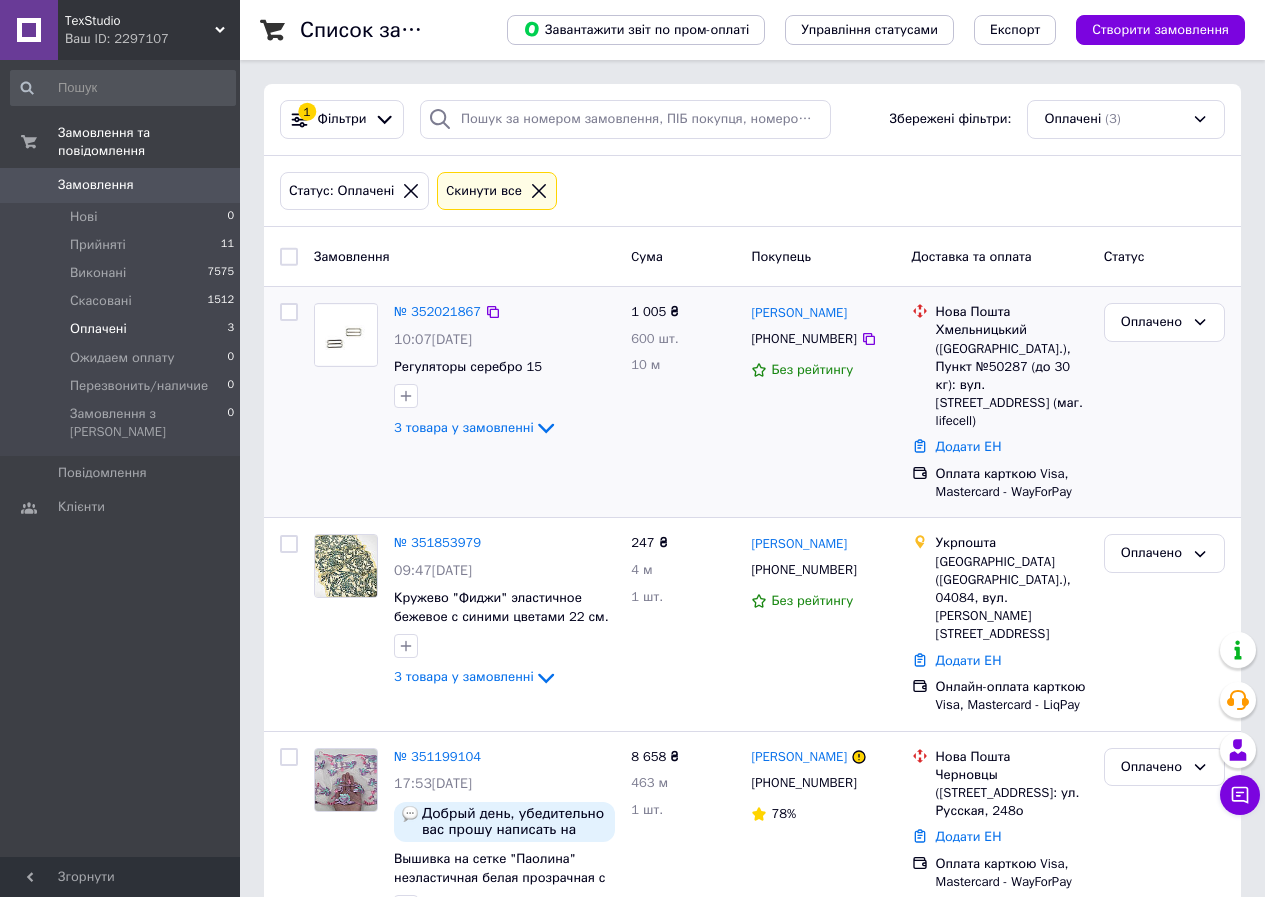 scroll, scrollTop: 52, scrollLeft: 0, axis: vertical 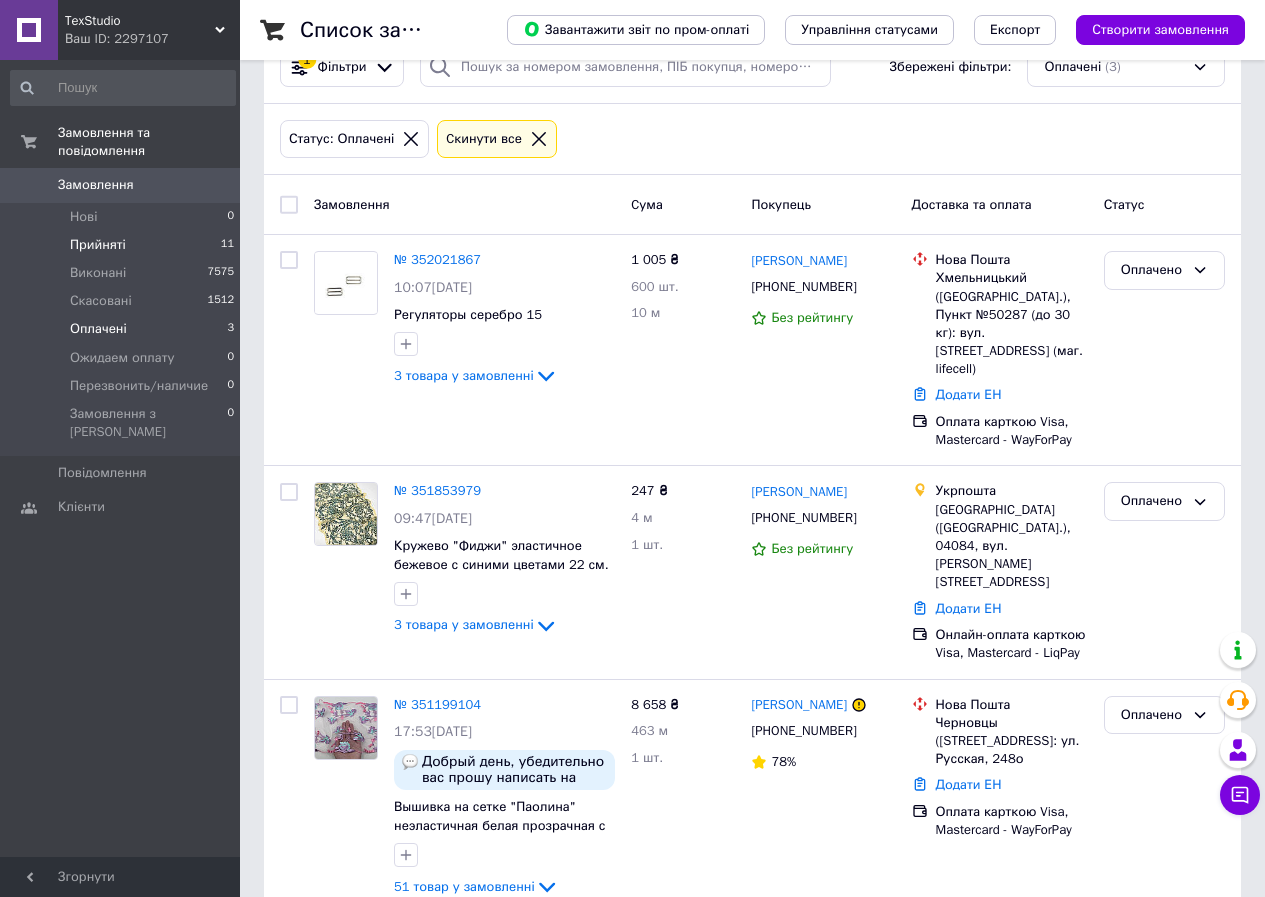 click on "Прийняті 11" at bounding box center [123, 245] 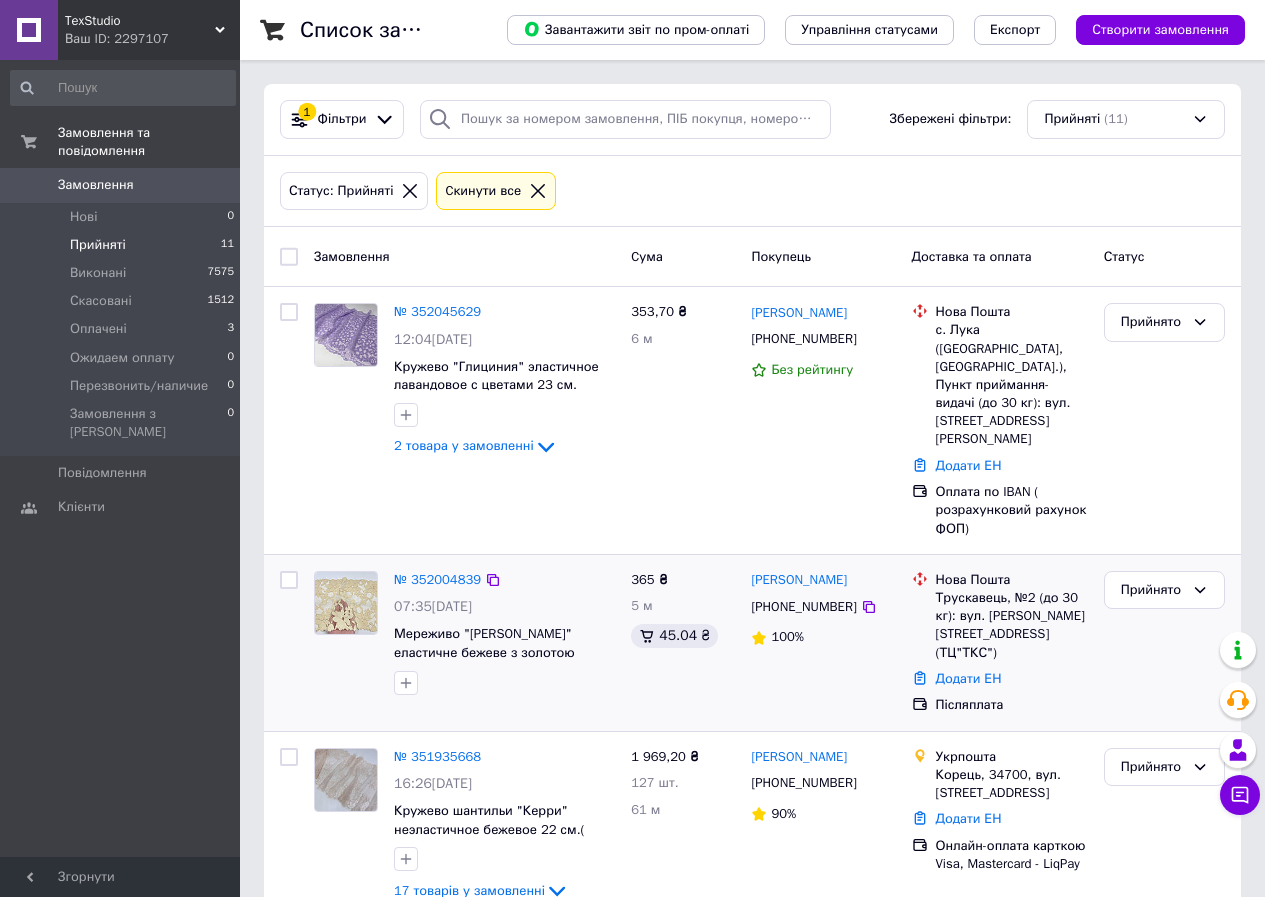 scroll, scrollTop: 200, scrollLeft: 0, axis: vertical 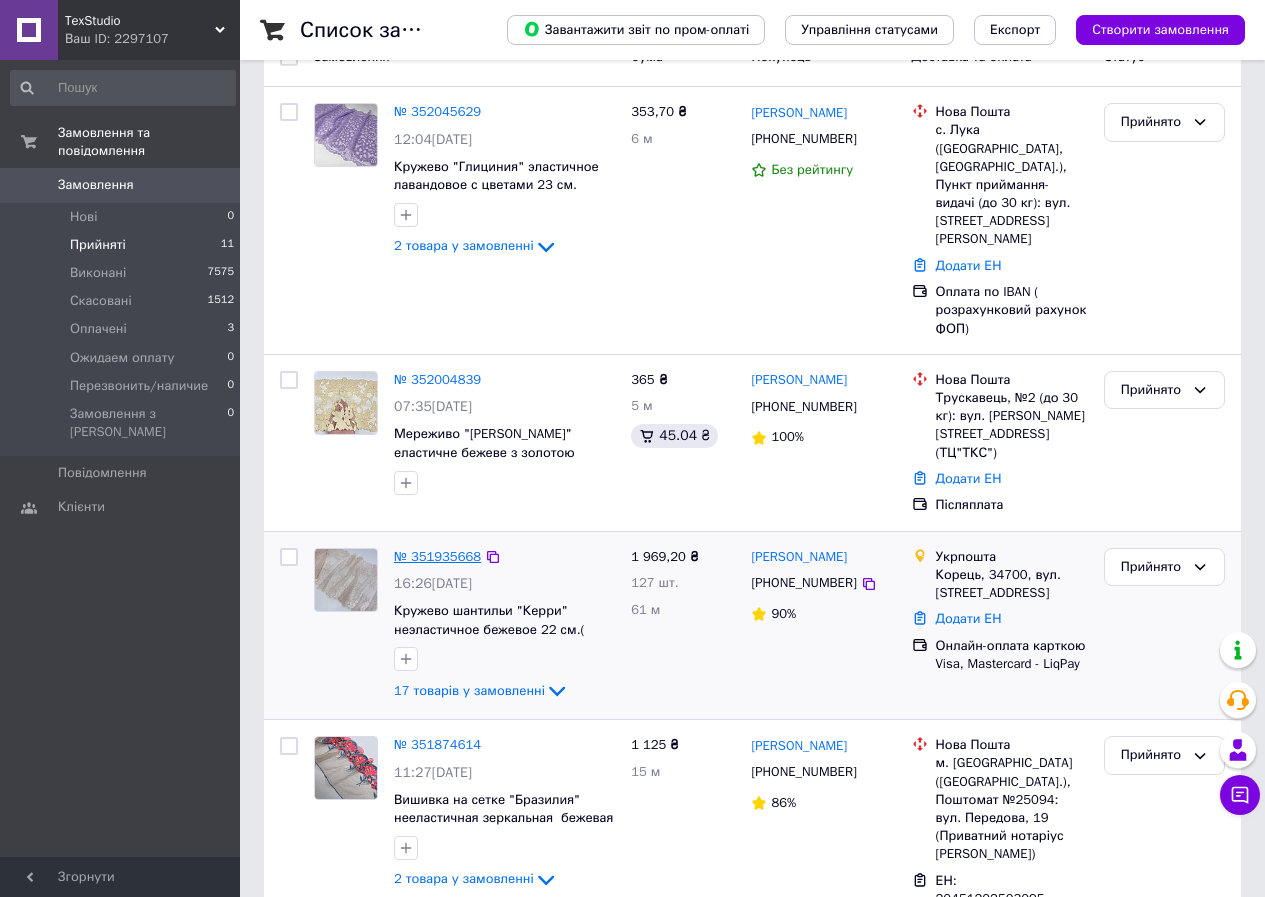 click on "№ 351935668" at bounding box center (437, 556) 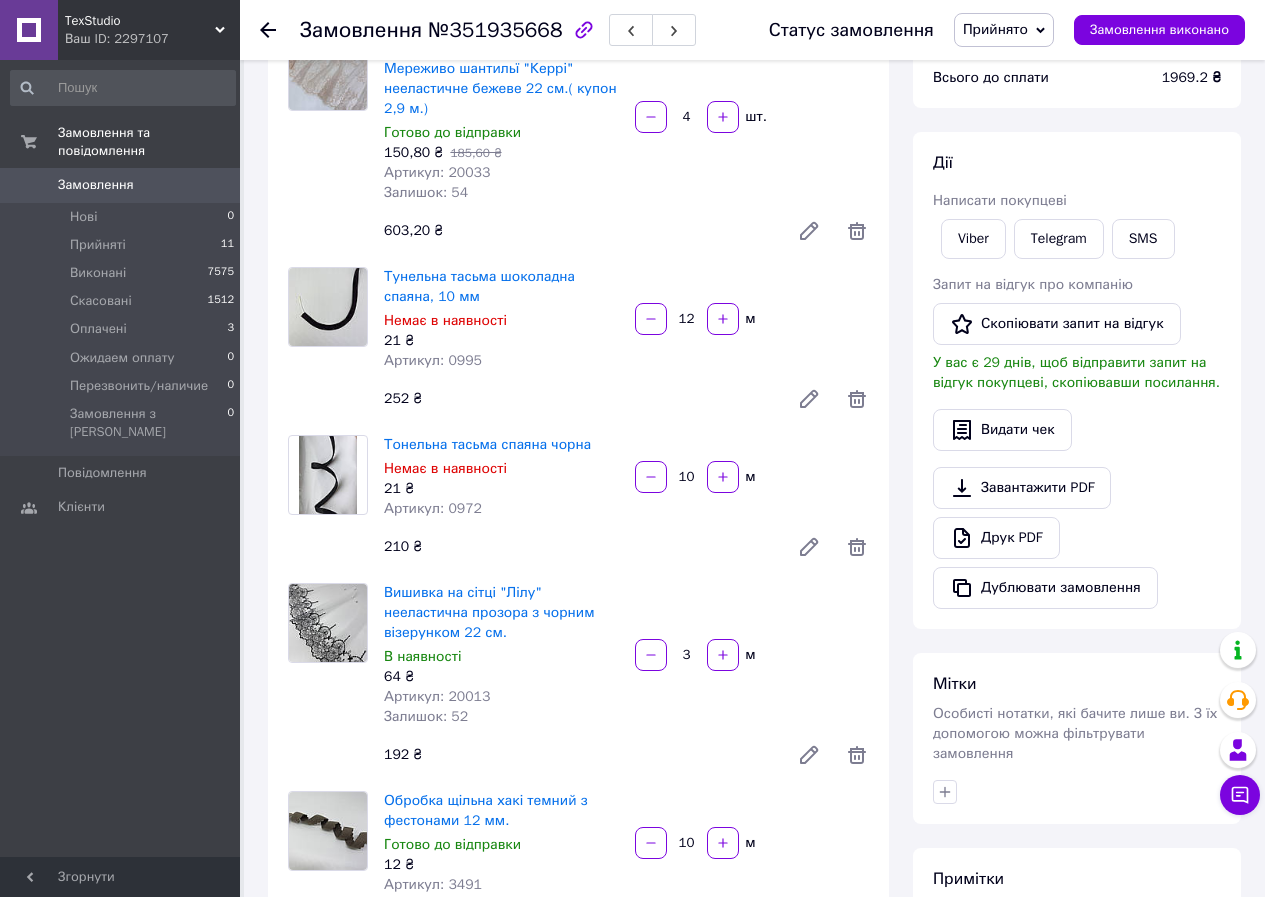 scroll, scrollTop: 0, scrollLeft: 0, axis: both 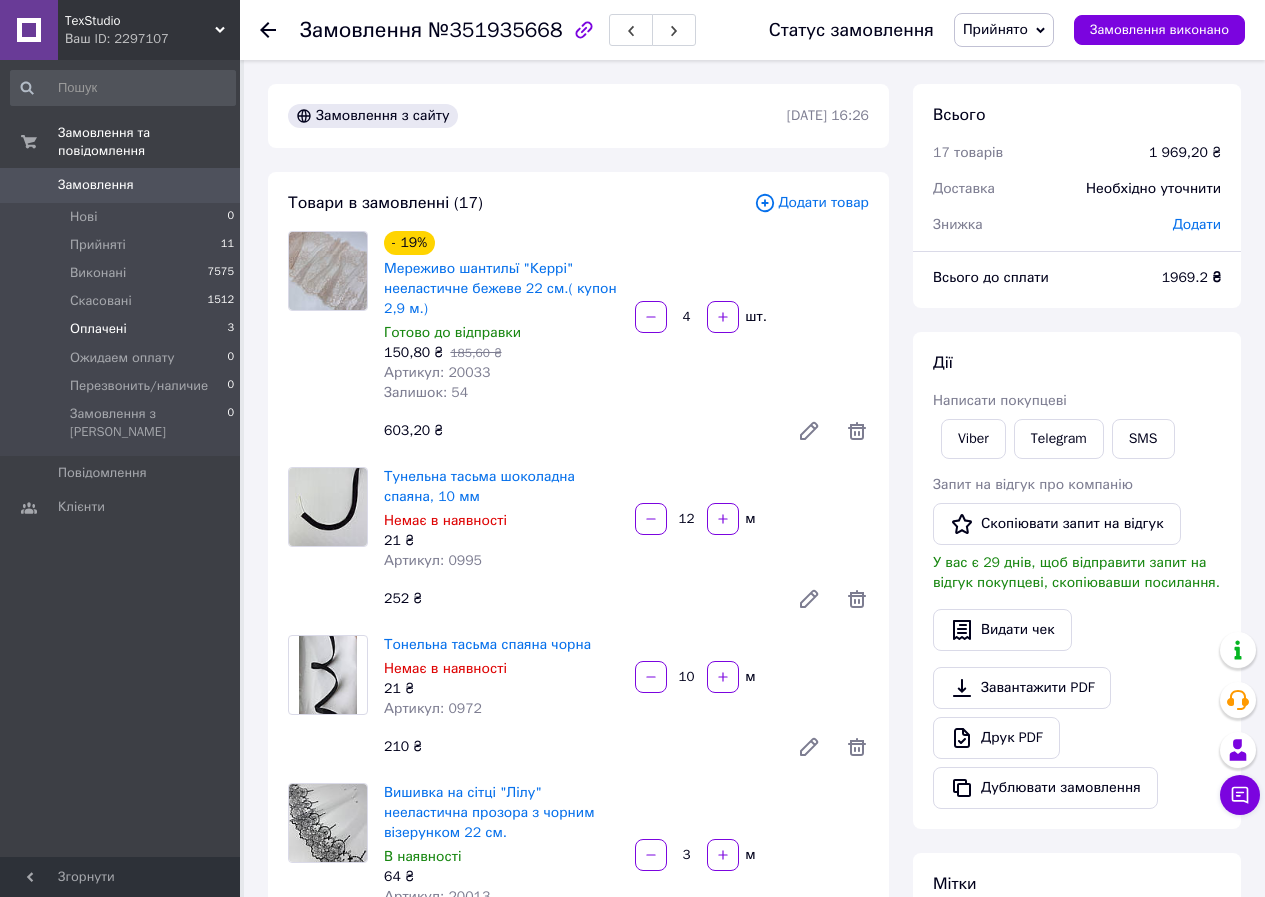 click on "Оплачені" at bounding box center (98, 329) 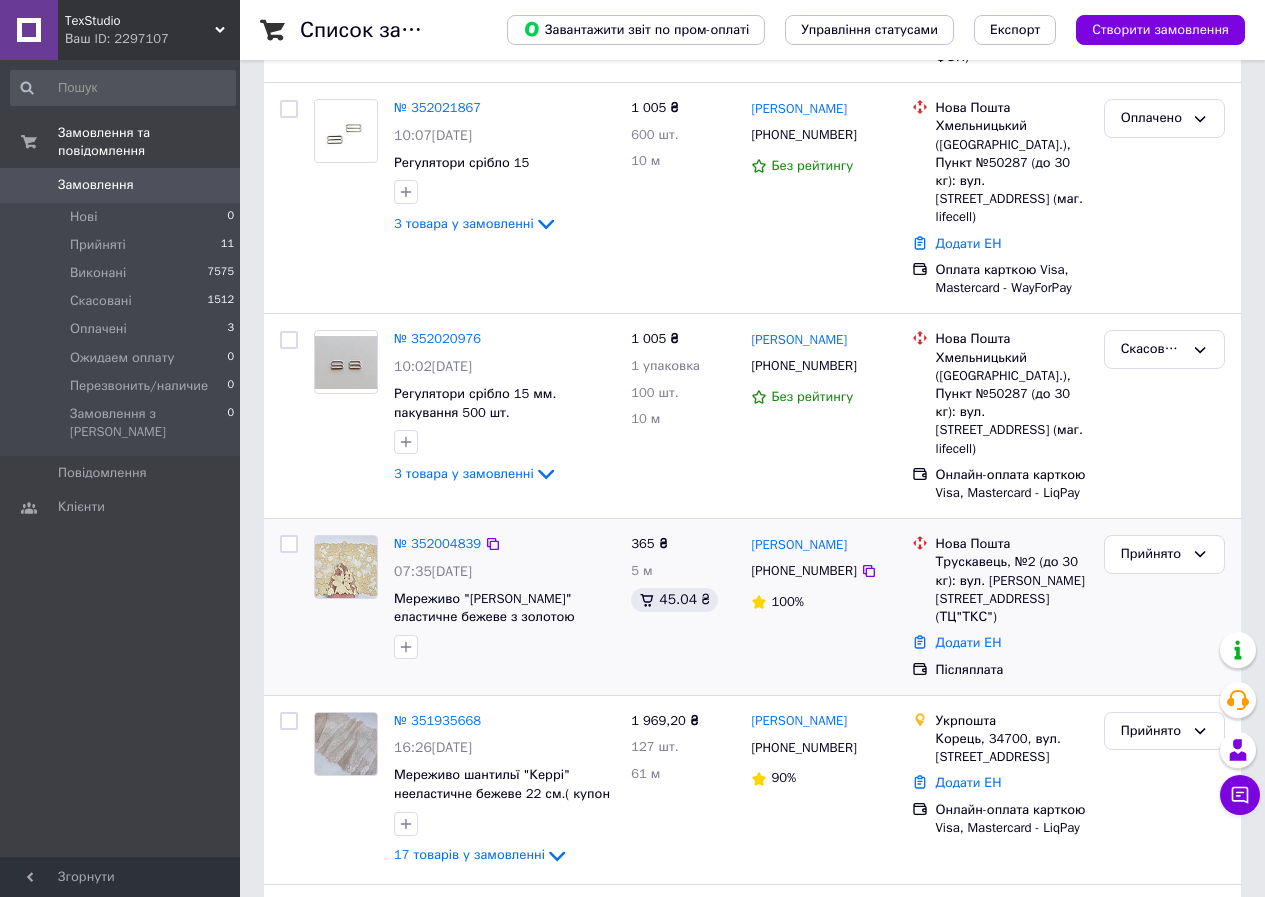 scroll, scrollTop: 500, scrollLeft: 0, axis: vertical 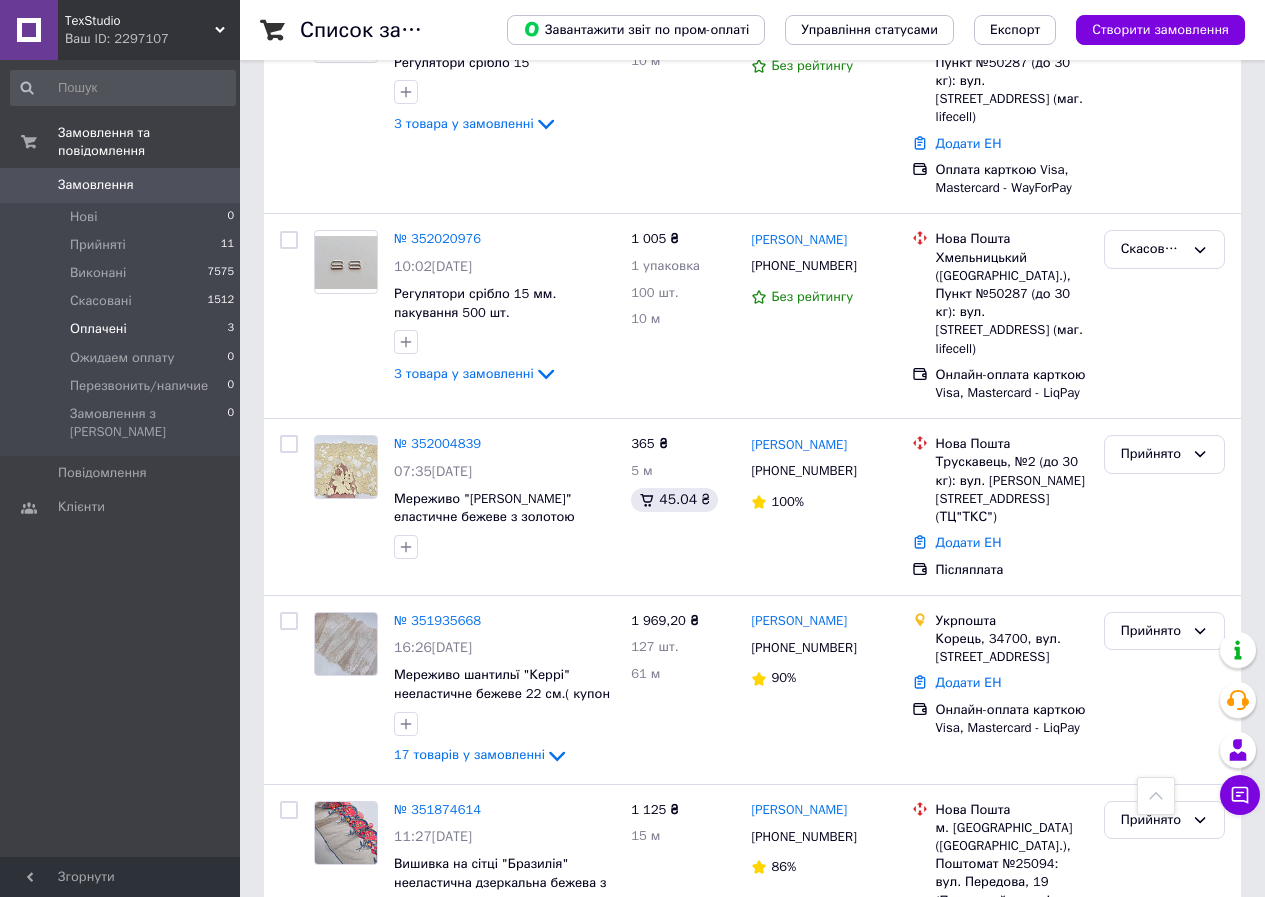 click on "Оплачені 3" at bounding box center (123, 329) 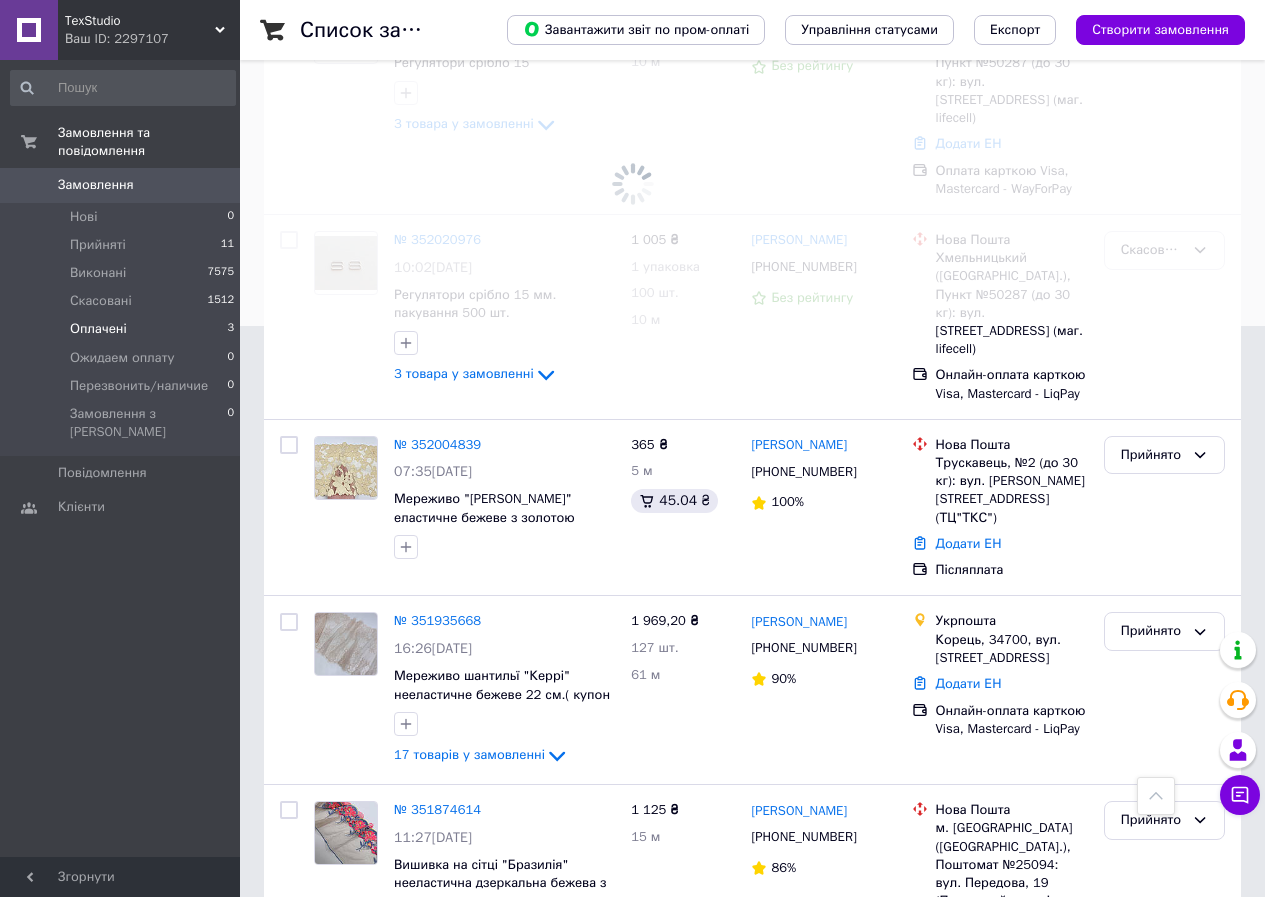 scroll, scrollTop: 0, scrollLeft: 0, axis: both 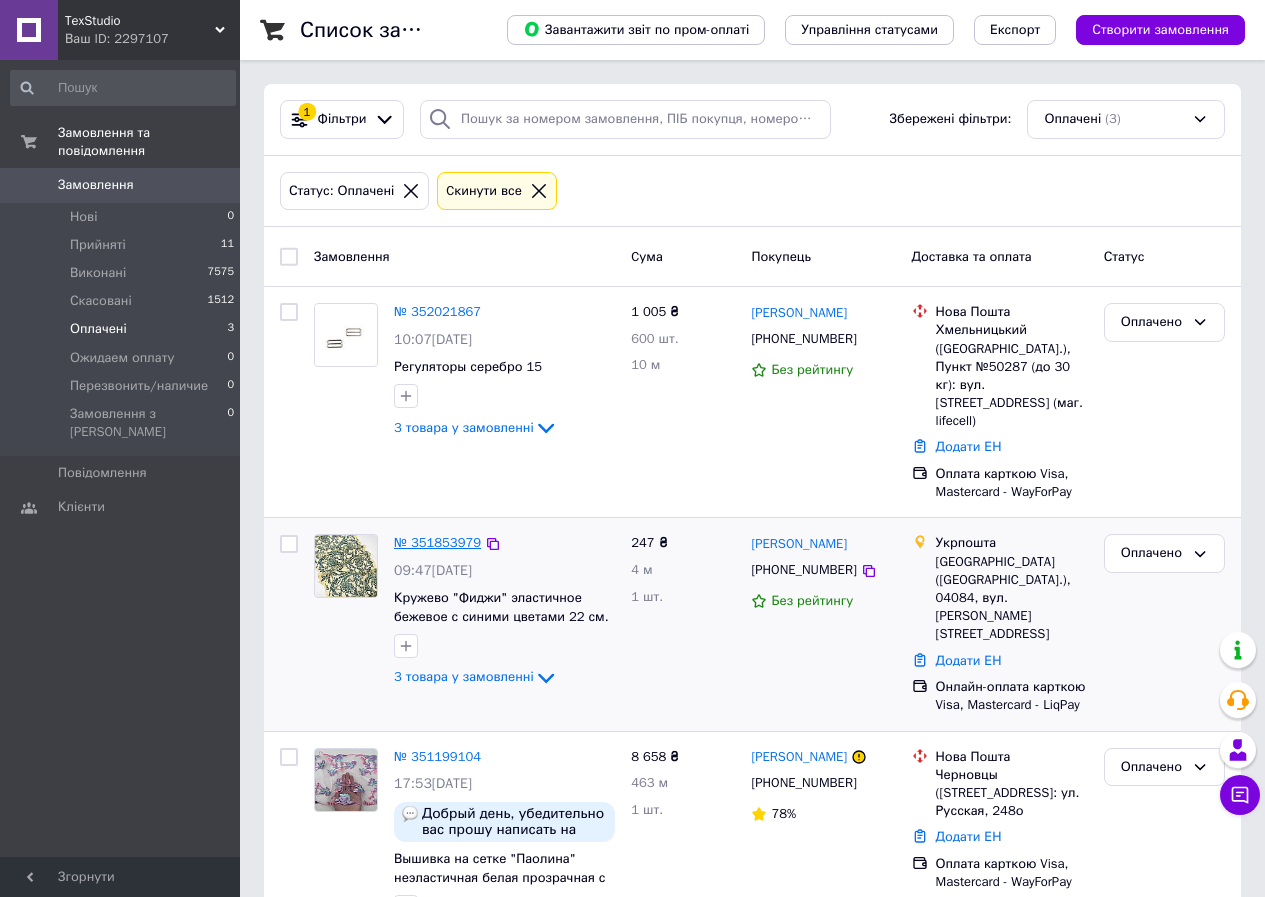 click on "№ 351853979" at bounding box center [437, 542] 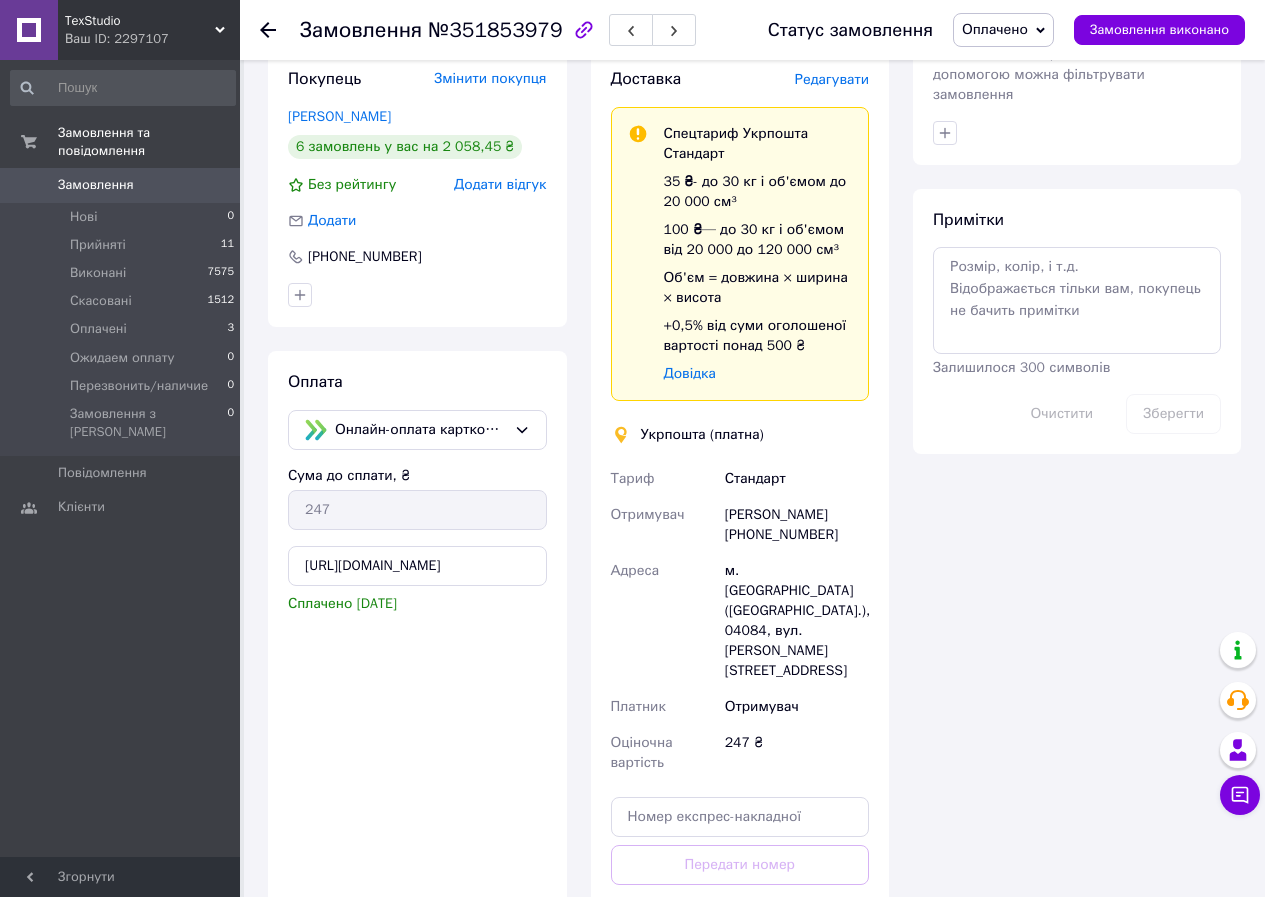 scroll, scrollTop: 659, scrollLeft: 0, axis: vertical 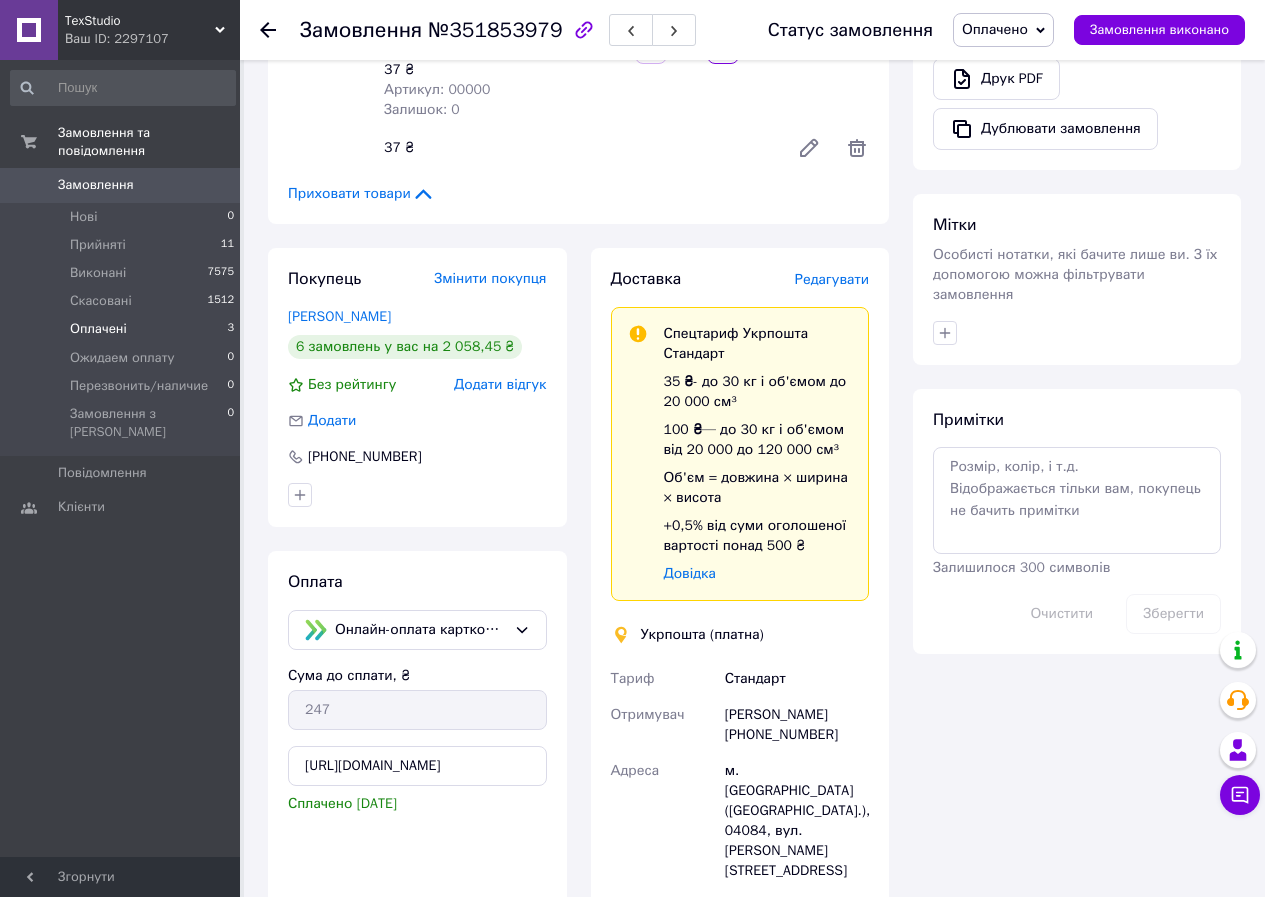 click on "Оплачені 3" at bounding box center (123, 329) 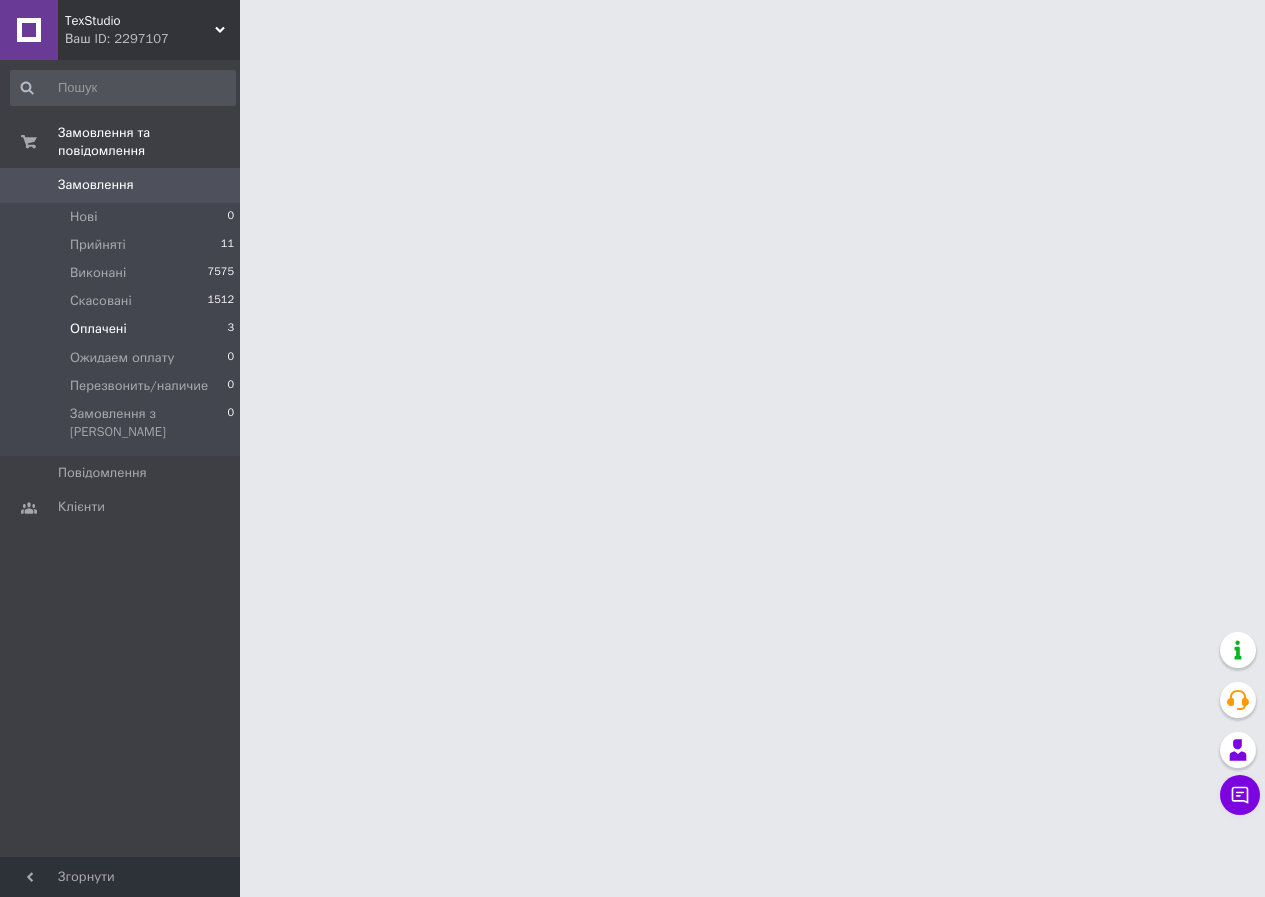 scroll, scrollTop: 0, scrollLeft: 0, axis: both 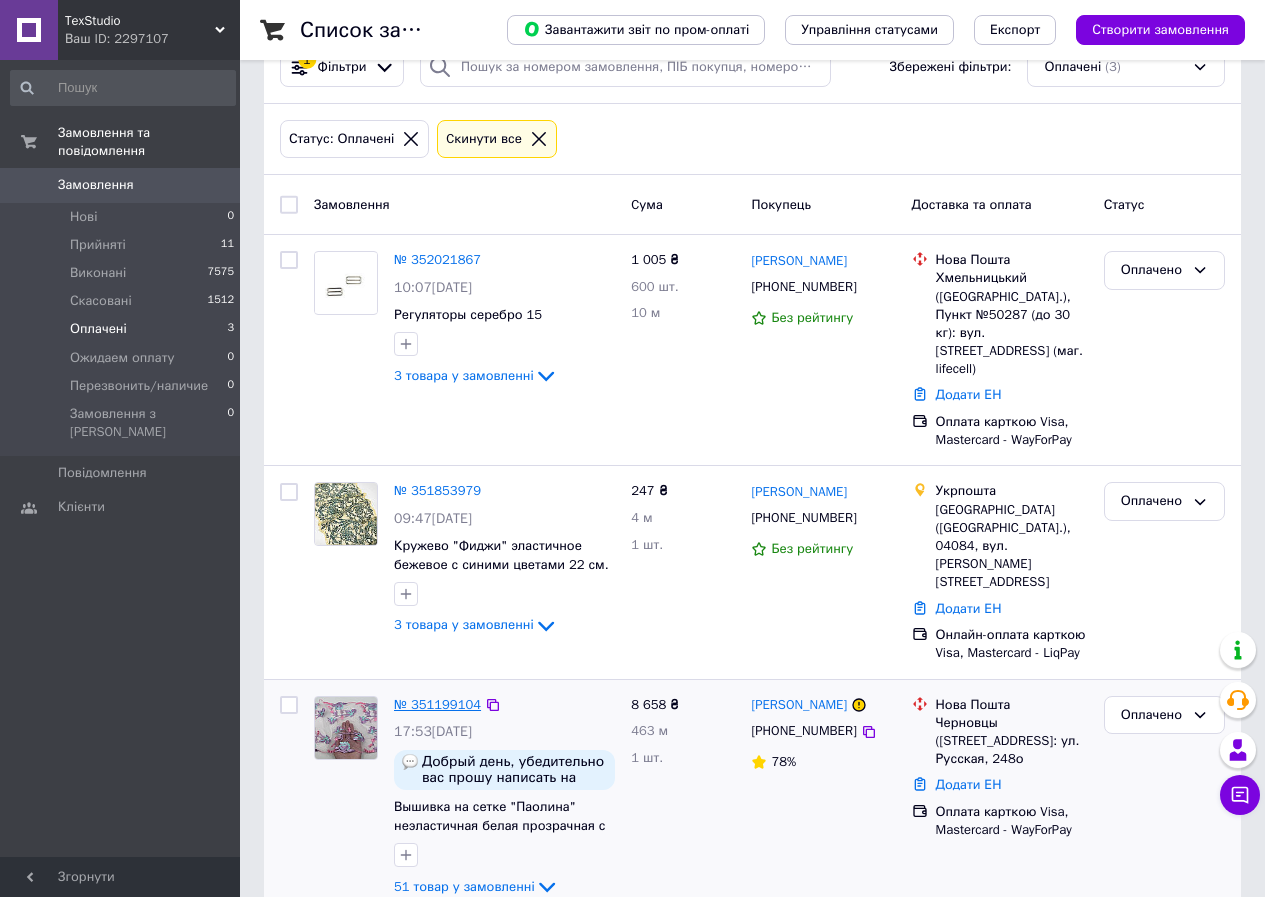click on "№ 351199104" at bounding box center (437, 704) 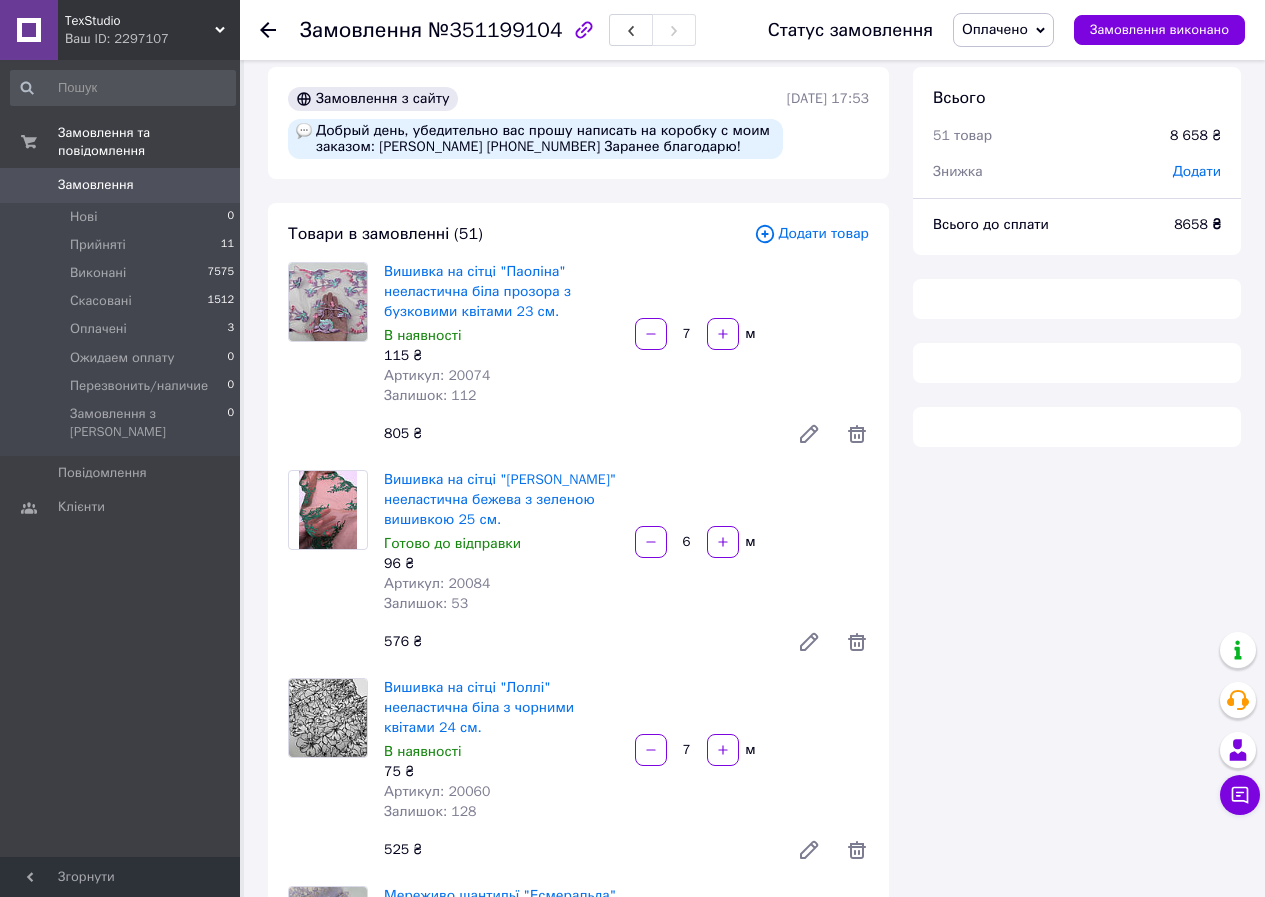 scroll, scrollTop: 52, scrollLeft: 0, axis: vertical 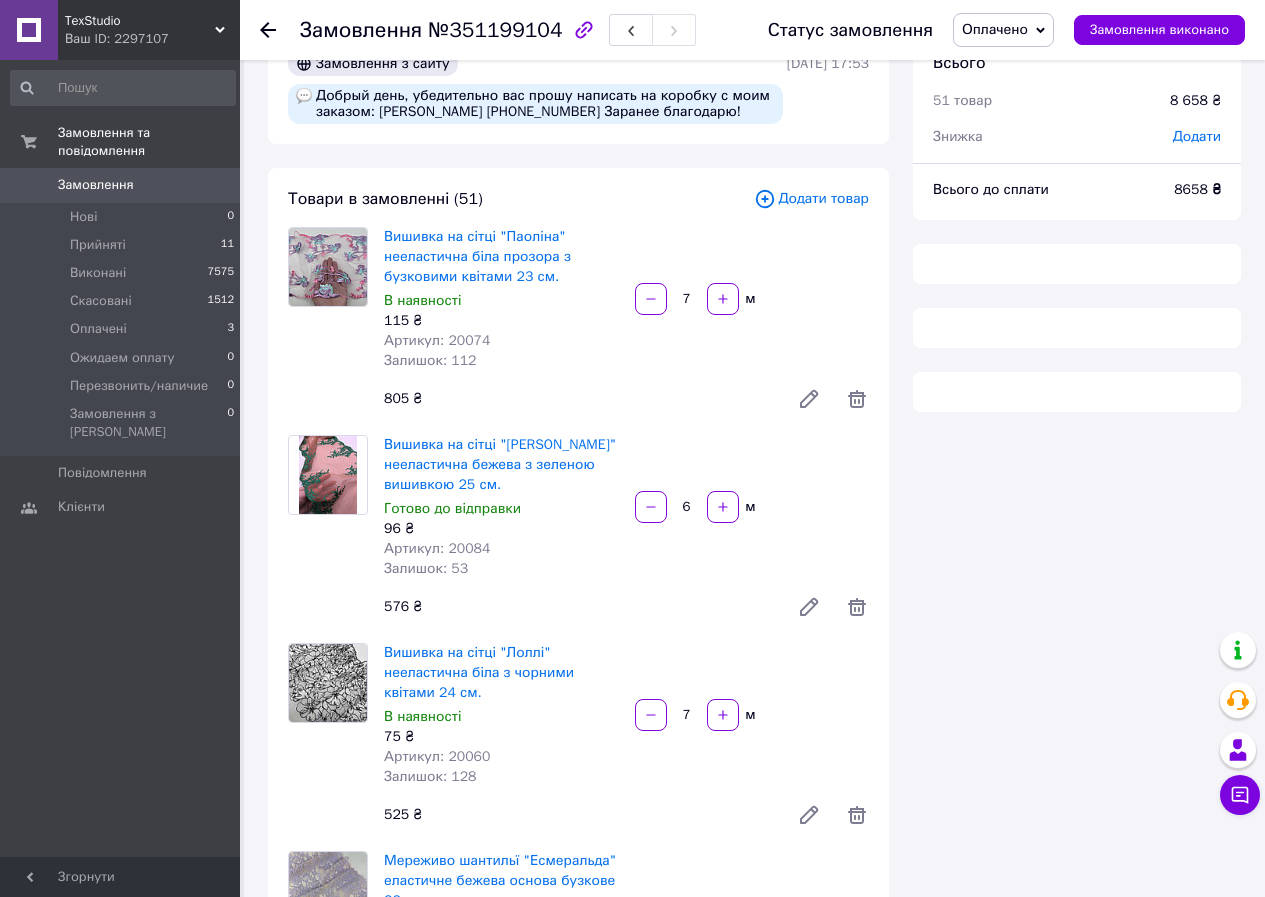 type on "8889.42" 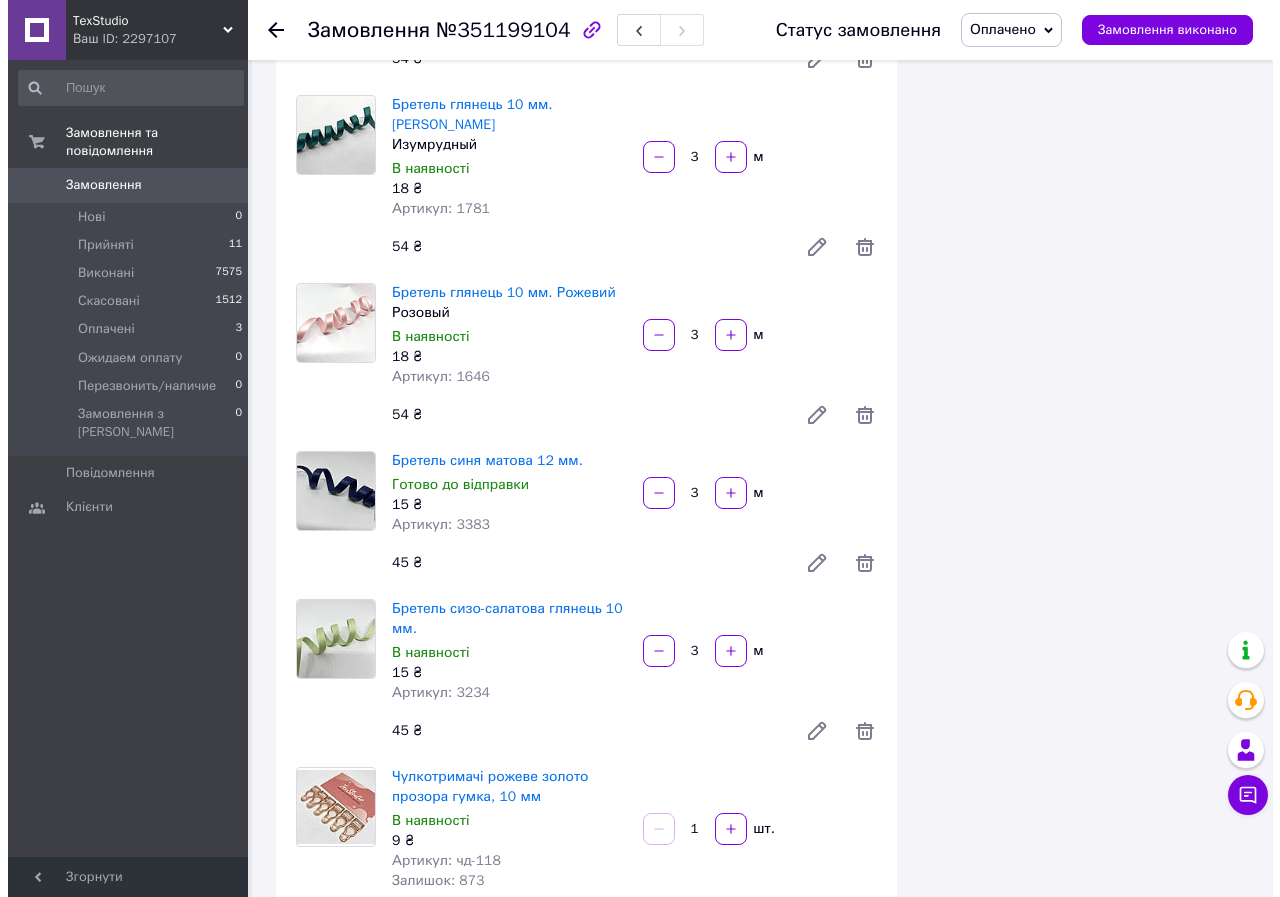 scroll, scrollTop: 8952, scrollLeft: 0, axis: vertical 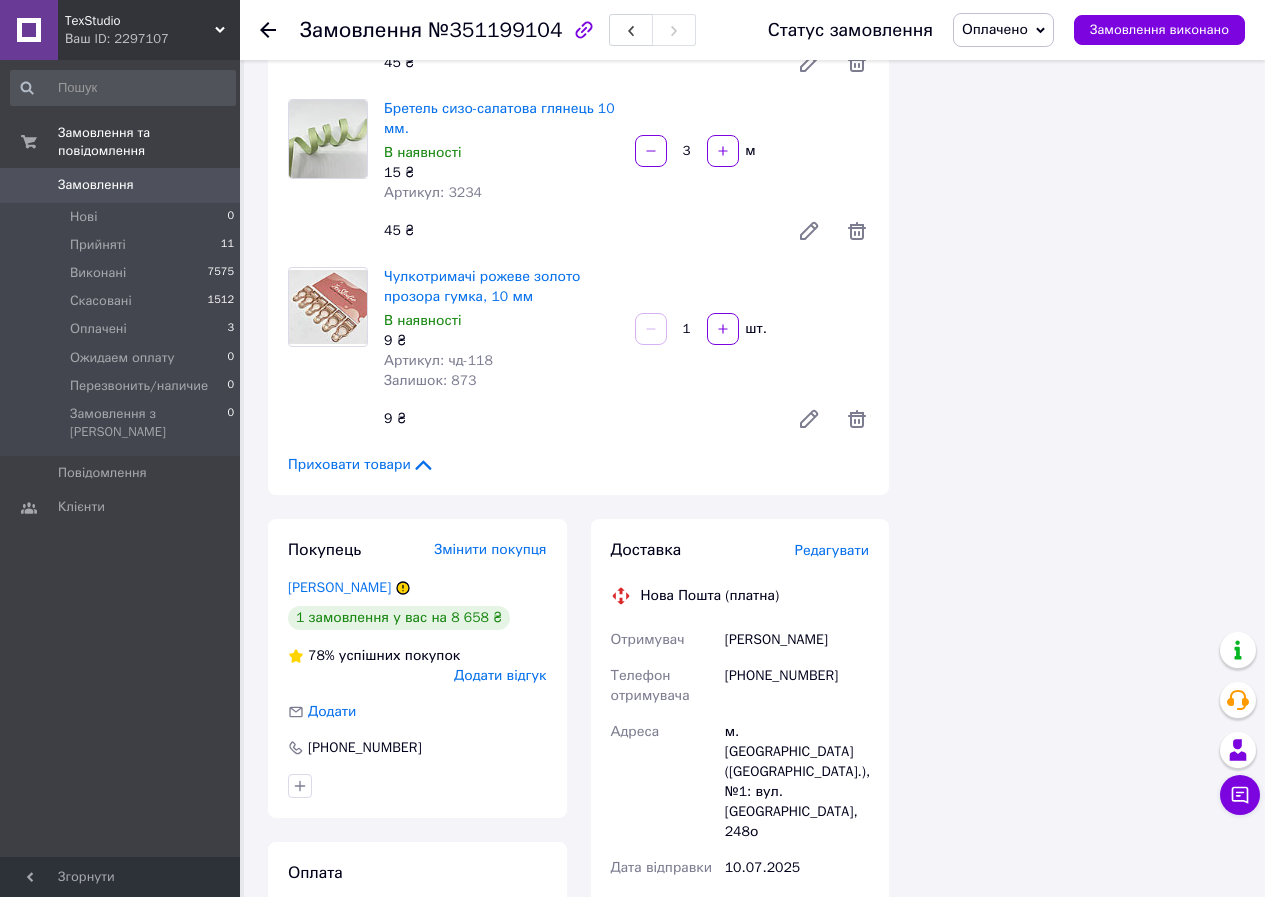 click on "Редагувати" at bounding box center (832, 550) 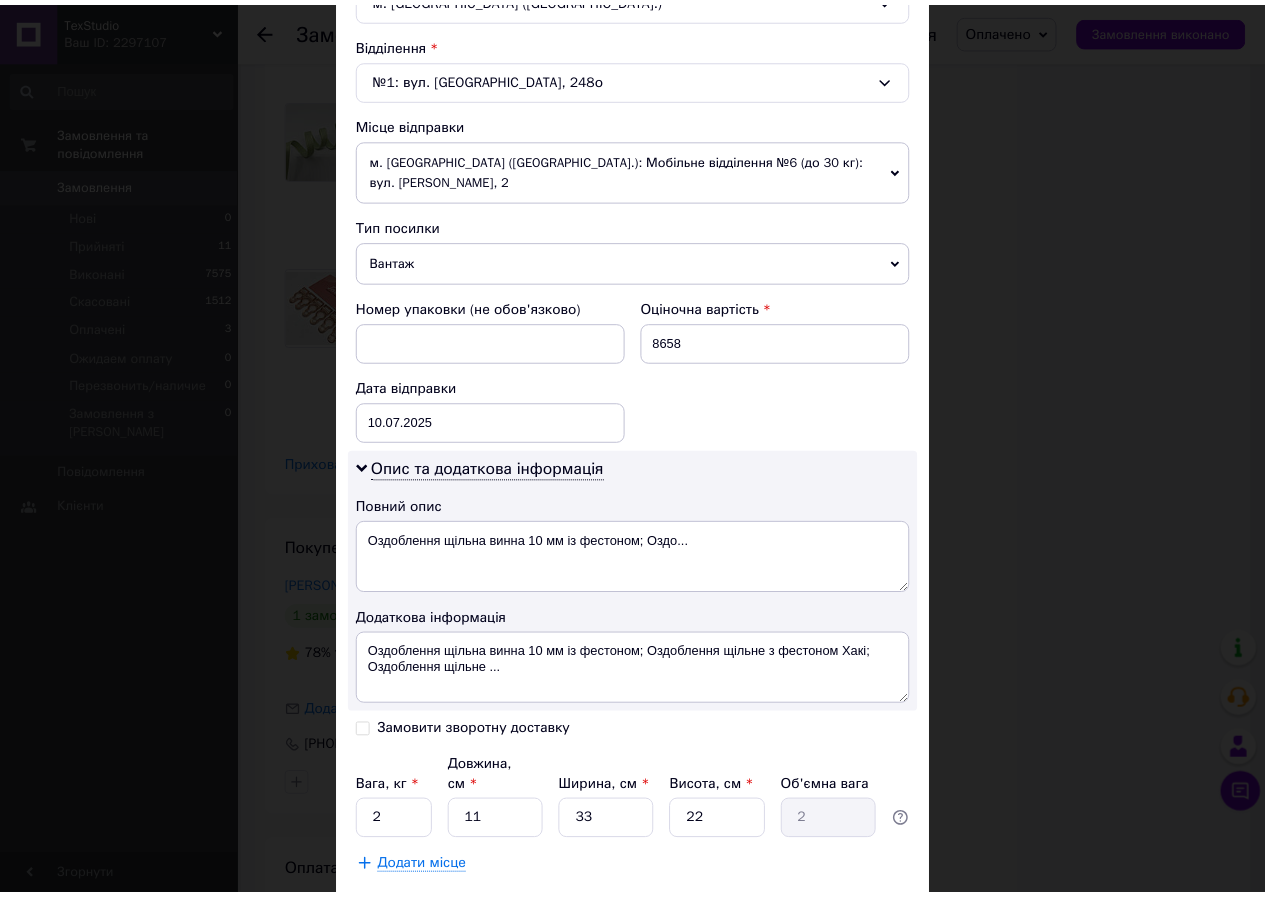 scroll, scrollTop: 691, scrollLeft: 0, axis: vertical 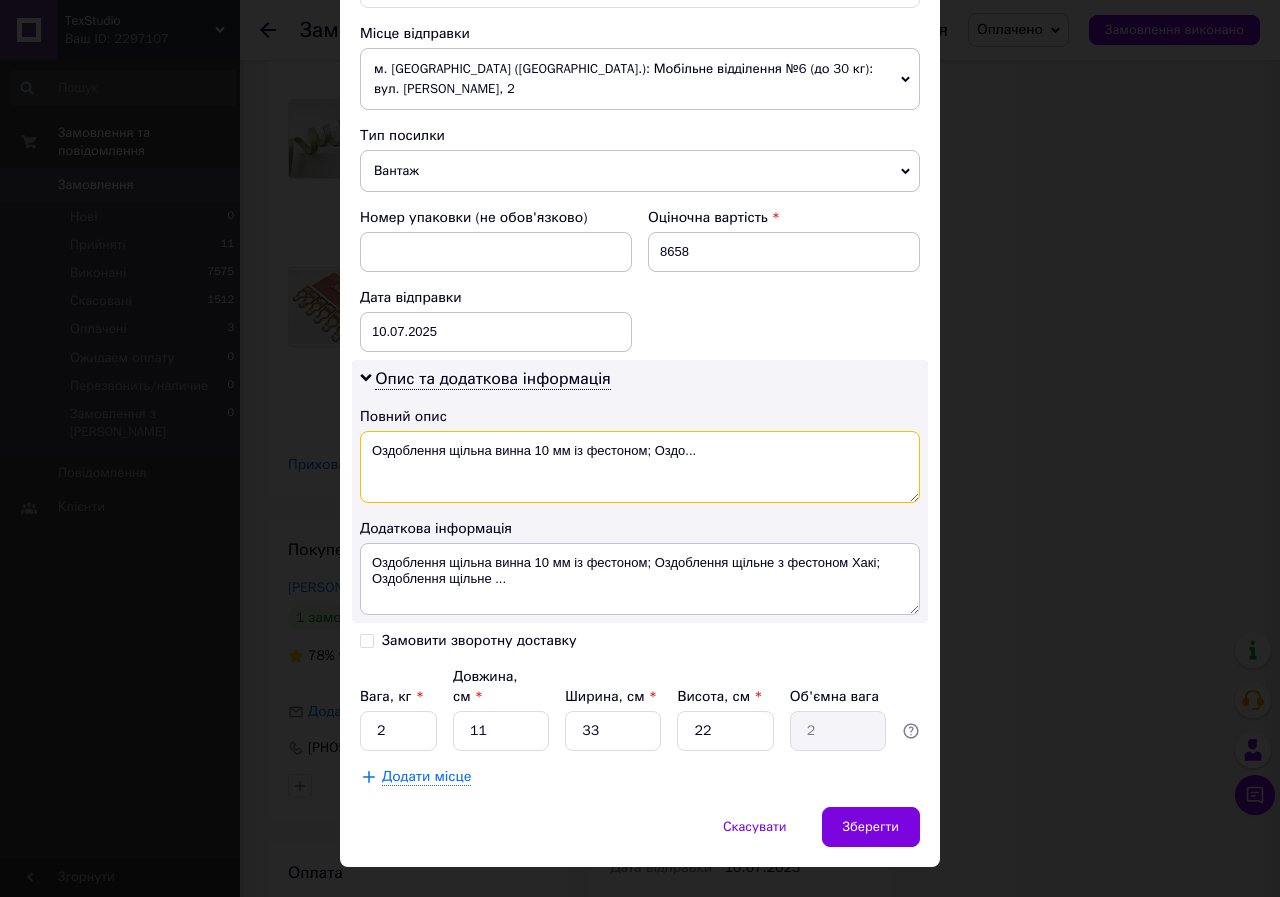 drag, startPoint x: 368, startPoint y: 428, endPoint x: 714, endPoint y: 447, distance: 346.52127 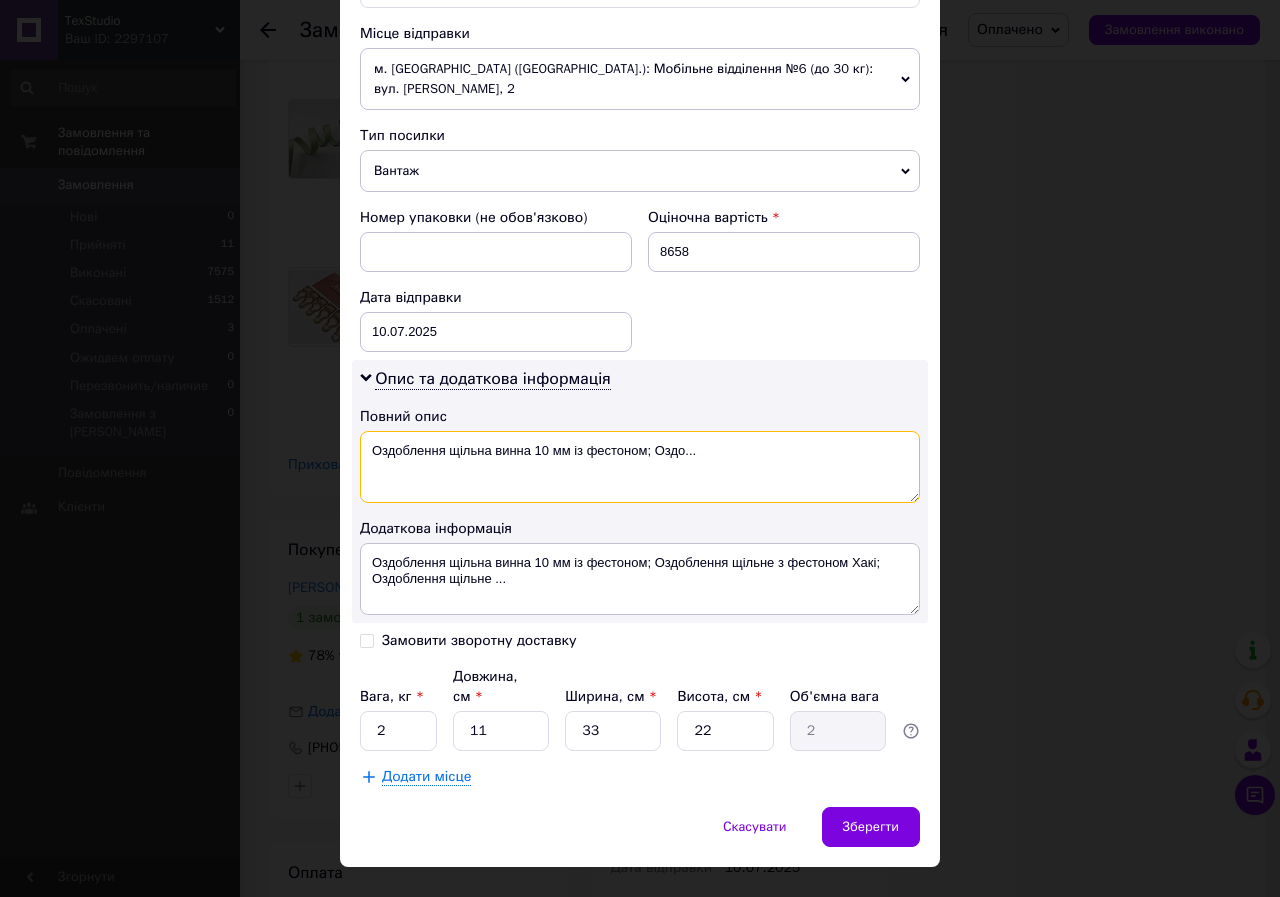 click on "Оздоблення щільна винна 10 мм із фестоном; Оздо..." at bounding box center [640, 467] 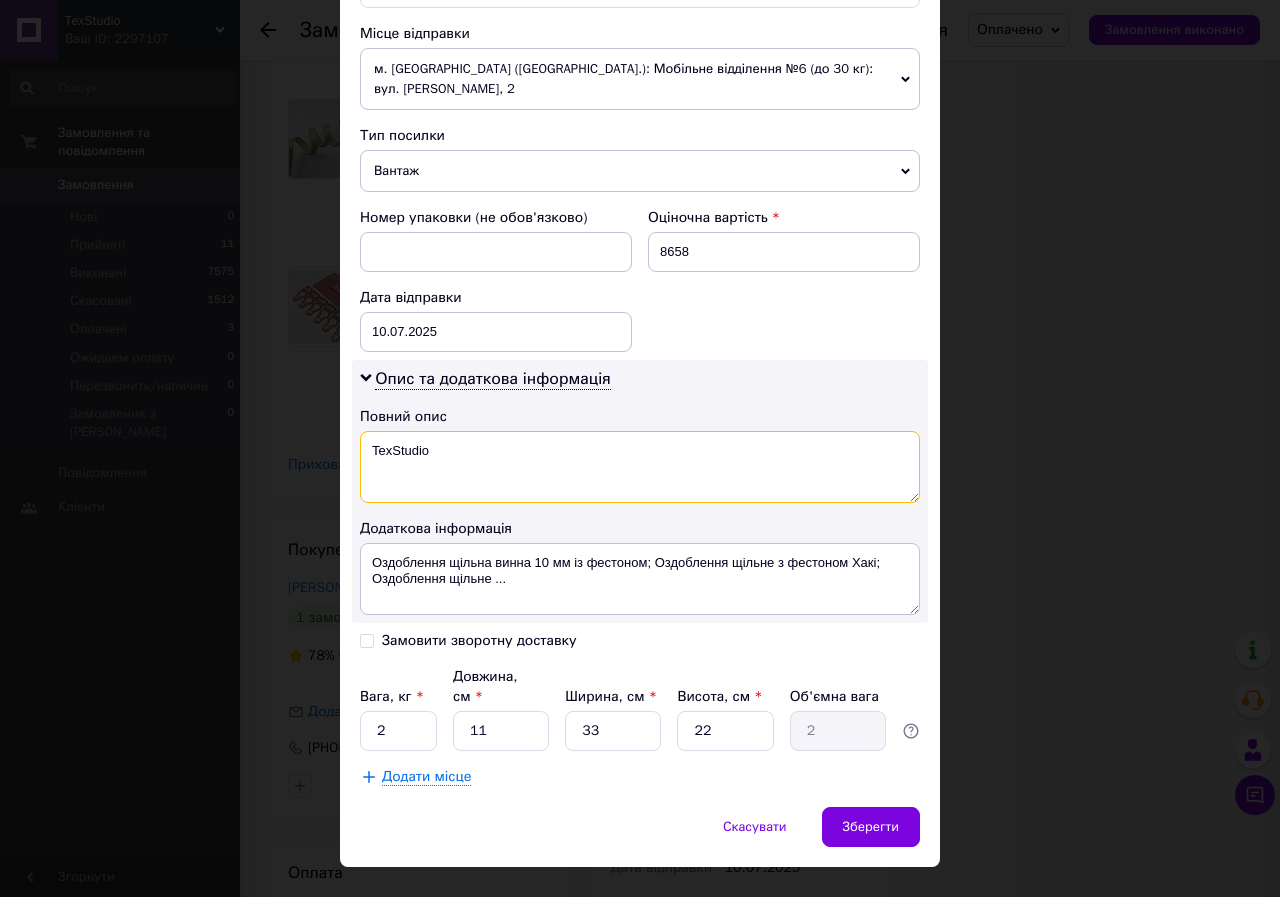 type on "TexStudio" 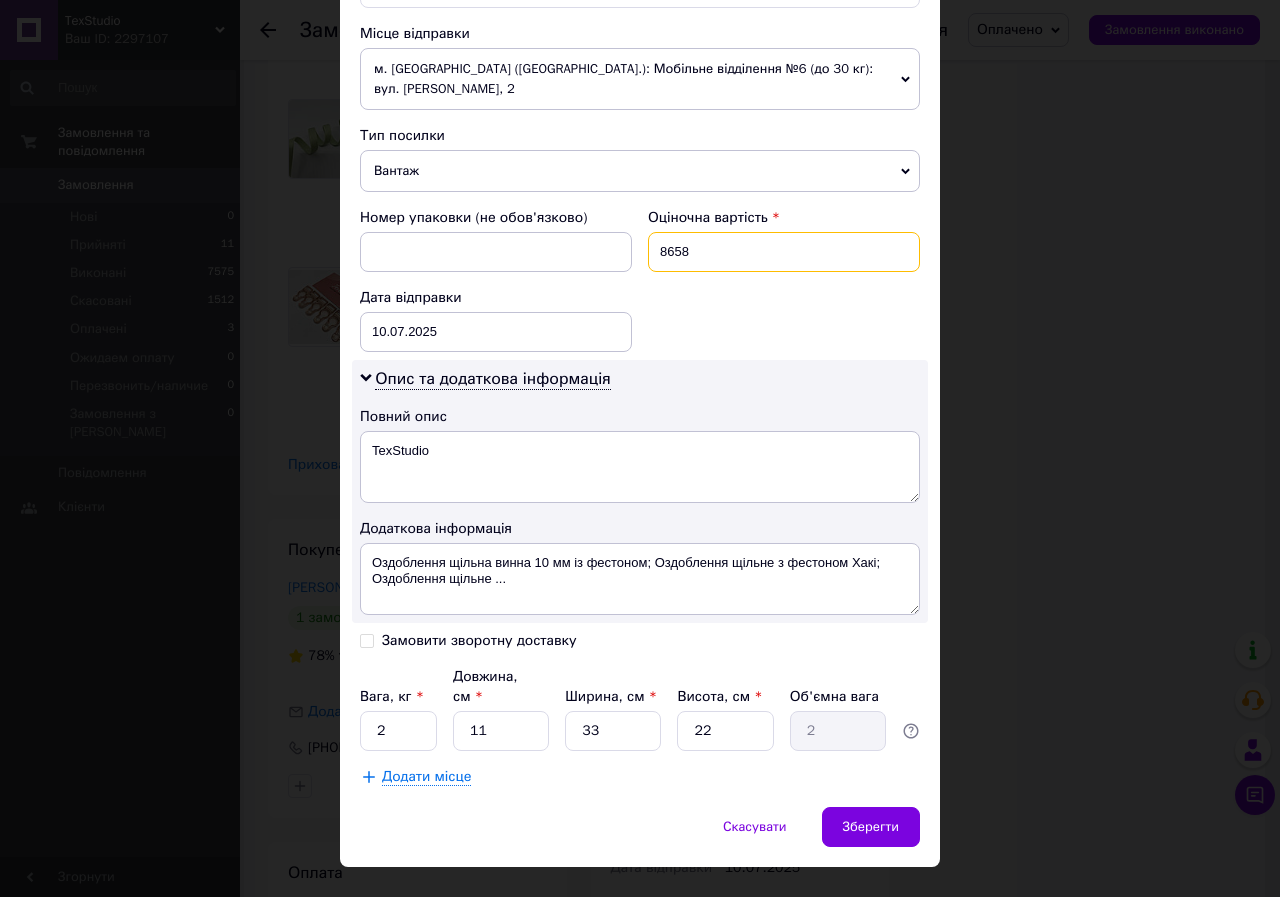 drag, startPoint x: 667, startPoint y: 230, endPoint x: 690, endPoint y: 232, distance: 23.086792 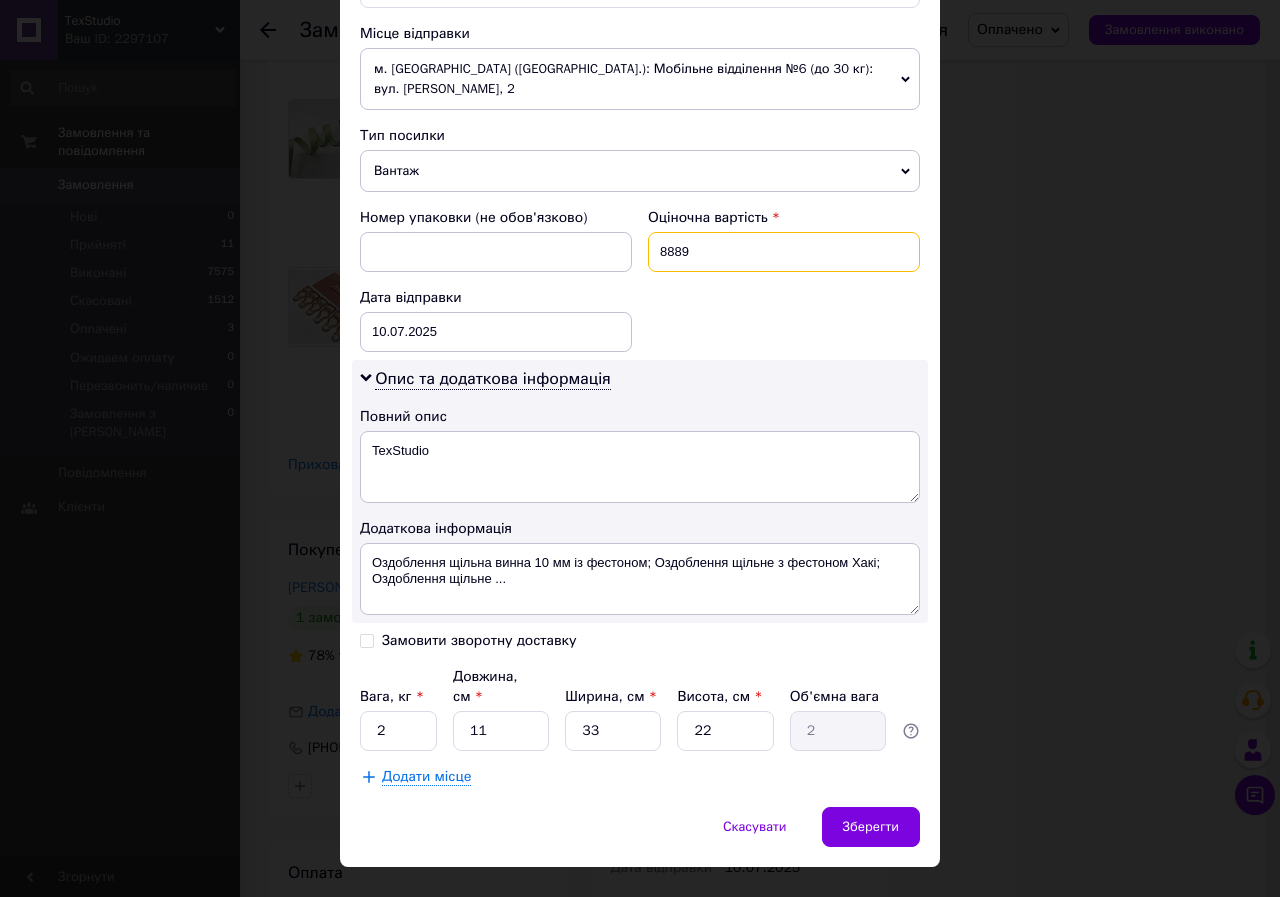 type on "8889" 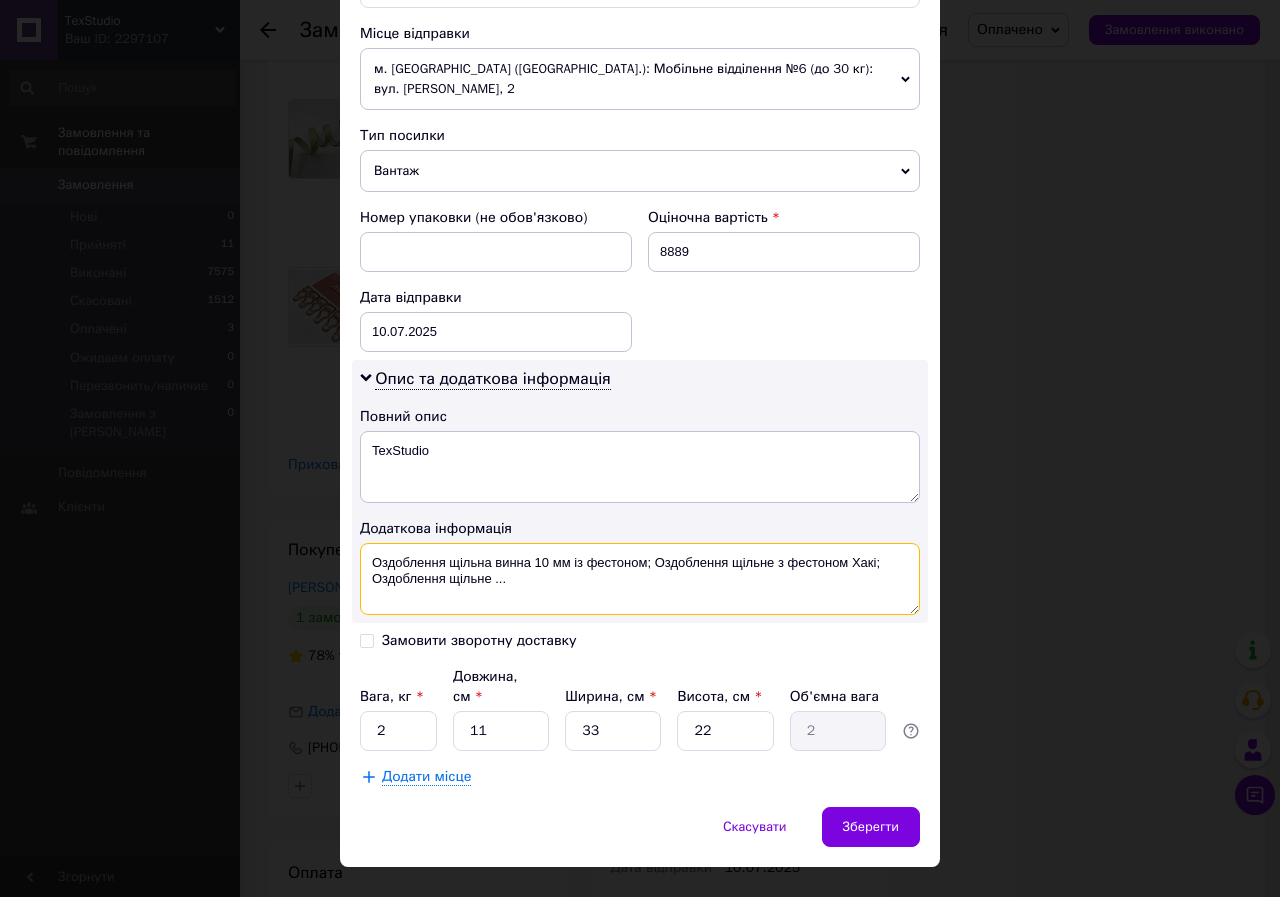 click on "Оздоблення щільна винна 10 мм із фестоном; Оздоблення щільне з фестоном Хакі; Оздоблення щільне ..." at bounding box center (640, 579) 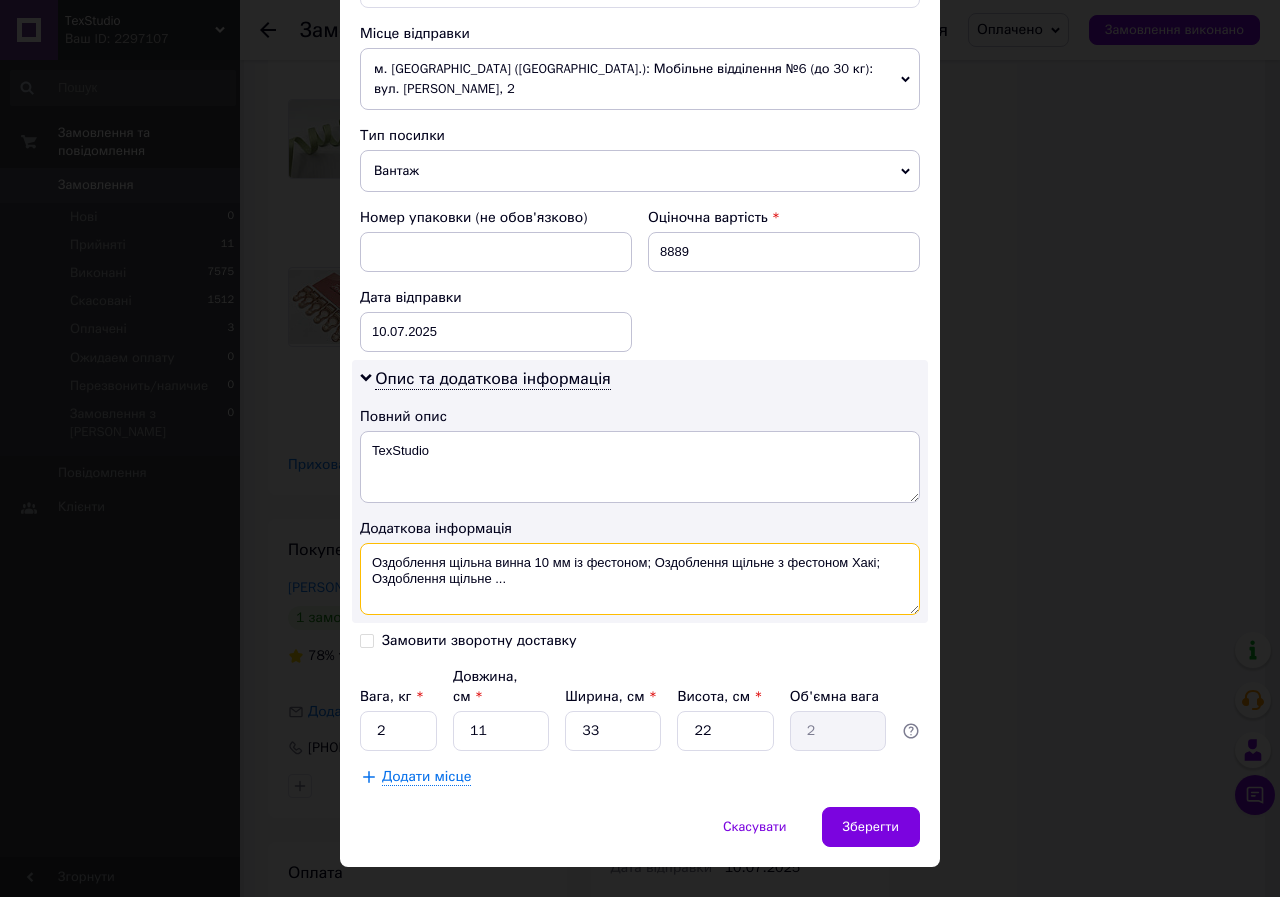 drag, startPoint x: 484, startPoint y: 559, endPoint x: 370, endPoint y: 534, distance: 116.70904 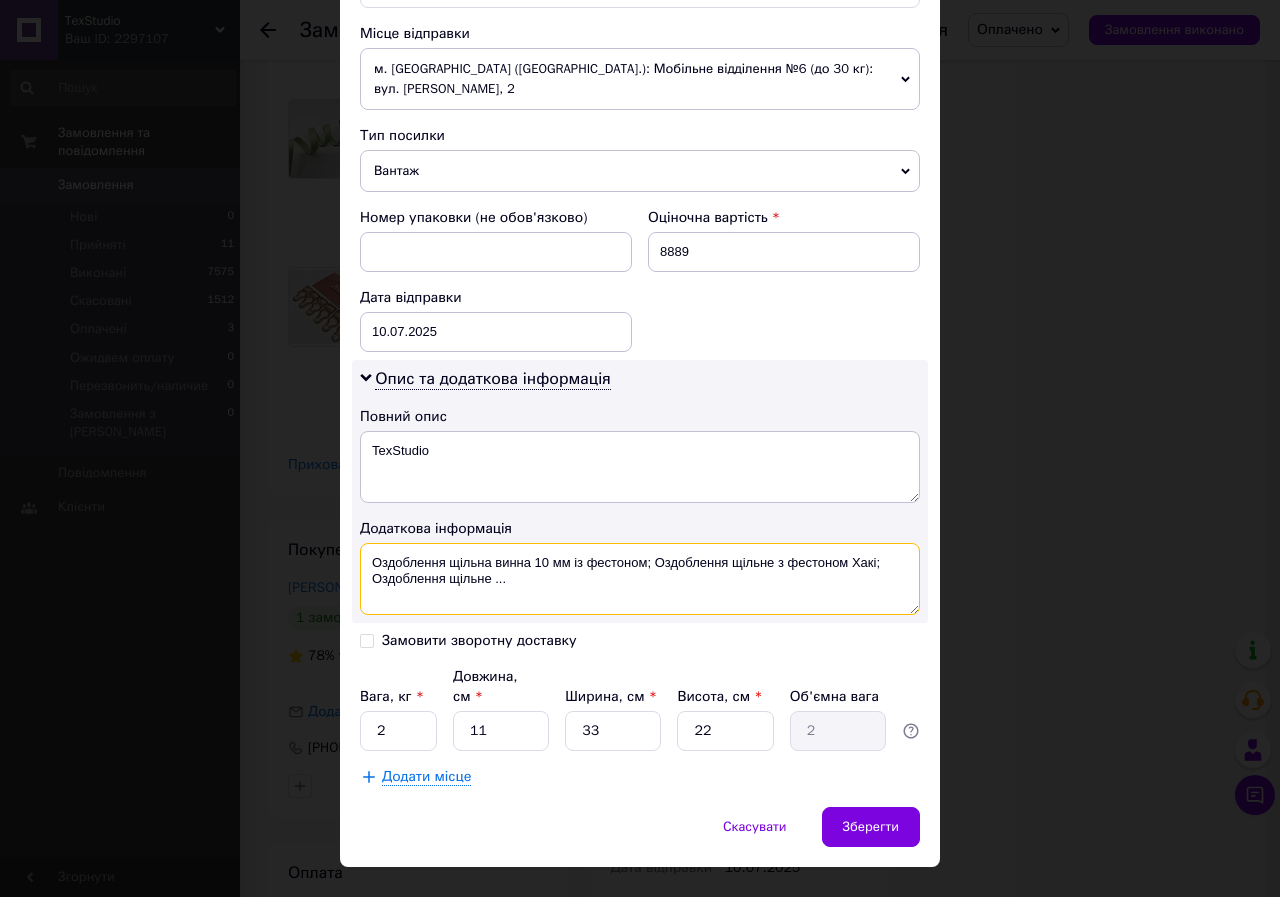 click on "Оздоблення щільна винна 10 мм із фестоном; Оздоблення щільне з фестоном Хакі; Оздоблення щільне ..." at bounding box center (640, 579) 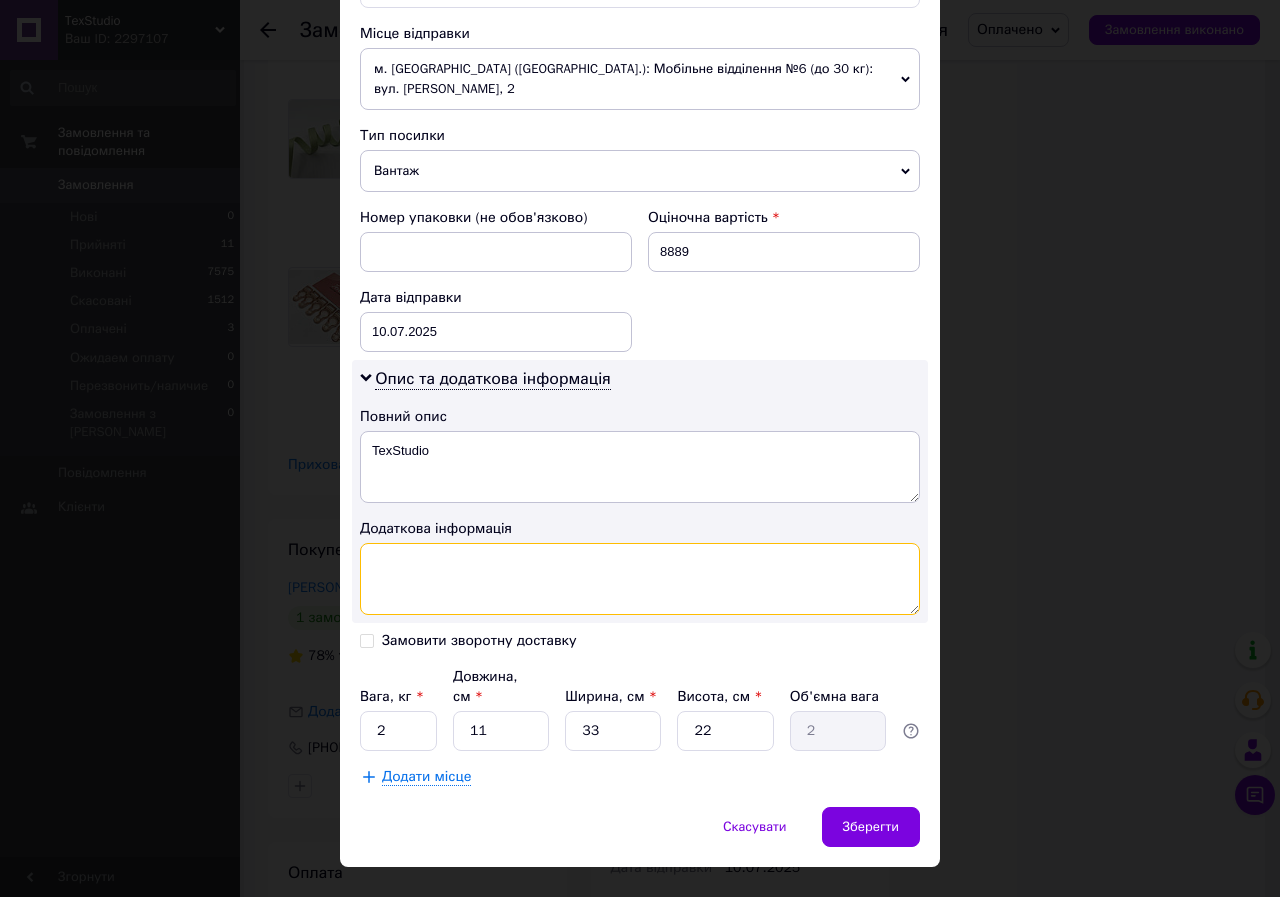 paste 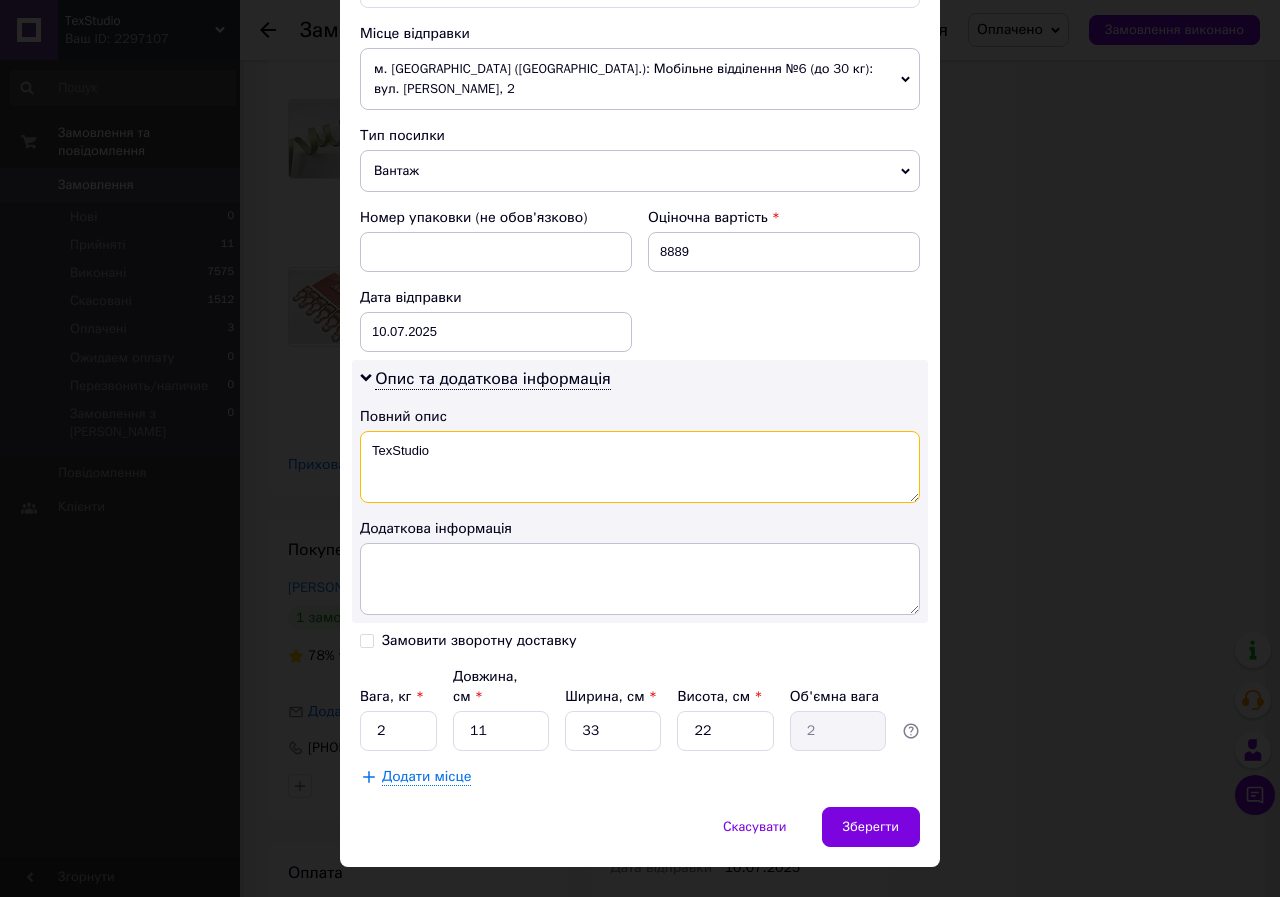 click on "TexStudio" at bounding box center [640, 467] 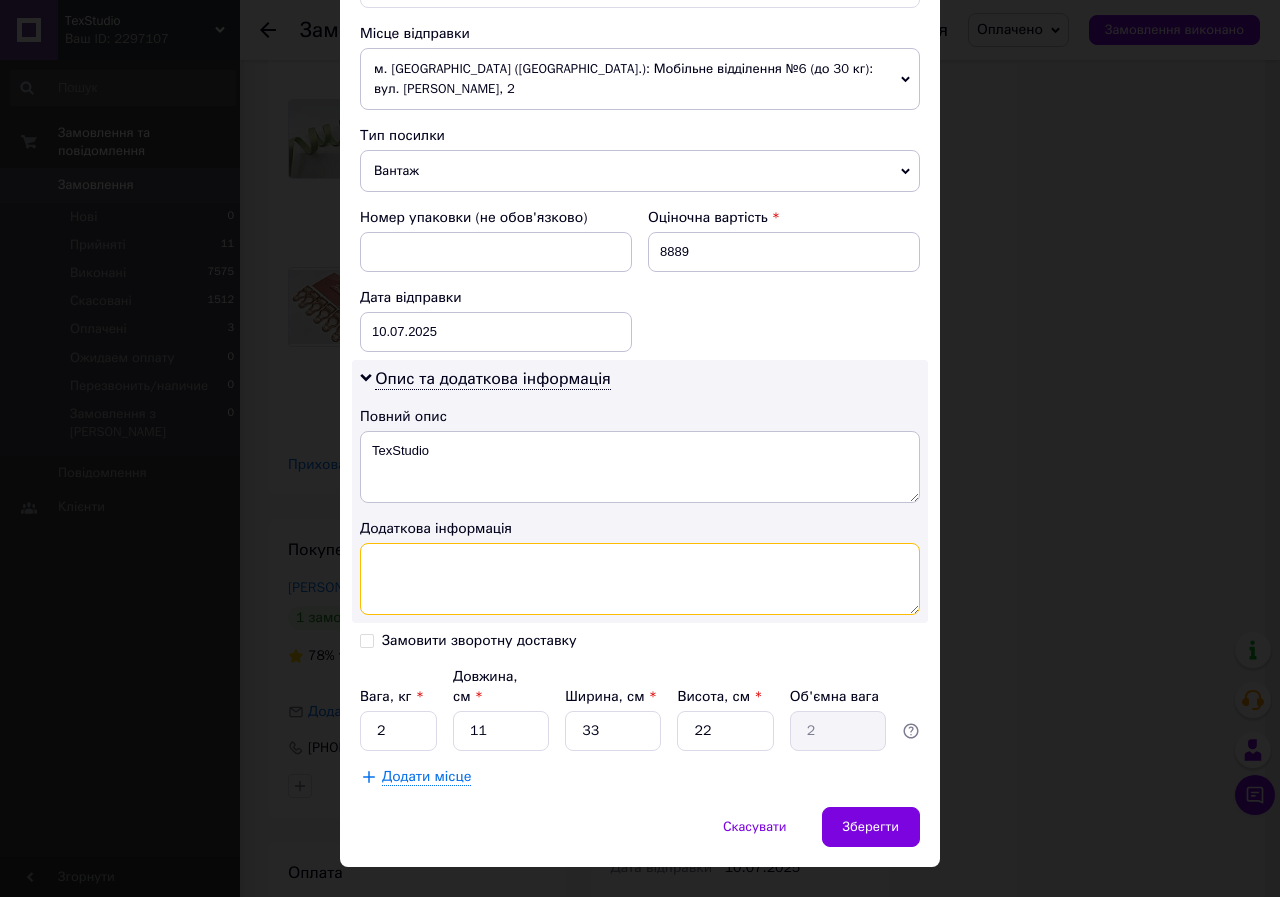 click at bounding box center [640, 579] 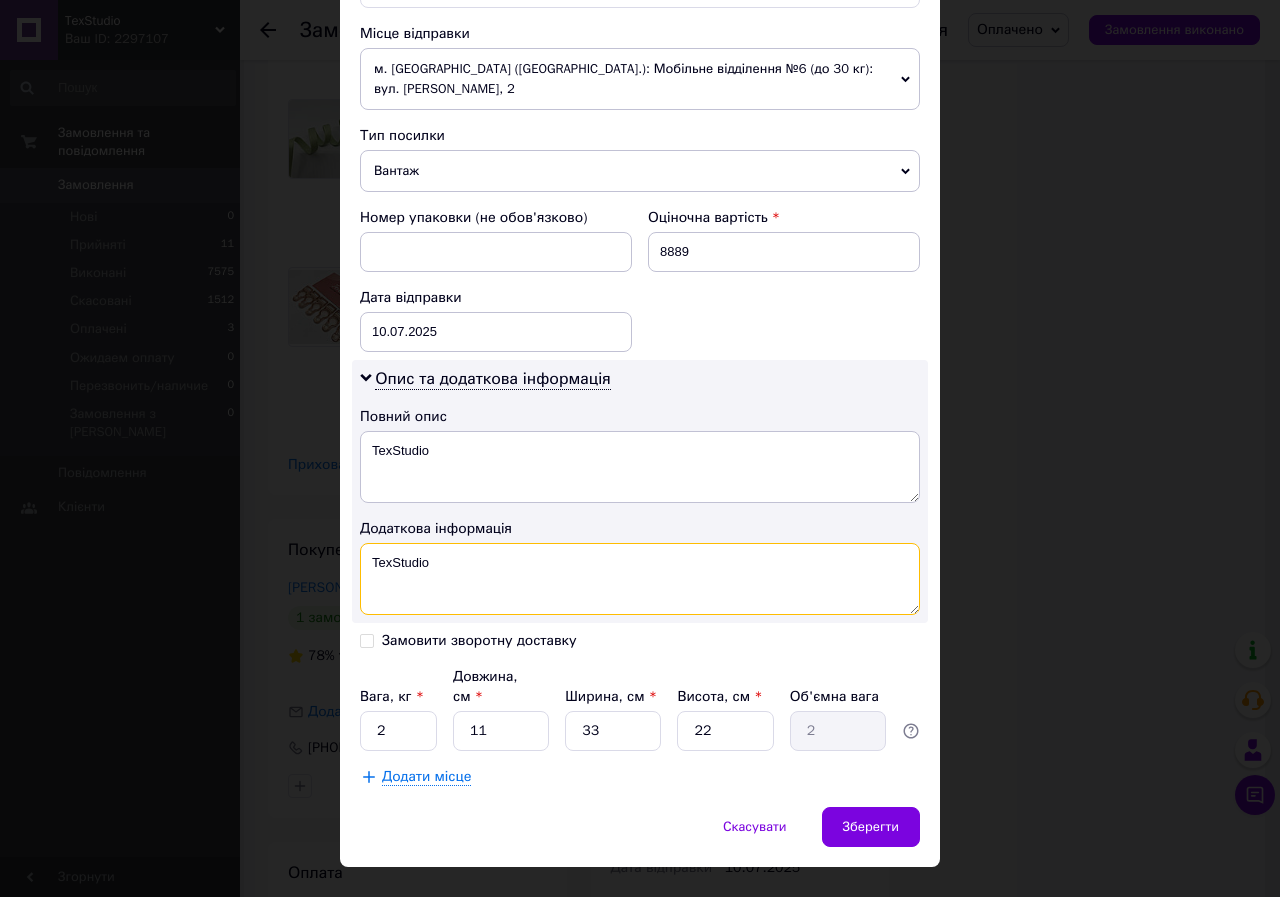 type on "TexStudio" 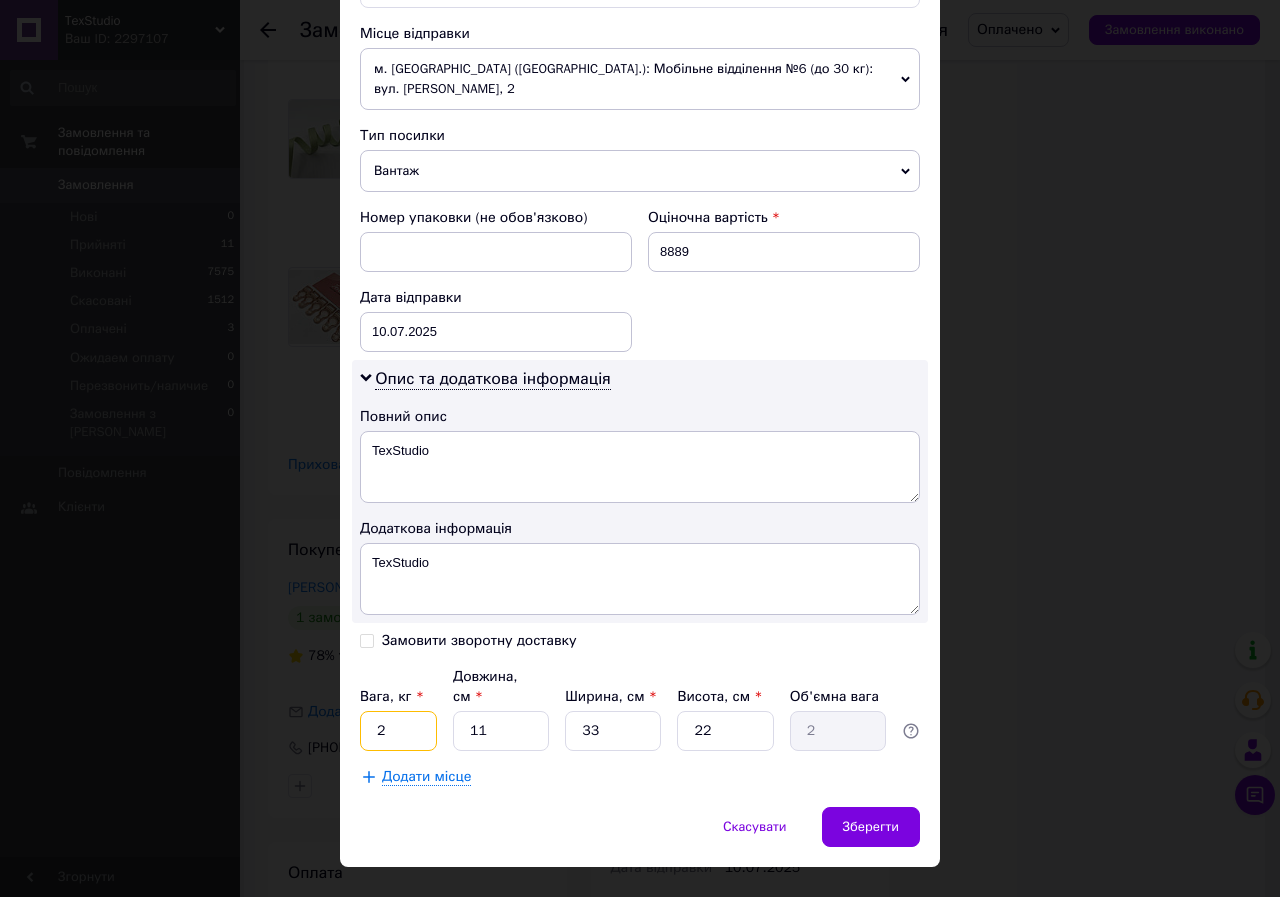 drag, startPoint x: 376, startPoint y: 694, endPoint x: 388, endPoint y: 697, distance: 12.369317 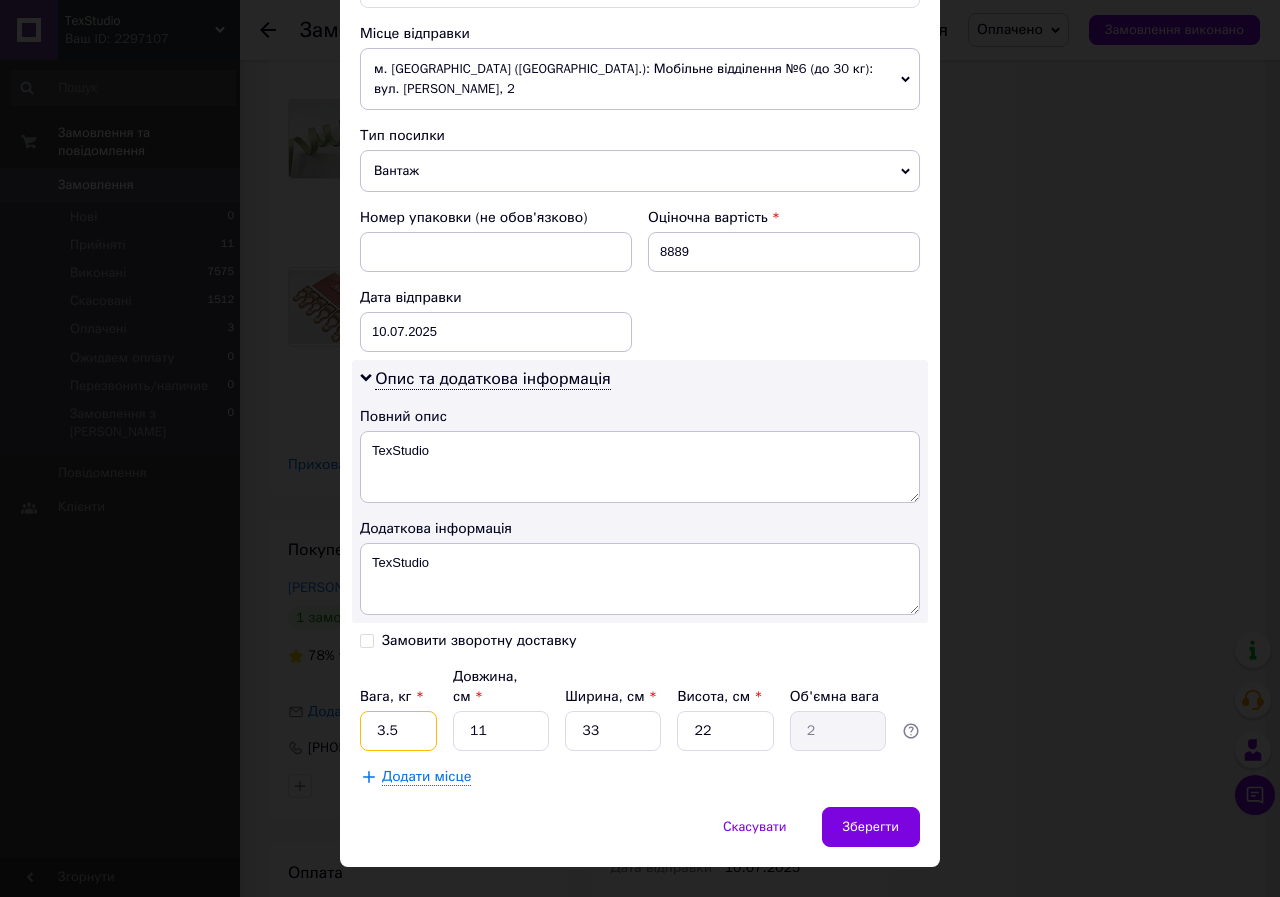 type on "3.5" 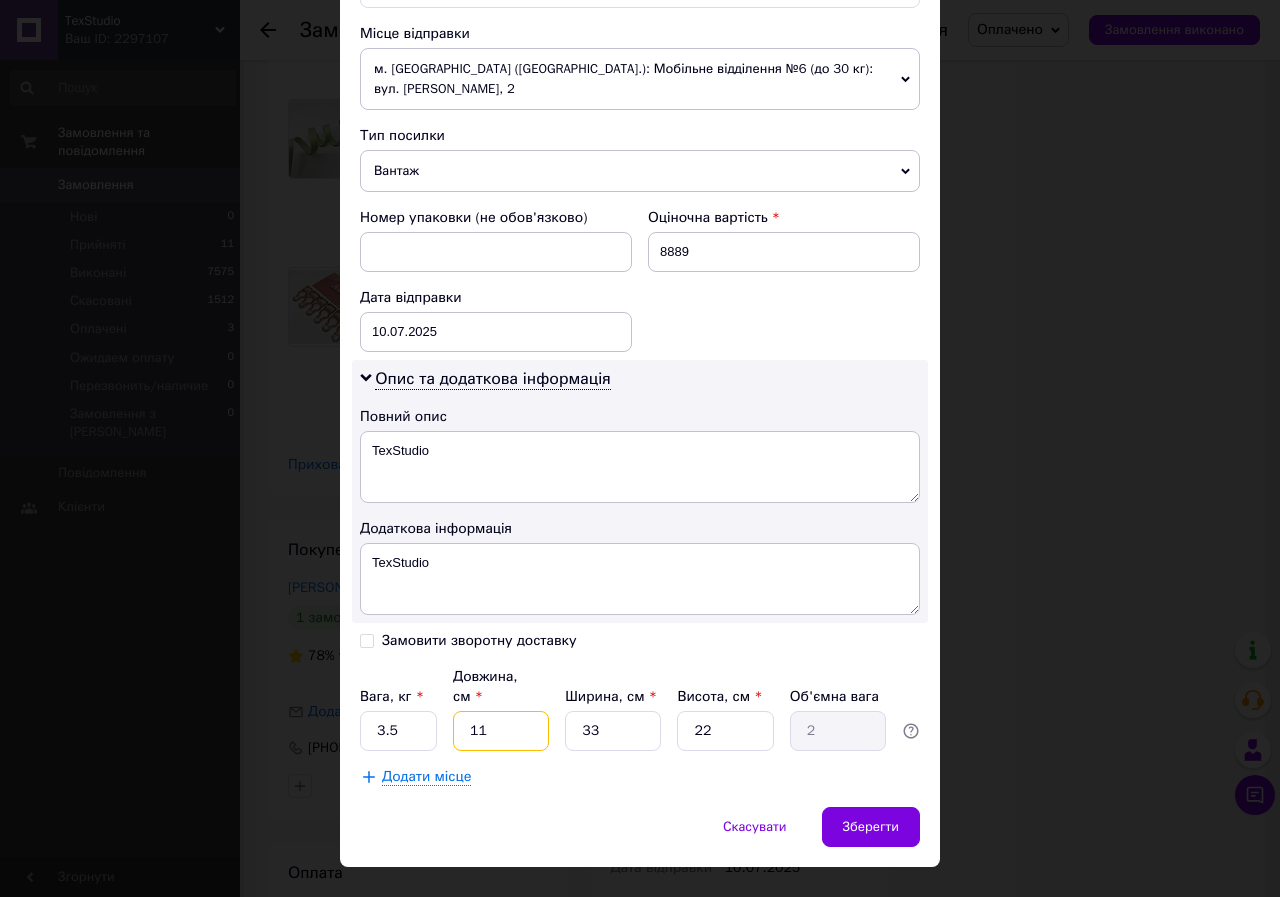 click on "11" at bounding box center [501, 731] 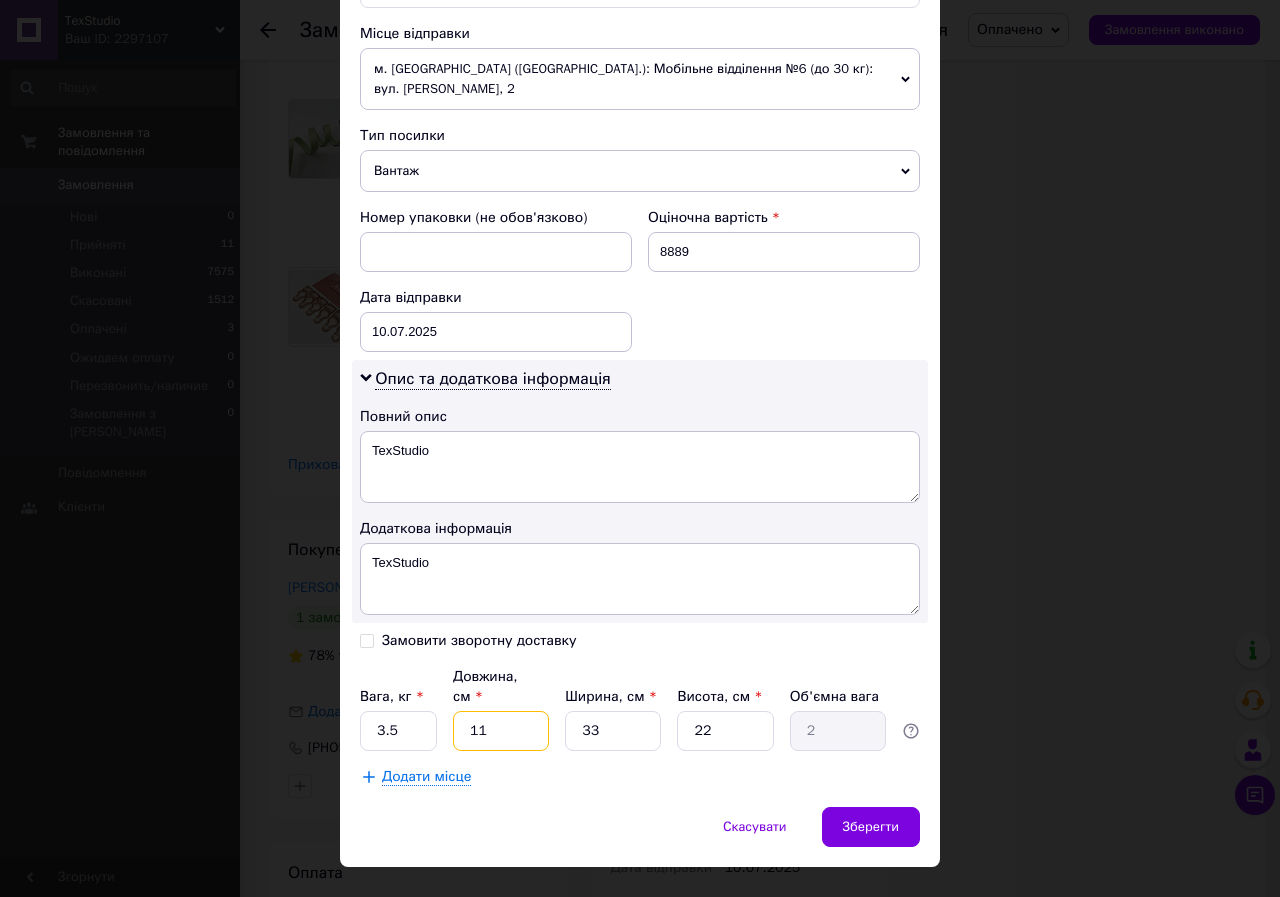 type on "1" 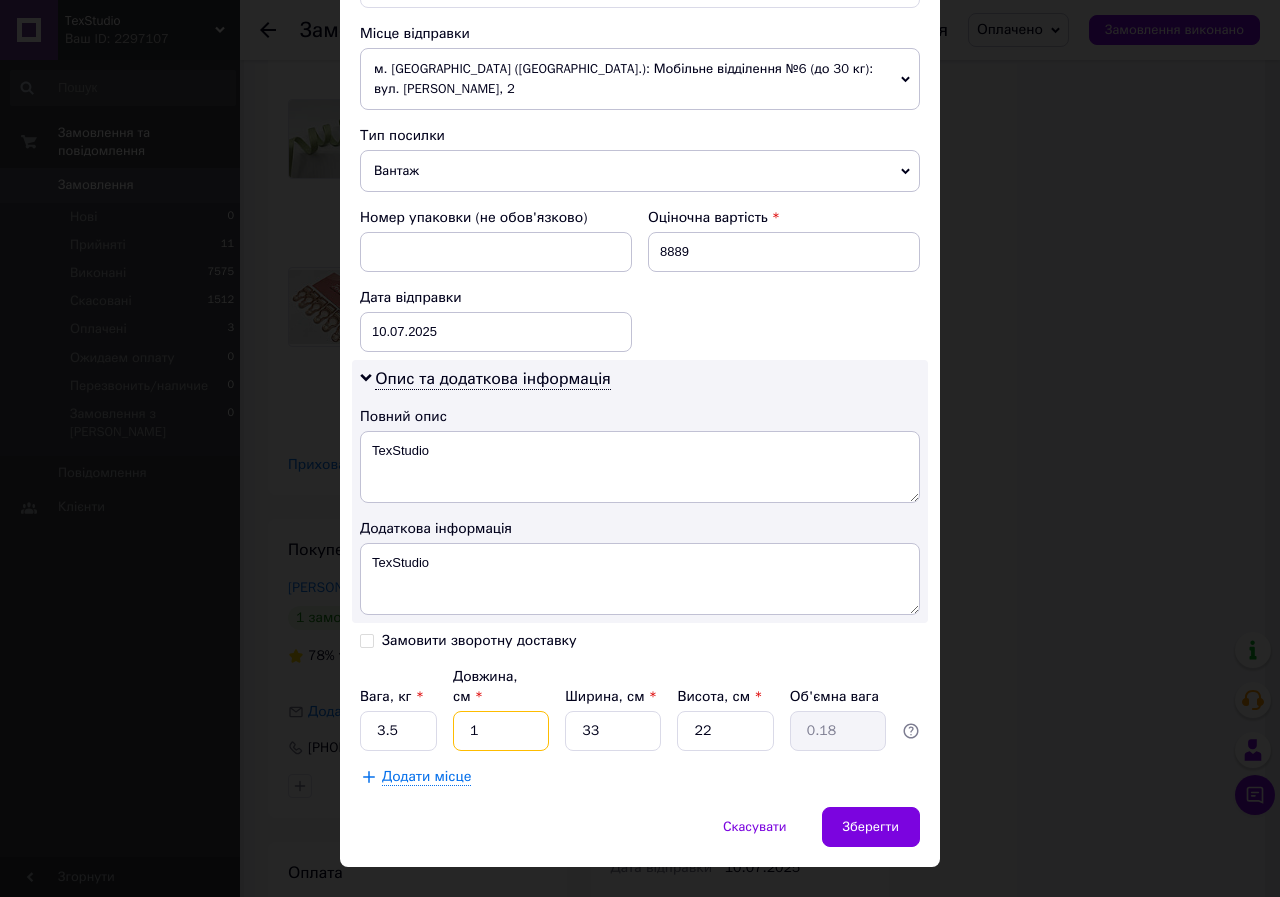 type 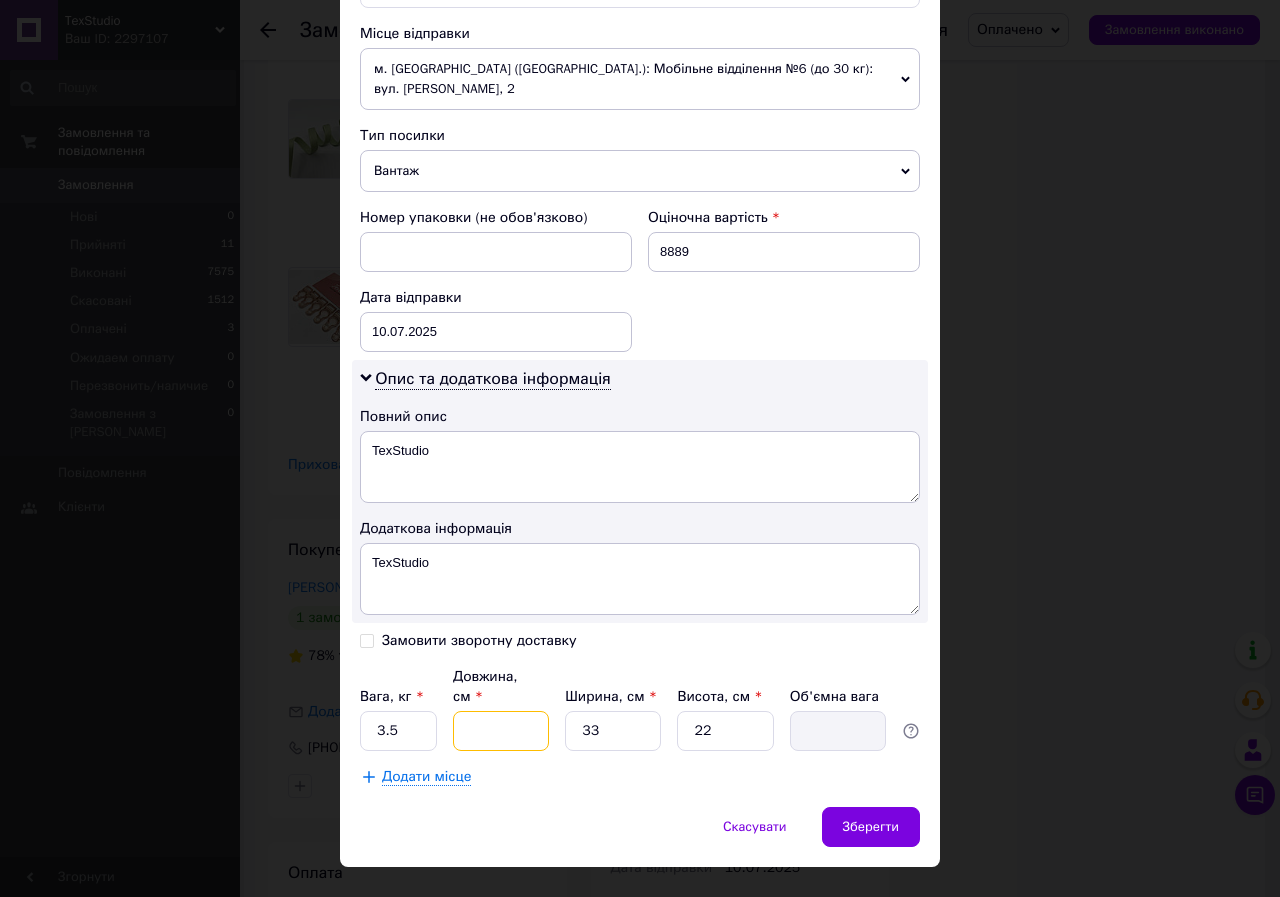 type on "3" 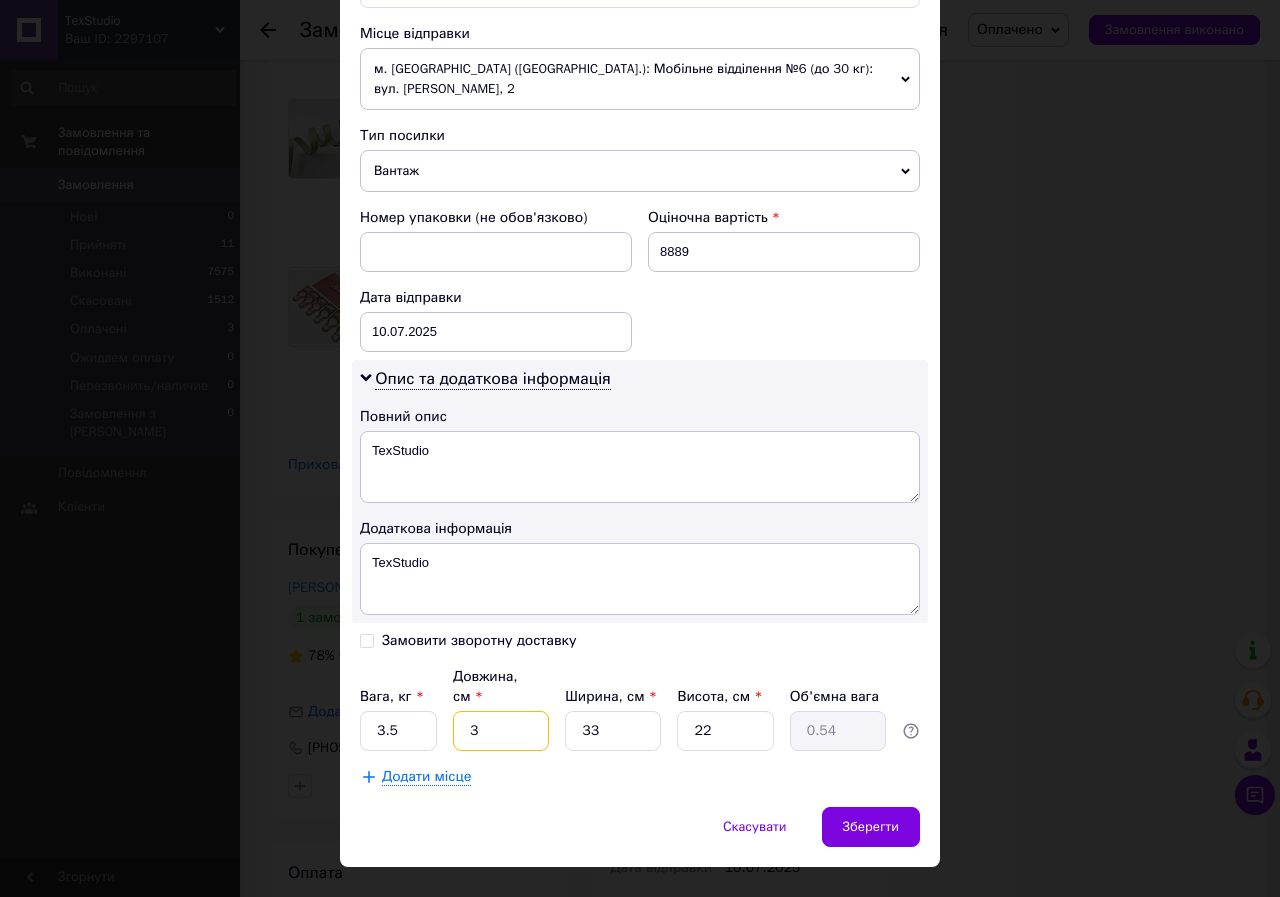 type on "37" 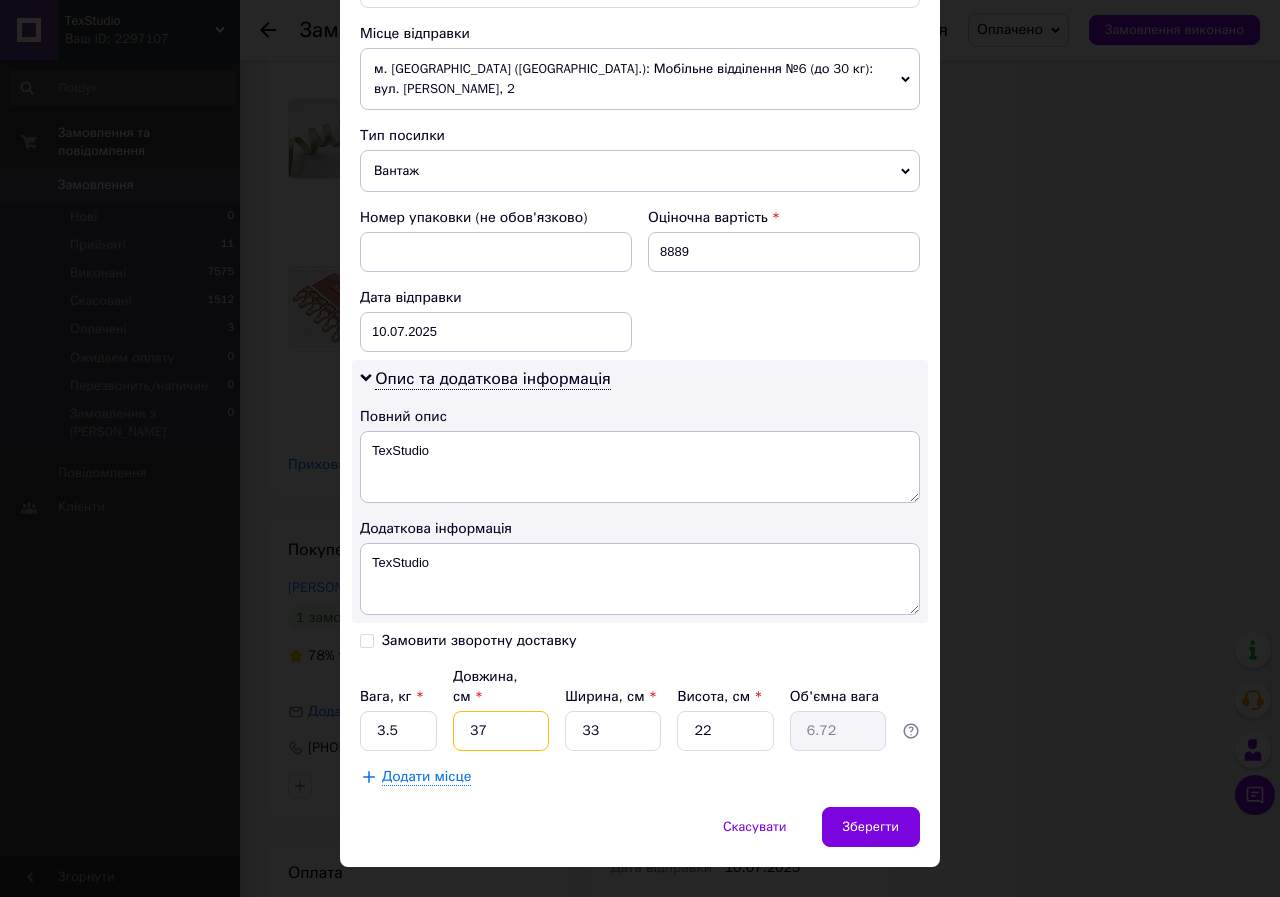 type on "37" 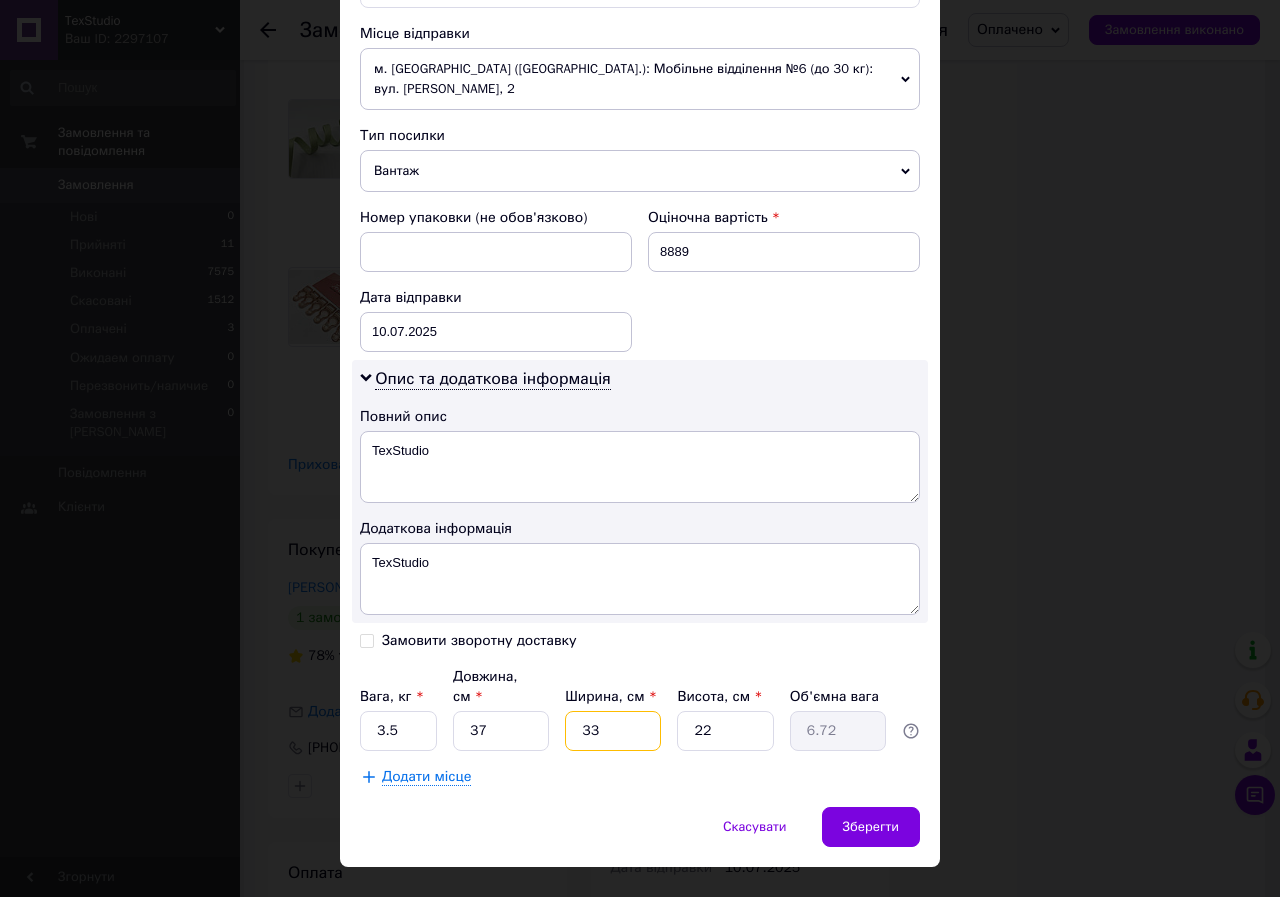 drag, startPoint x: 605, startPoint y: 703, endPoint x: 575, endPoint y: 699, distance: 30.265491 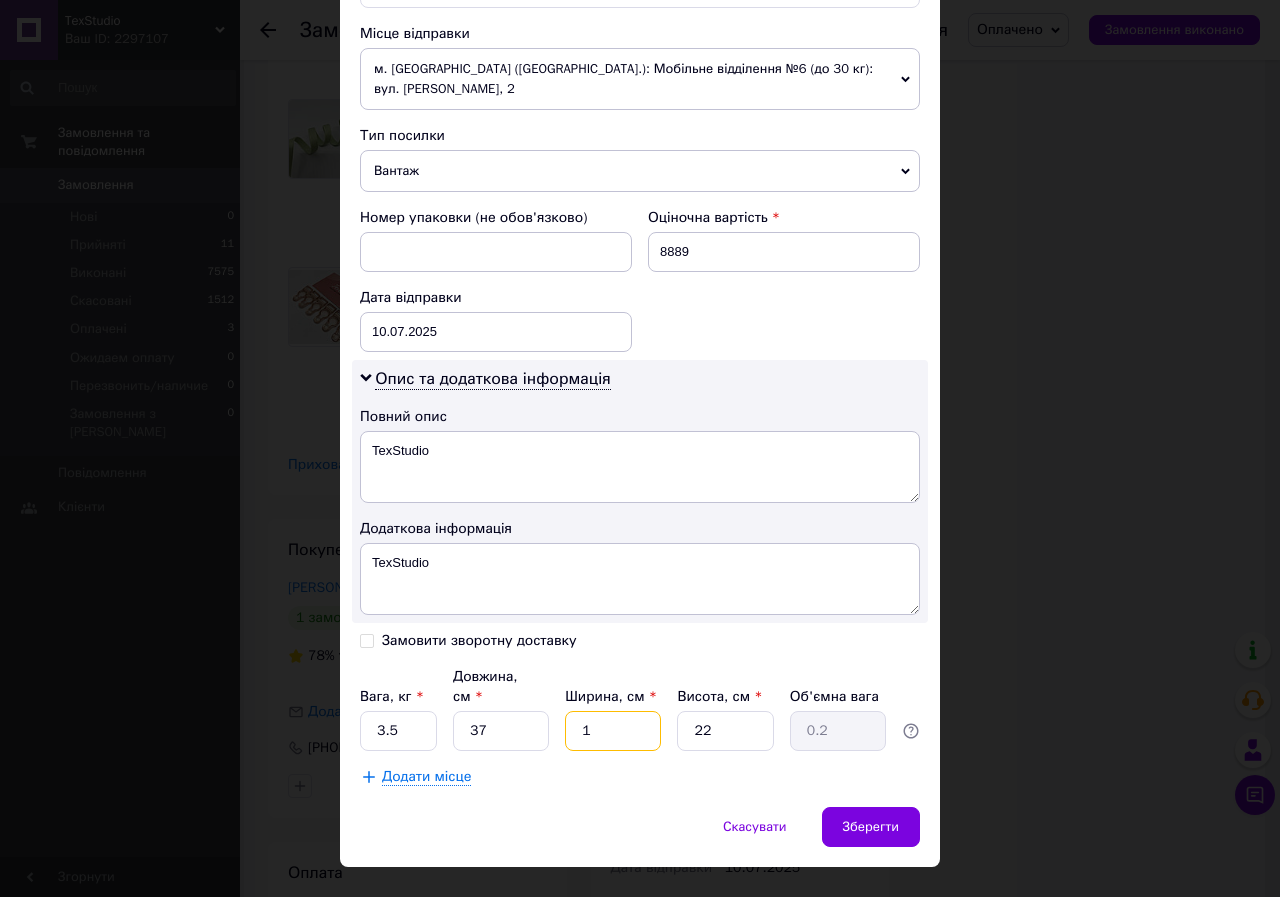 type on "19" 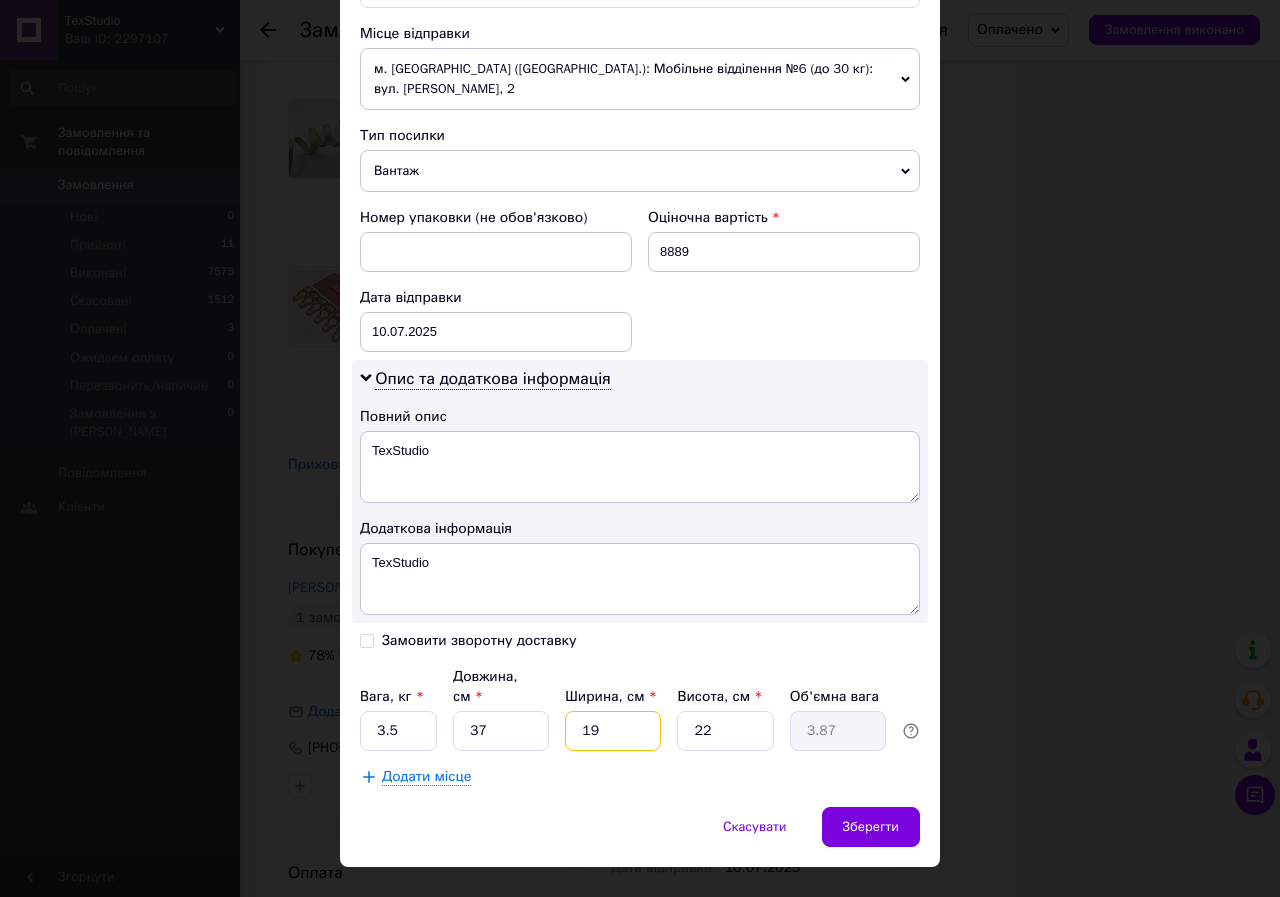 type on "19" 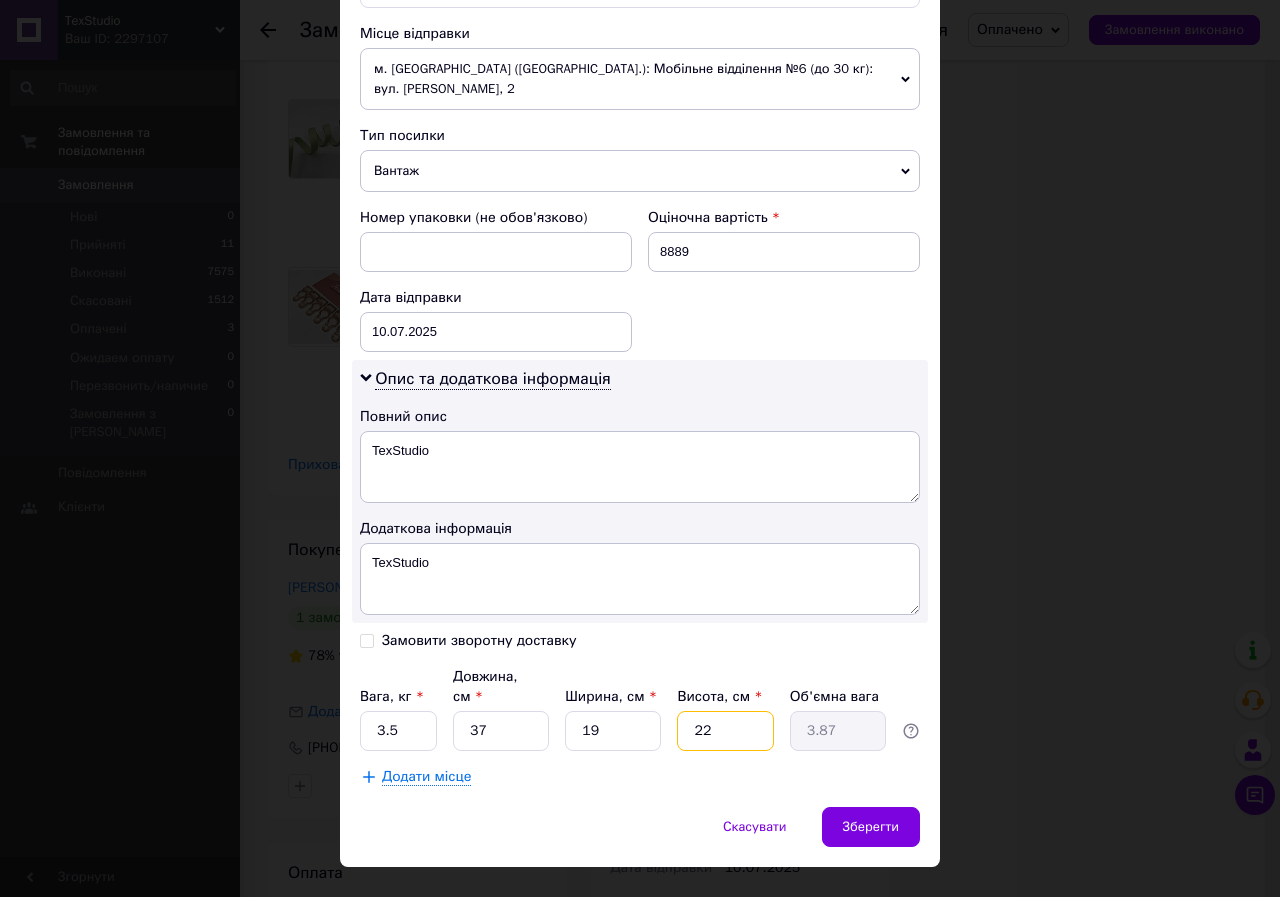 drag, startPoint x: 706, startPoint y: 693, endPoint x: 687, endPoint y: 691, distance: 19.104973 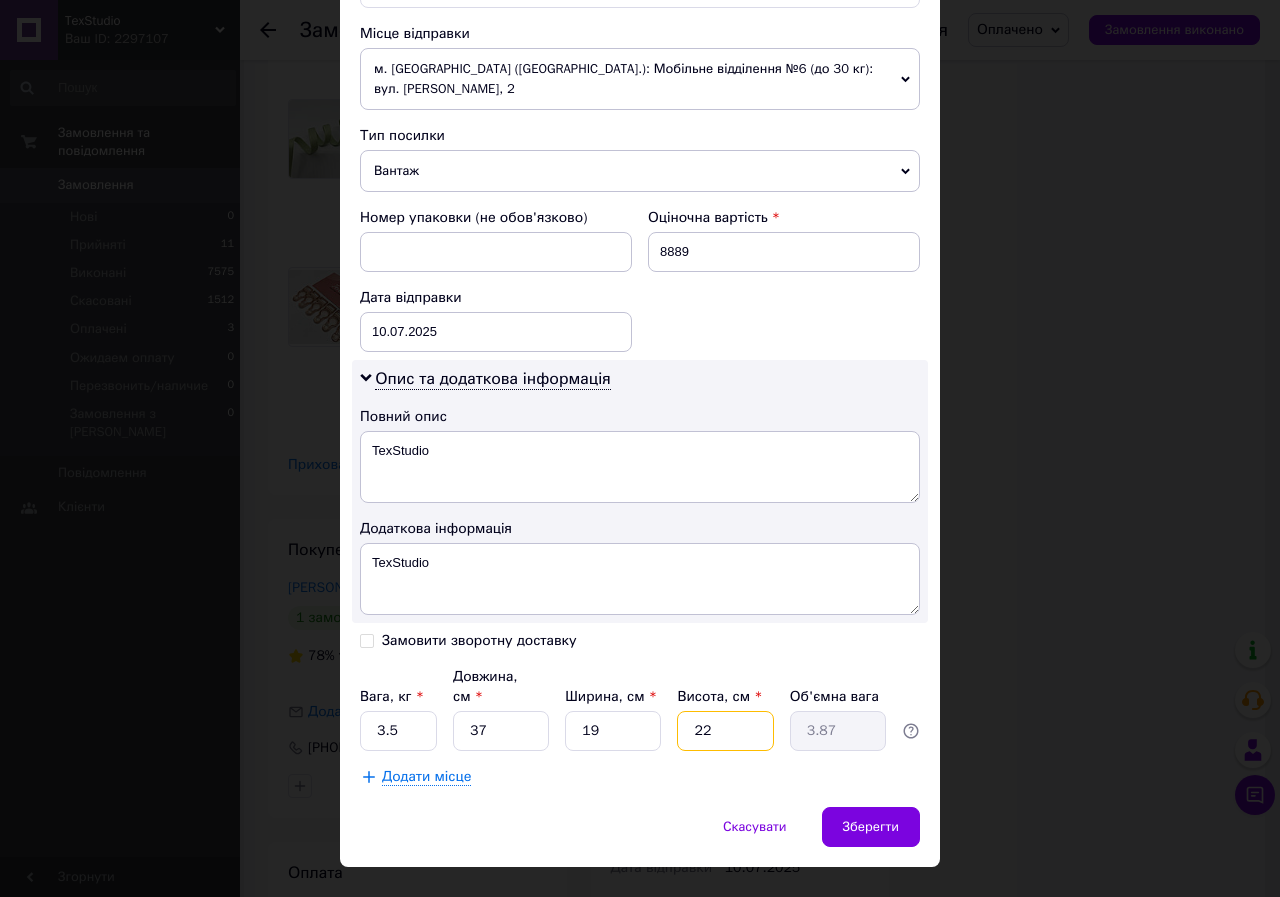type on "1" 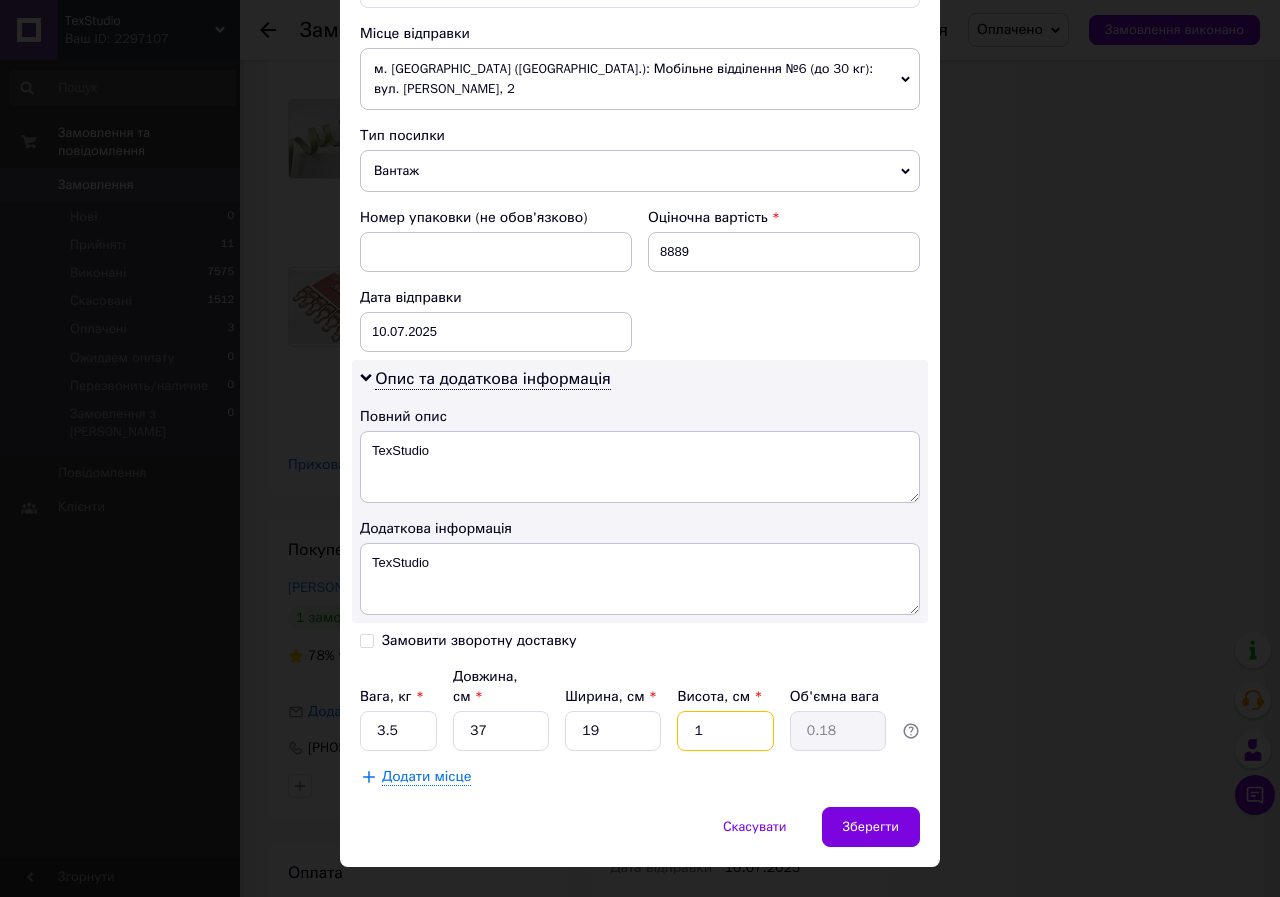 type on "19" 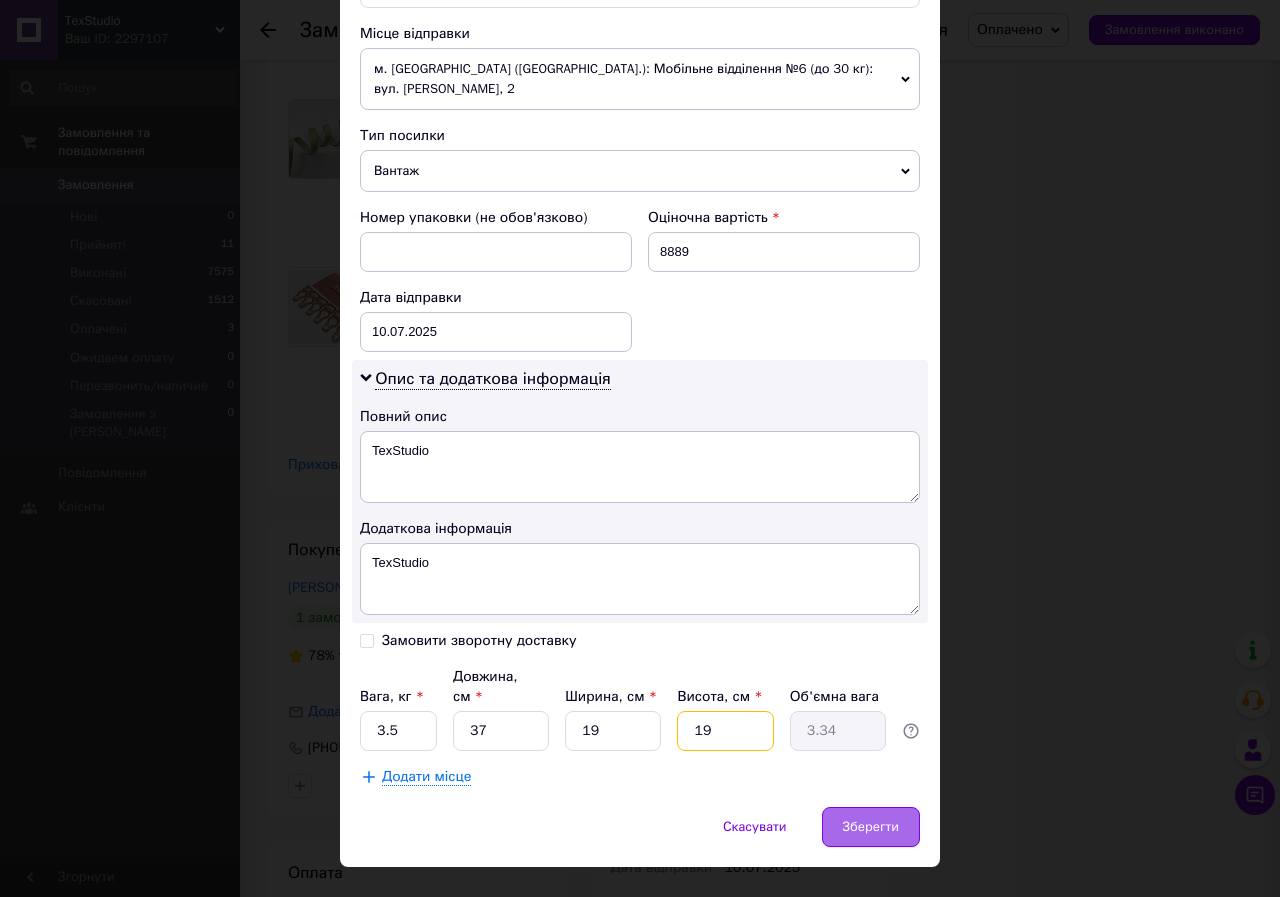 type on "19" 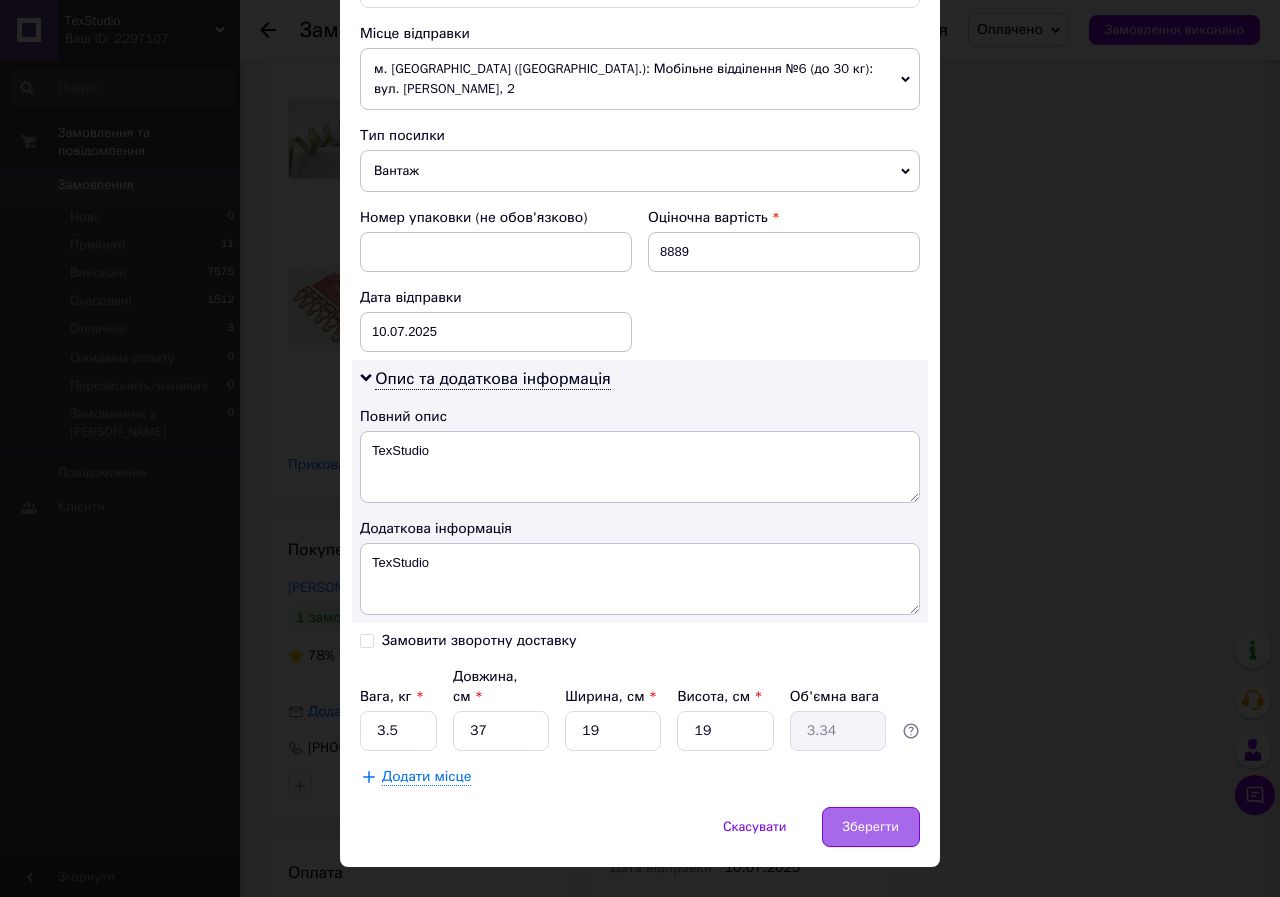 click on "Зберегти" at bounding box center [871, 827] 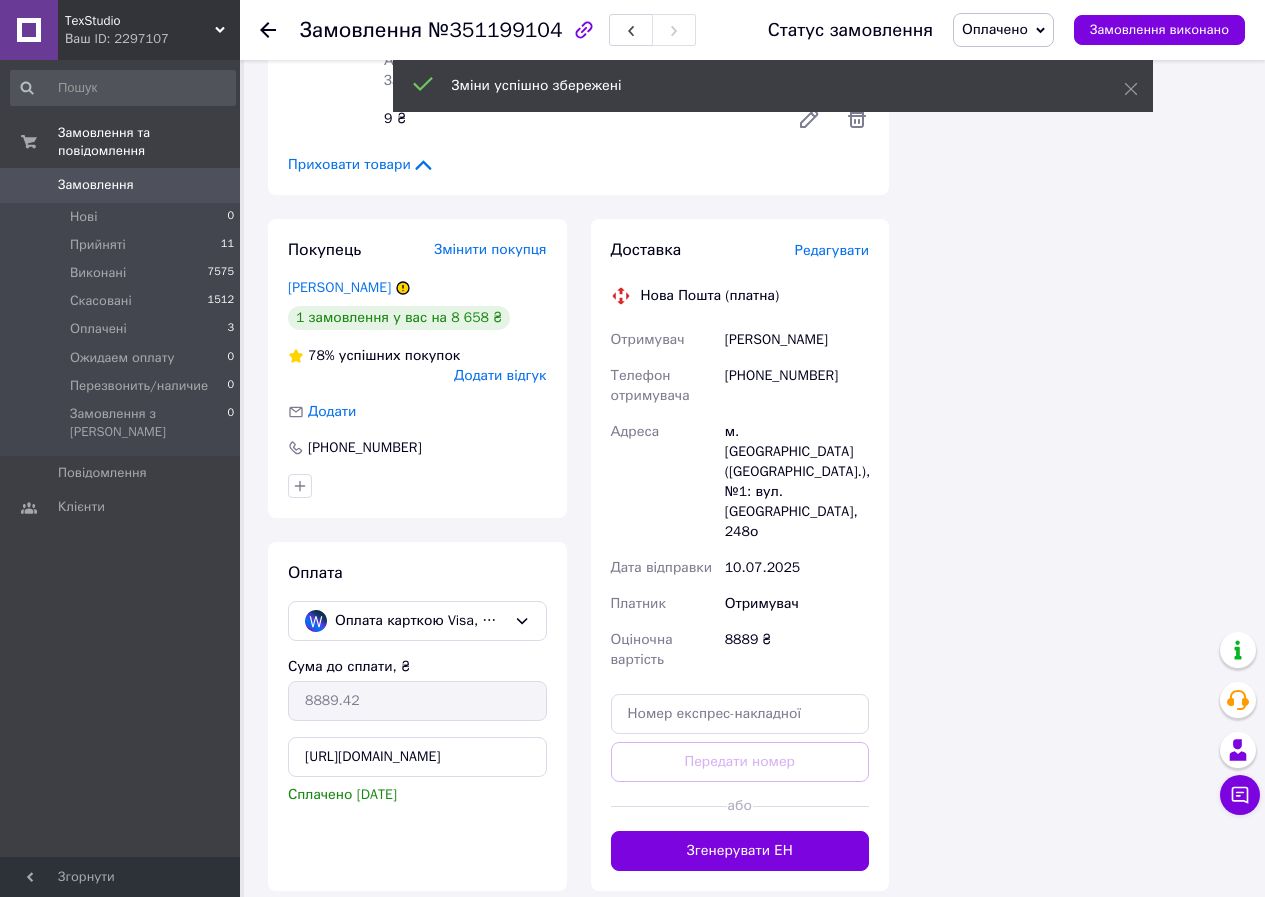 scroll, scrollTop: 9352, scrollLeft: 0, axis: vertical 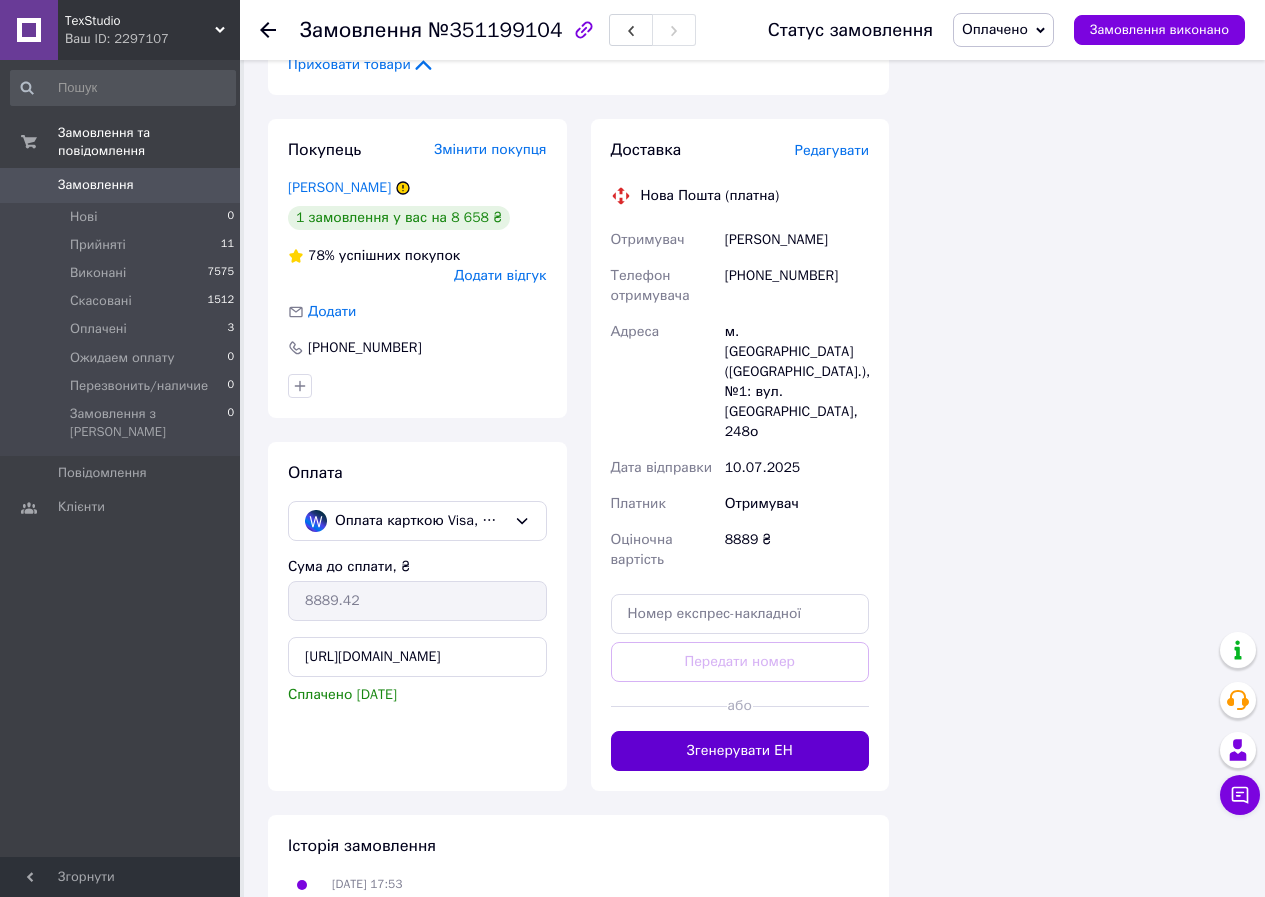 click on "Згенерувати ЕН" at bounding box center [740, 751] 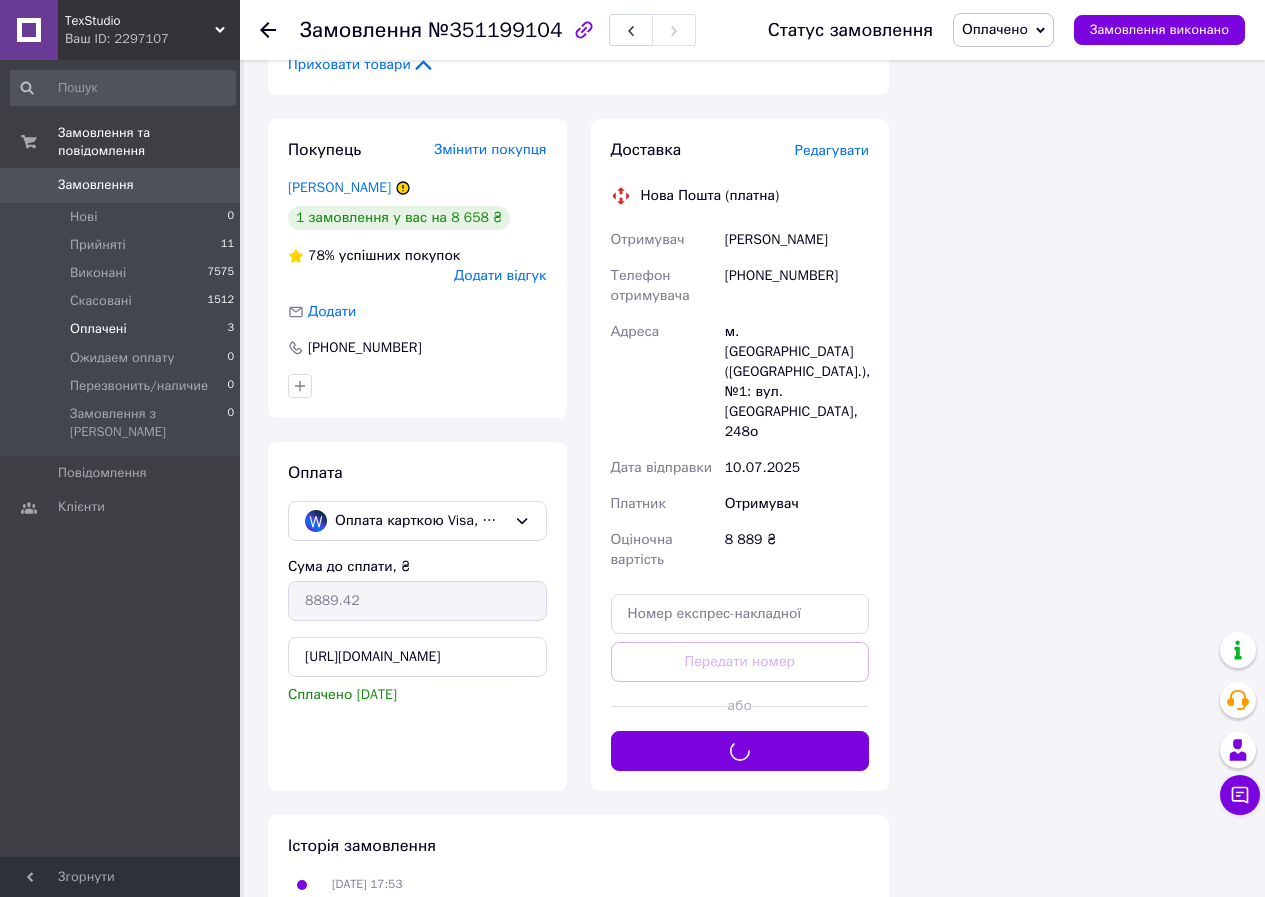 click on "Оплачені 3" at bounding box center [123, 329] 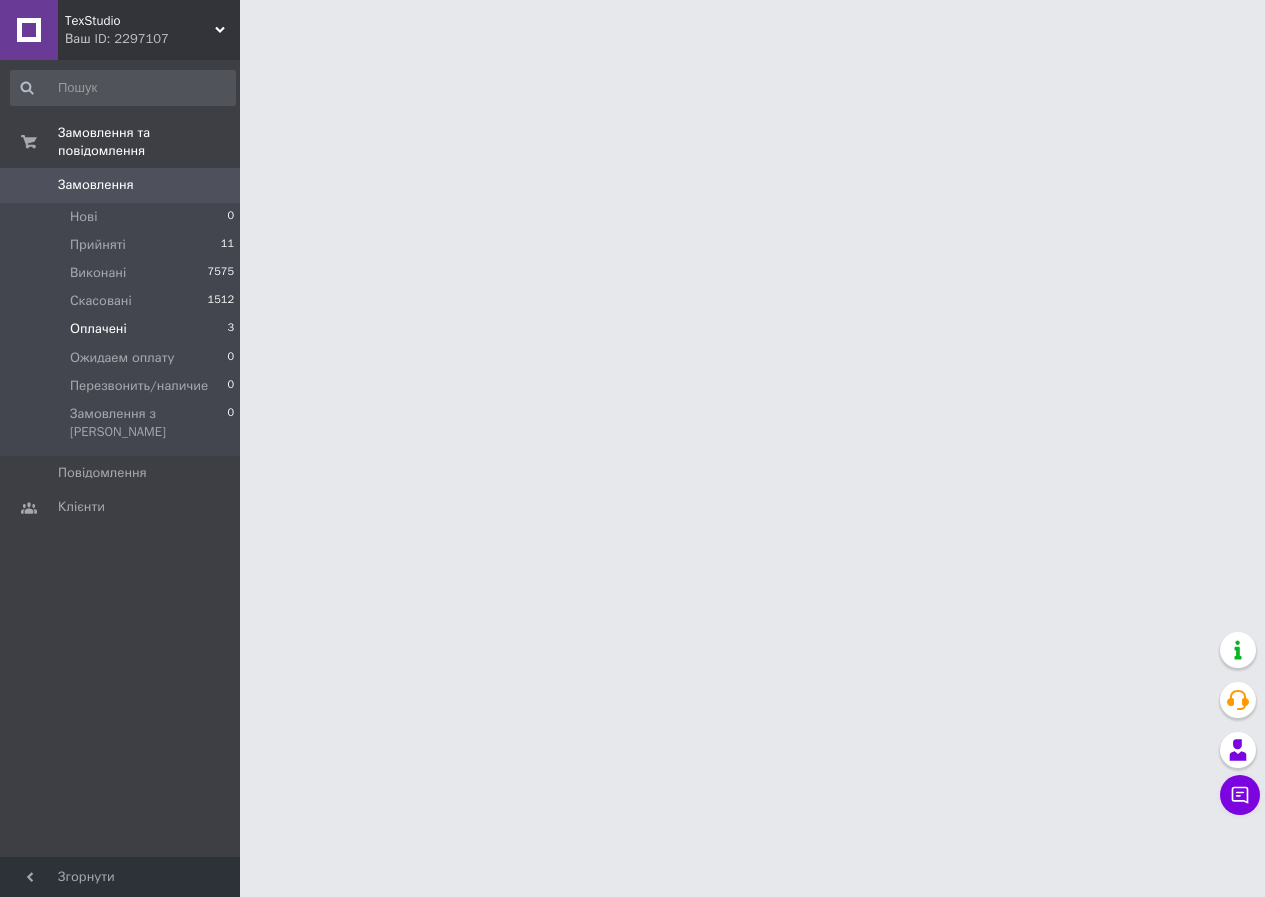 scroll, scrollTop: 0, scrollLeft: 0, axis: both 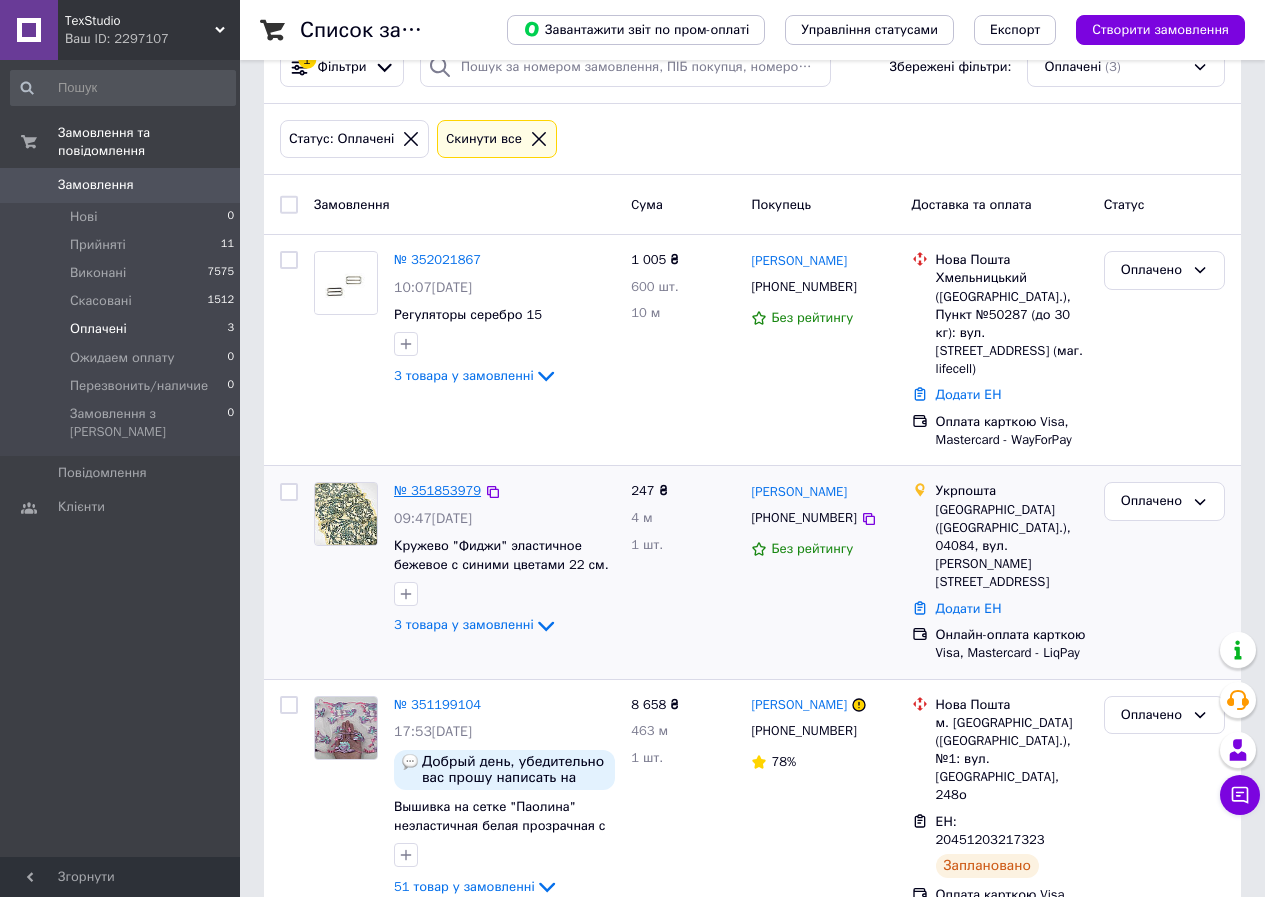 click on "№ 351853979" at bounding box center [437, 490] 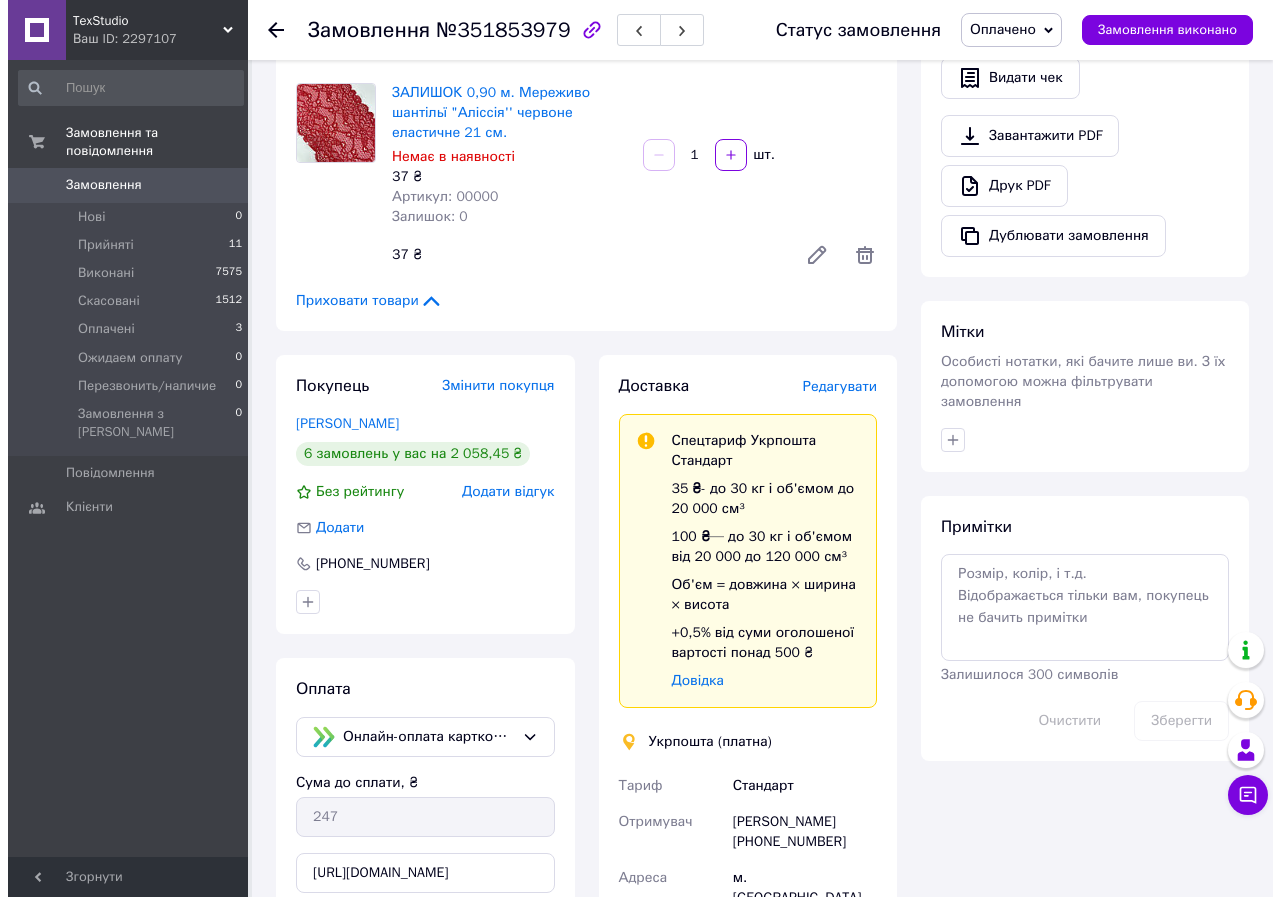 scroll, scrollTop: 852, scrollLeft: 0, axis: vertical 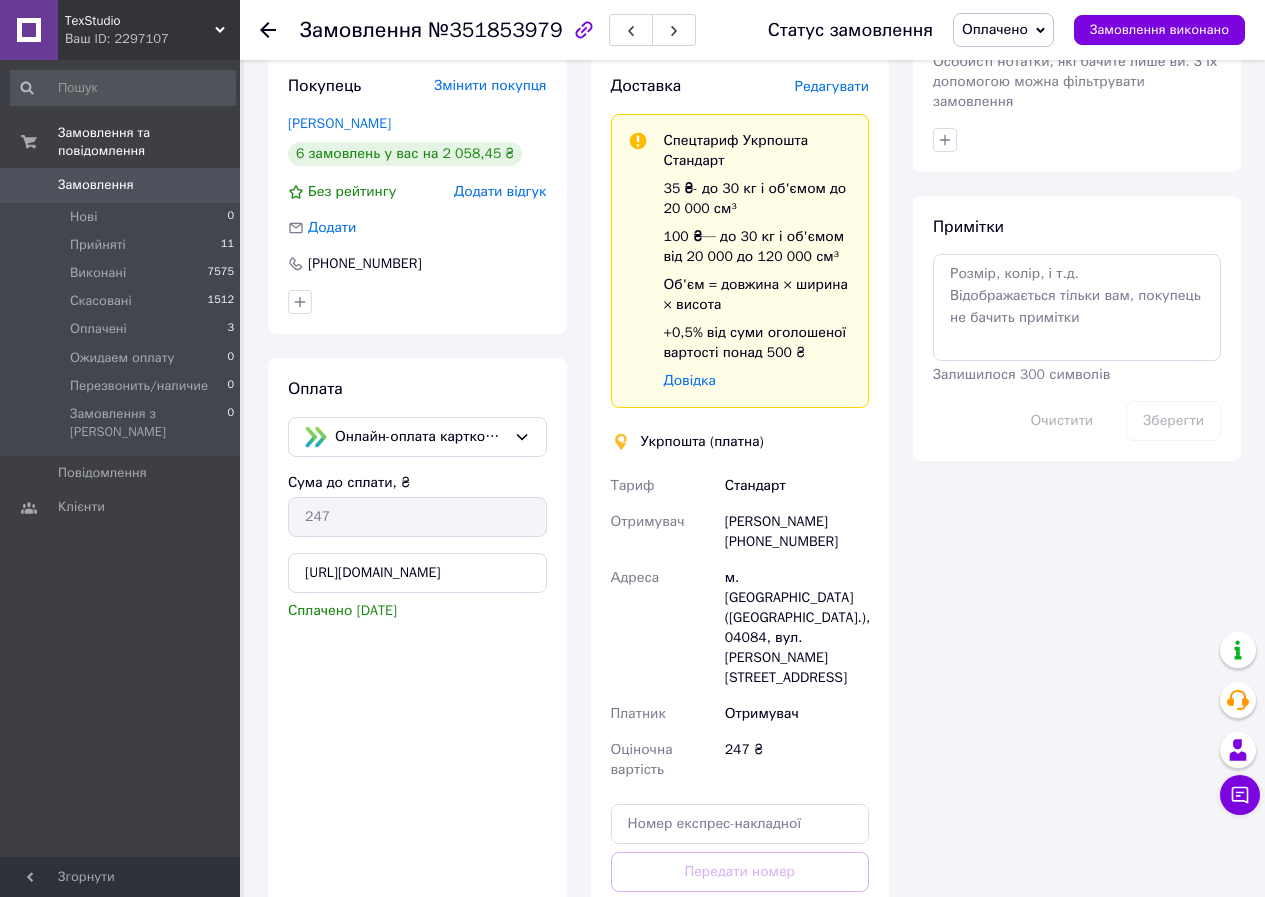 click on "Редагувати" at bounding box center [832, 86] 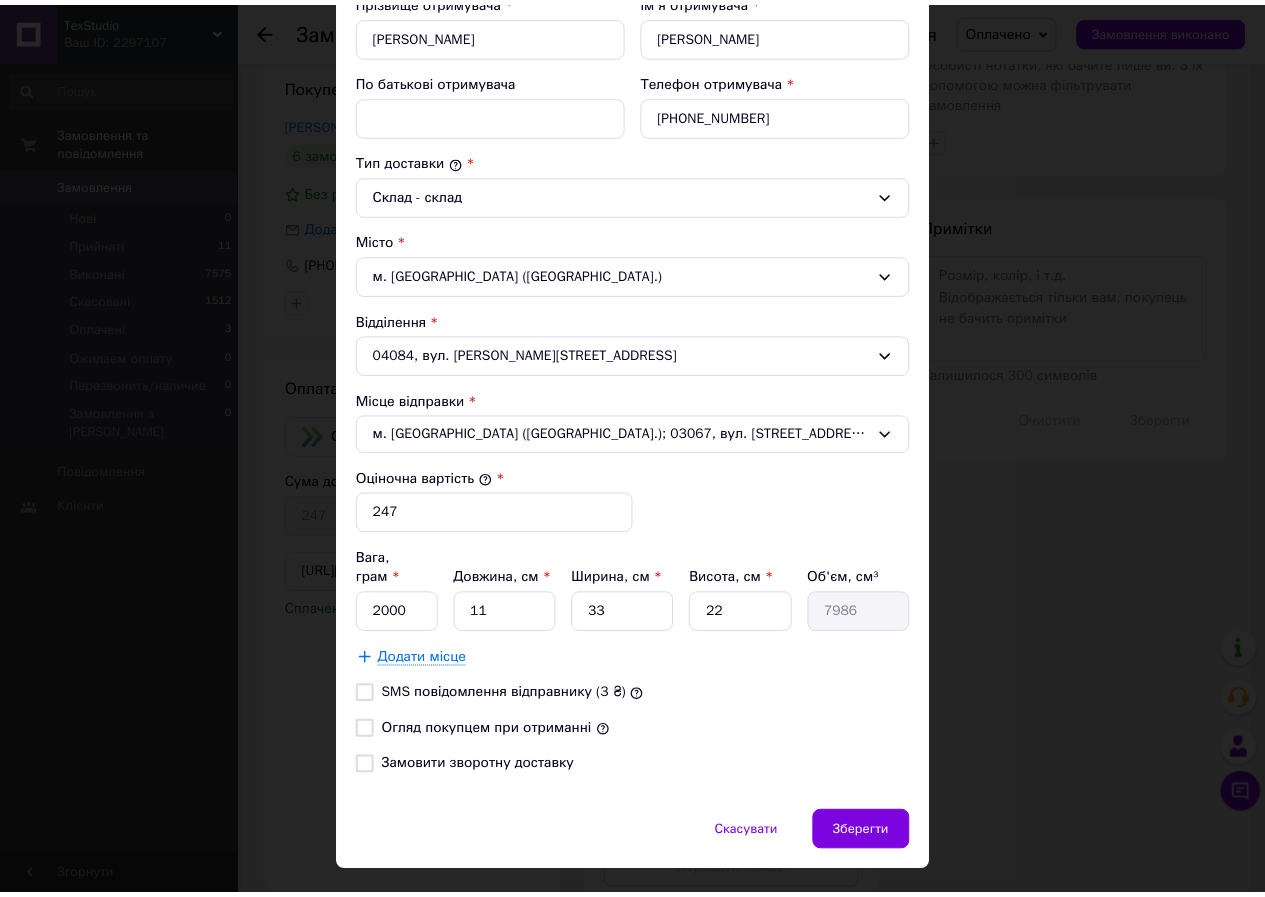 scroll, scrollTop: 426, scrollLeft: 0, axis: vertical 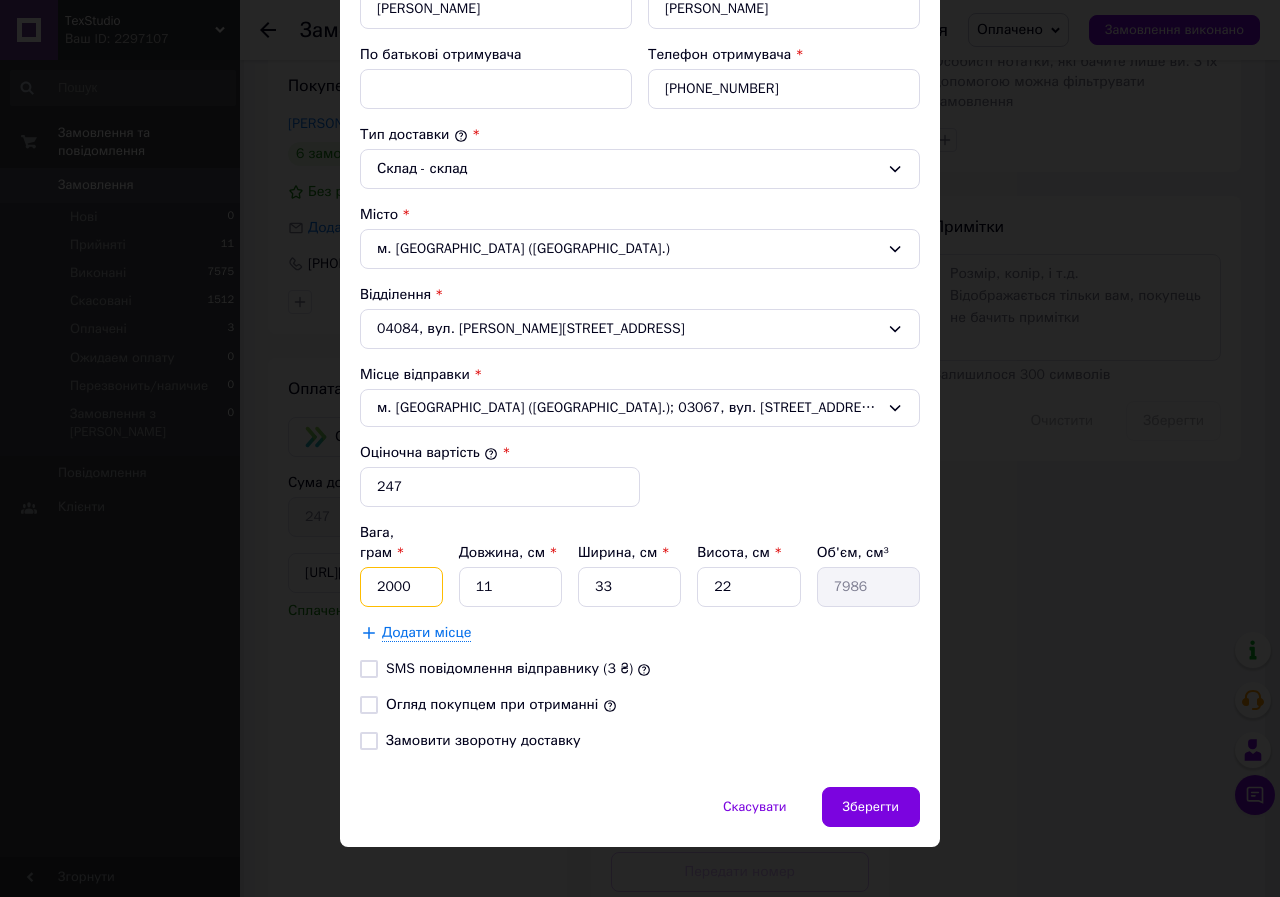 click on "2000" at bounding box center (401, 587) 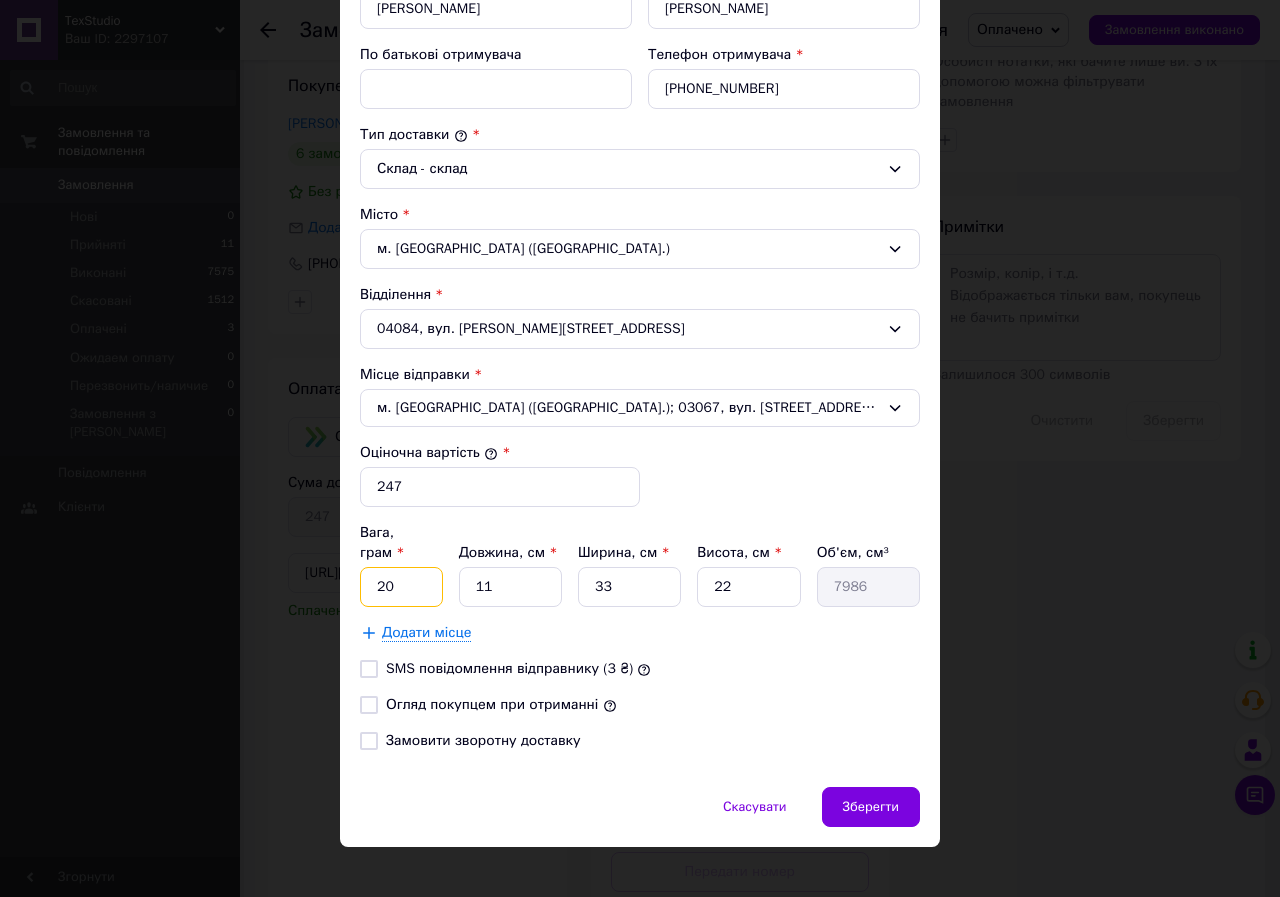 type on "2" 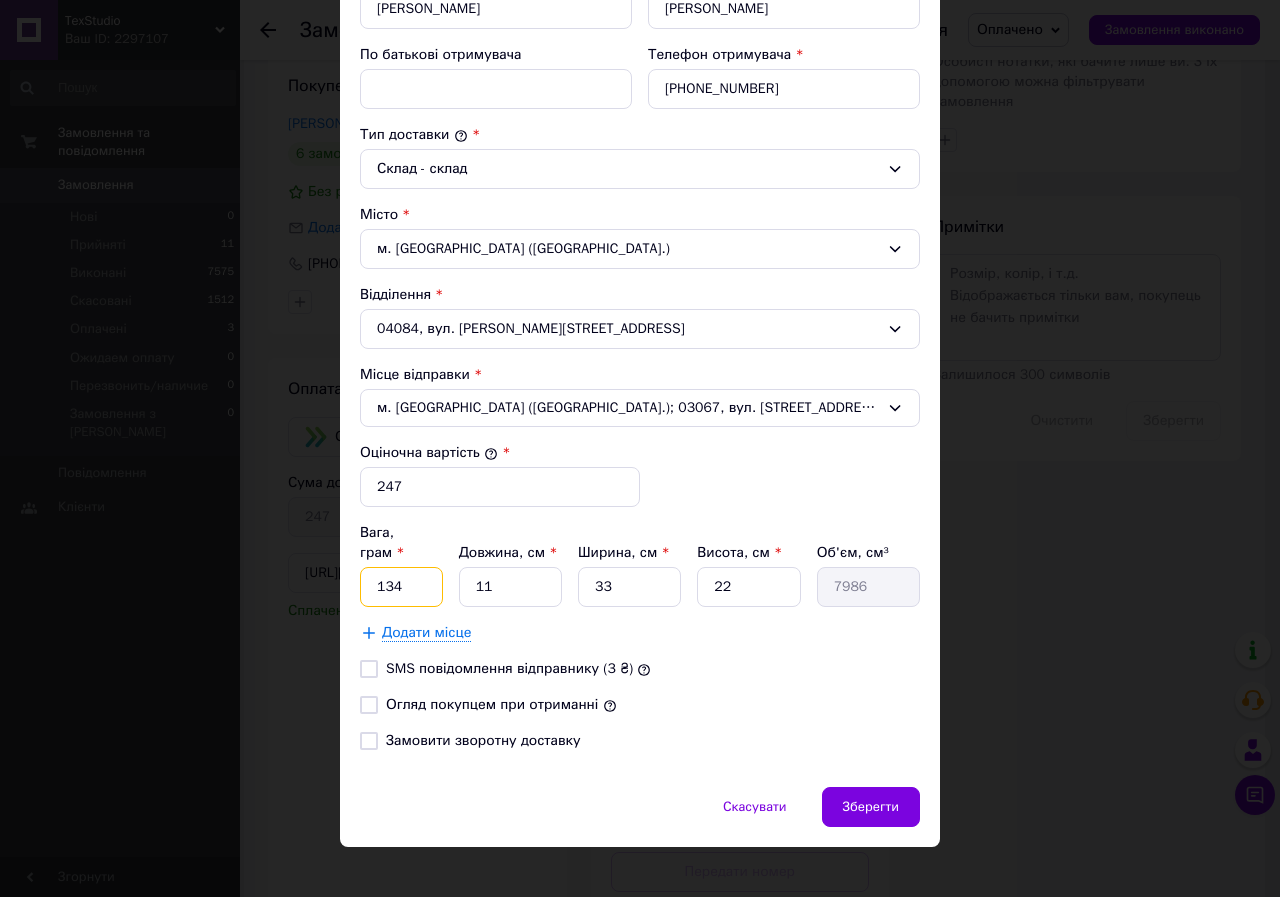 type on "134" 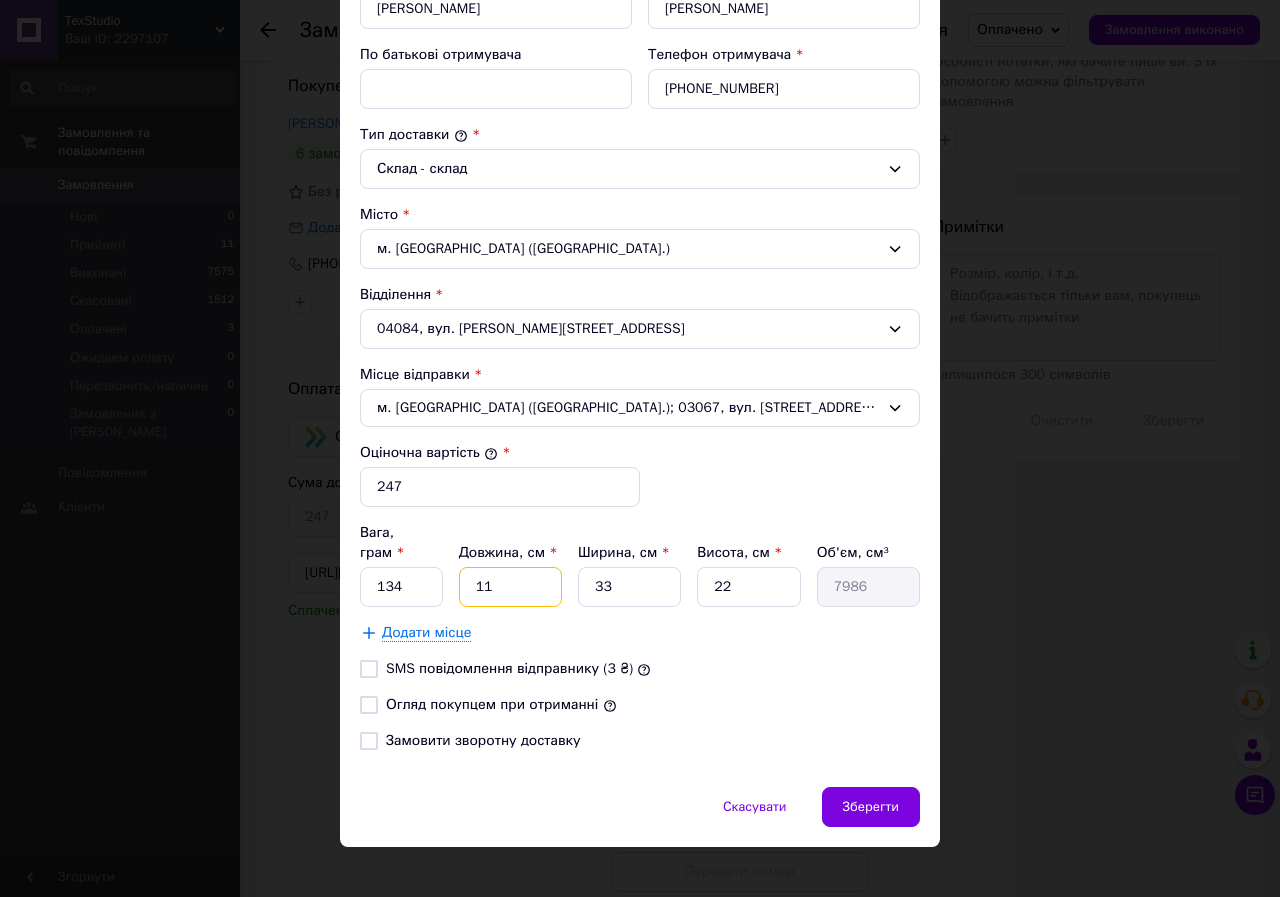 click on "11" at bounding box center (510, 587) 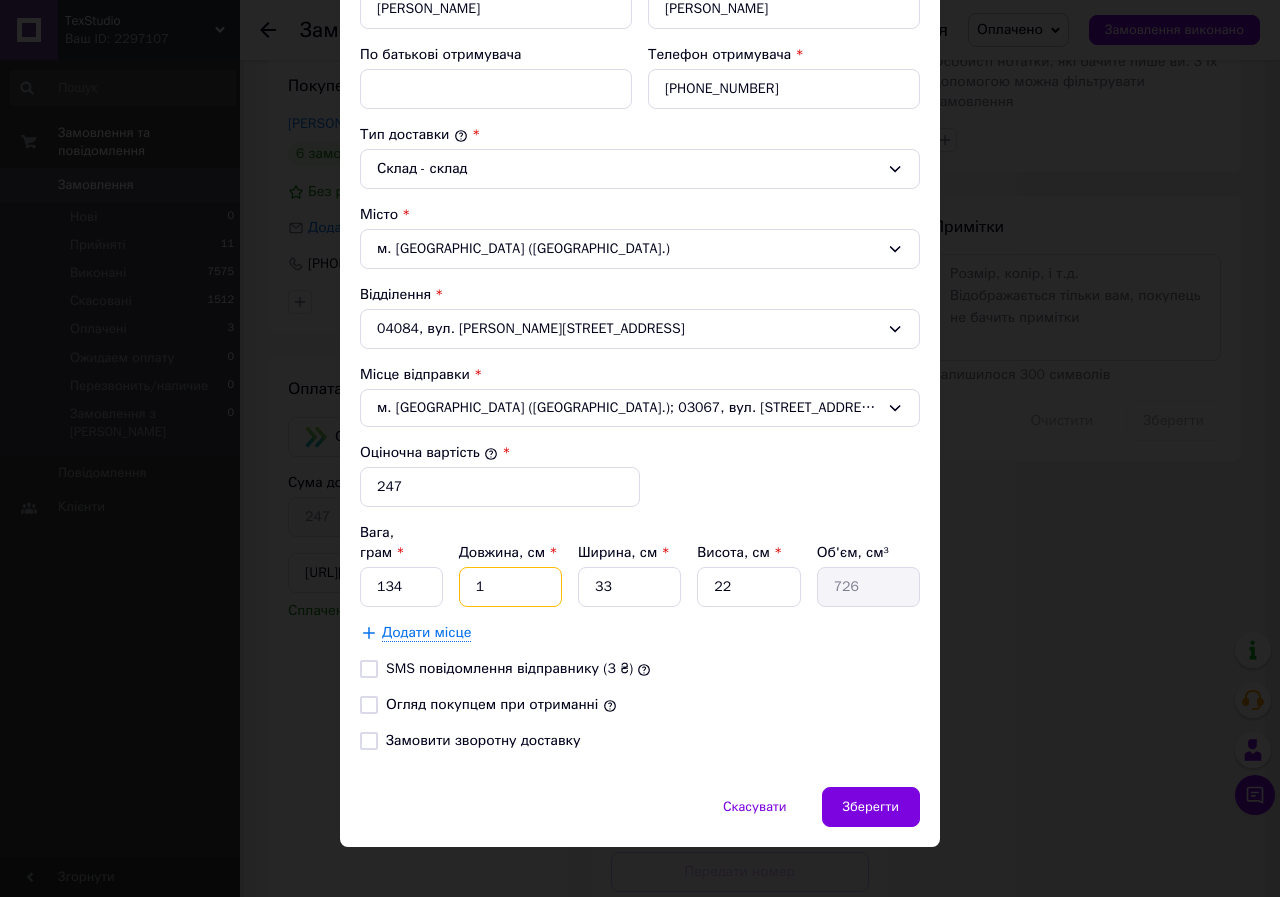 type 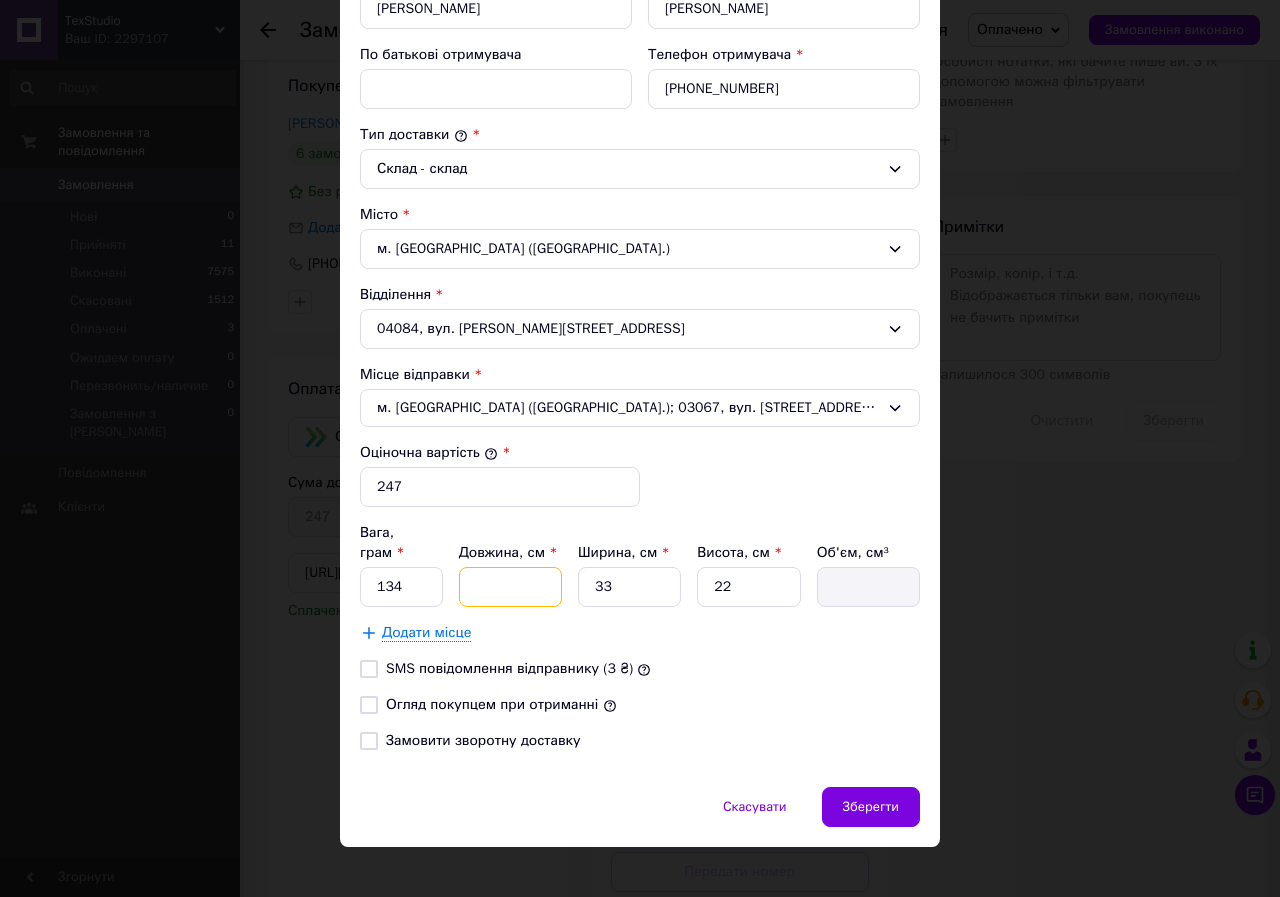 type on "2" 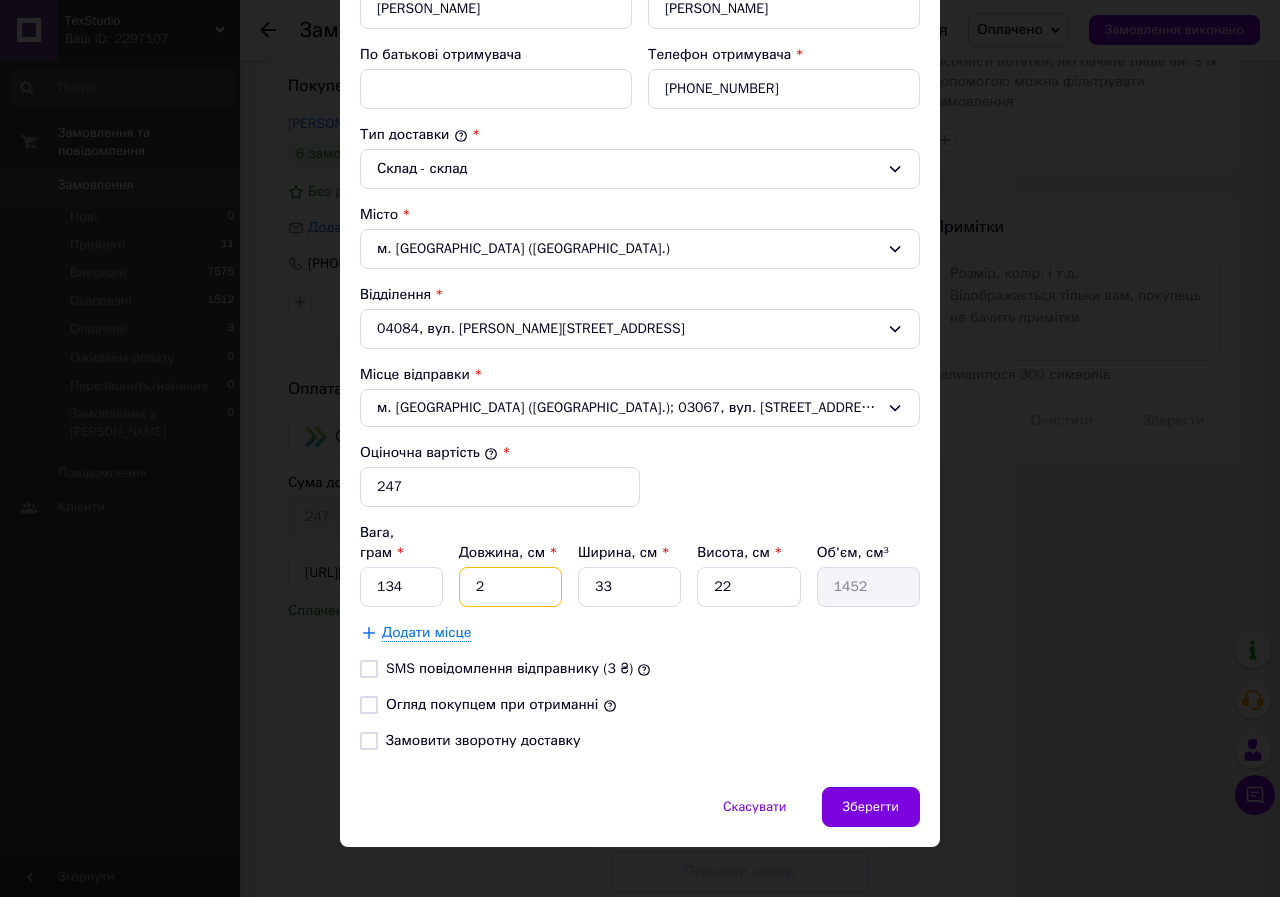 type on "24" 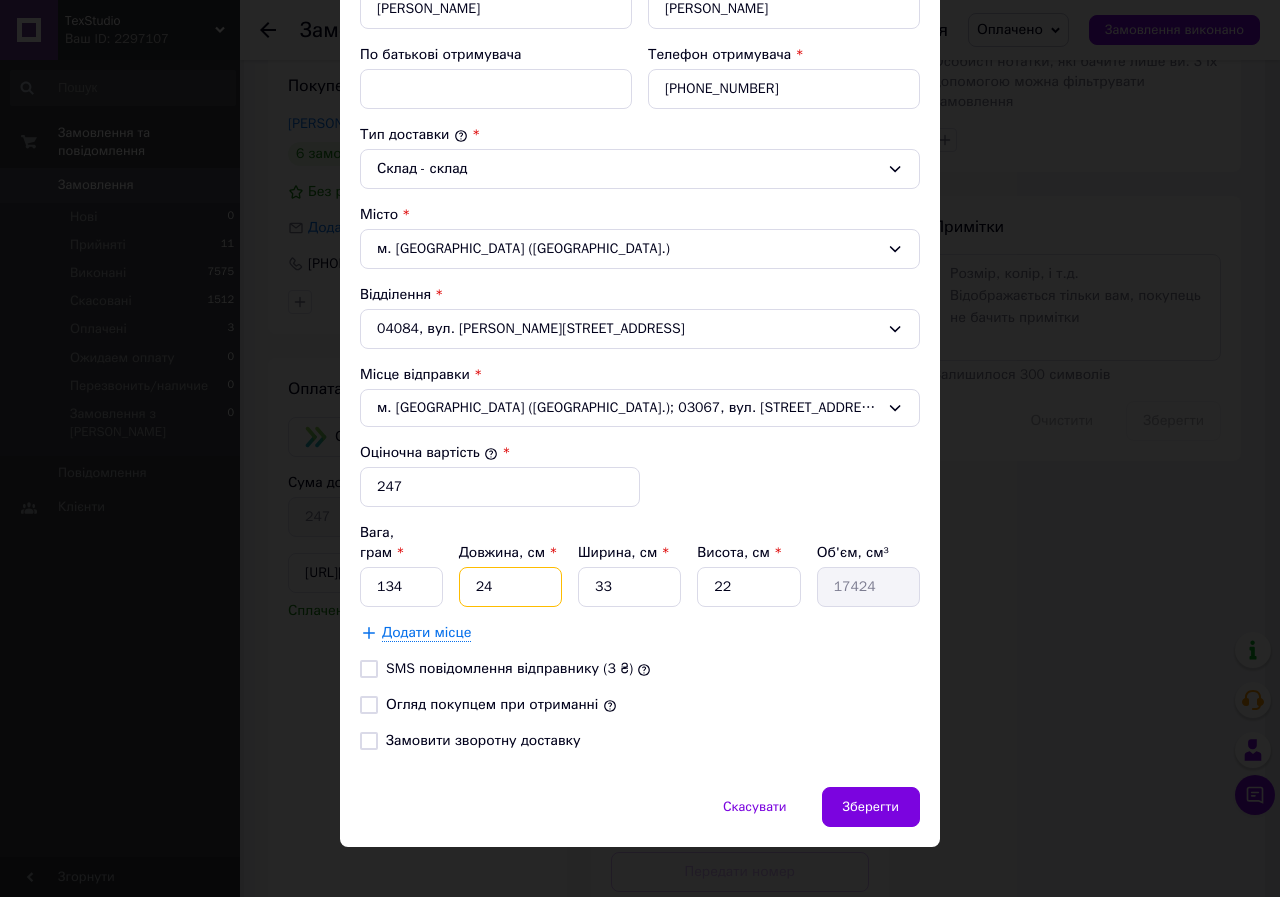 type on "24" 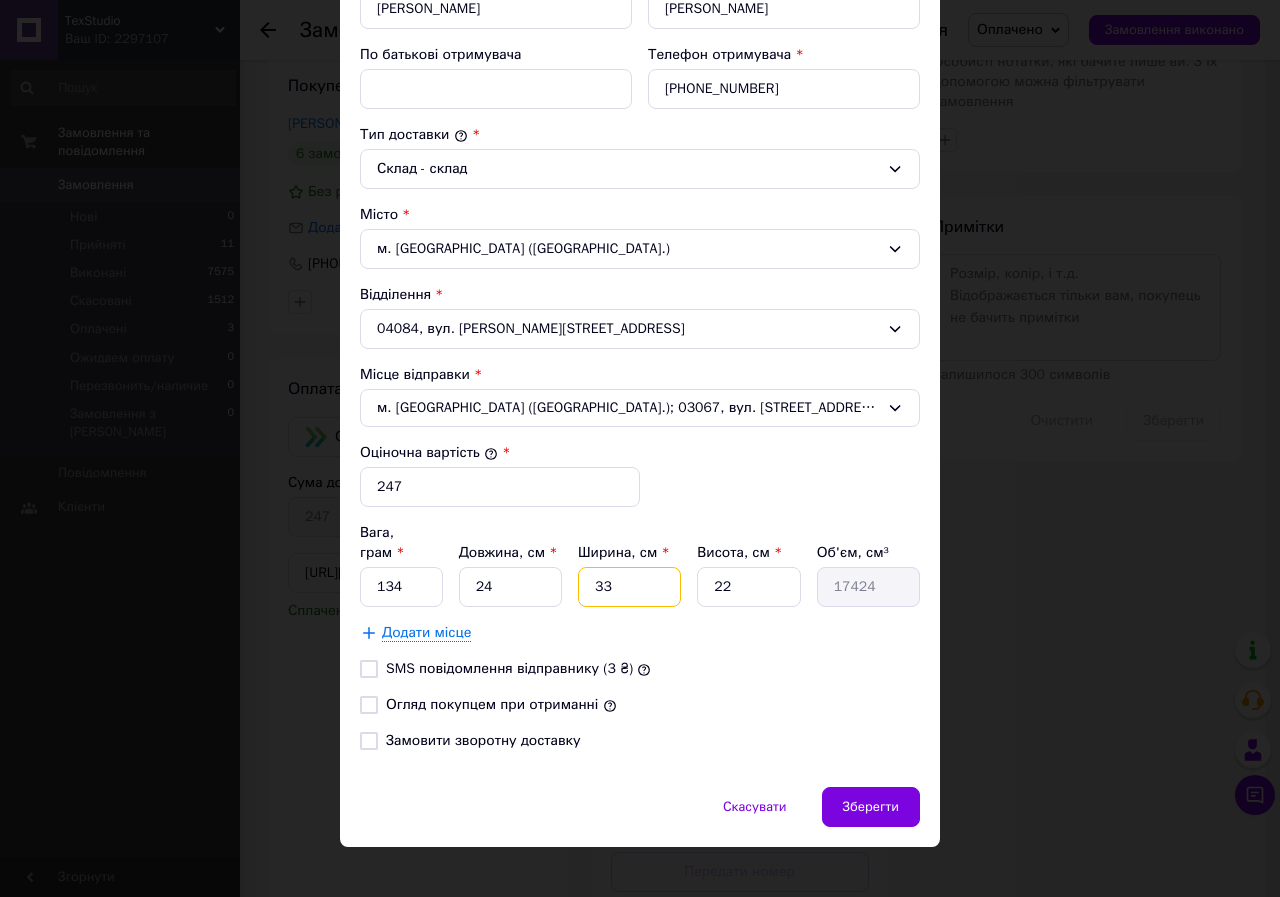 click on "33" at bounding box center [629, 587] 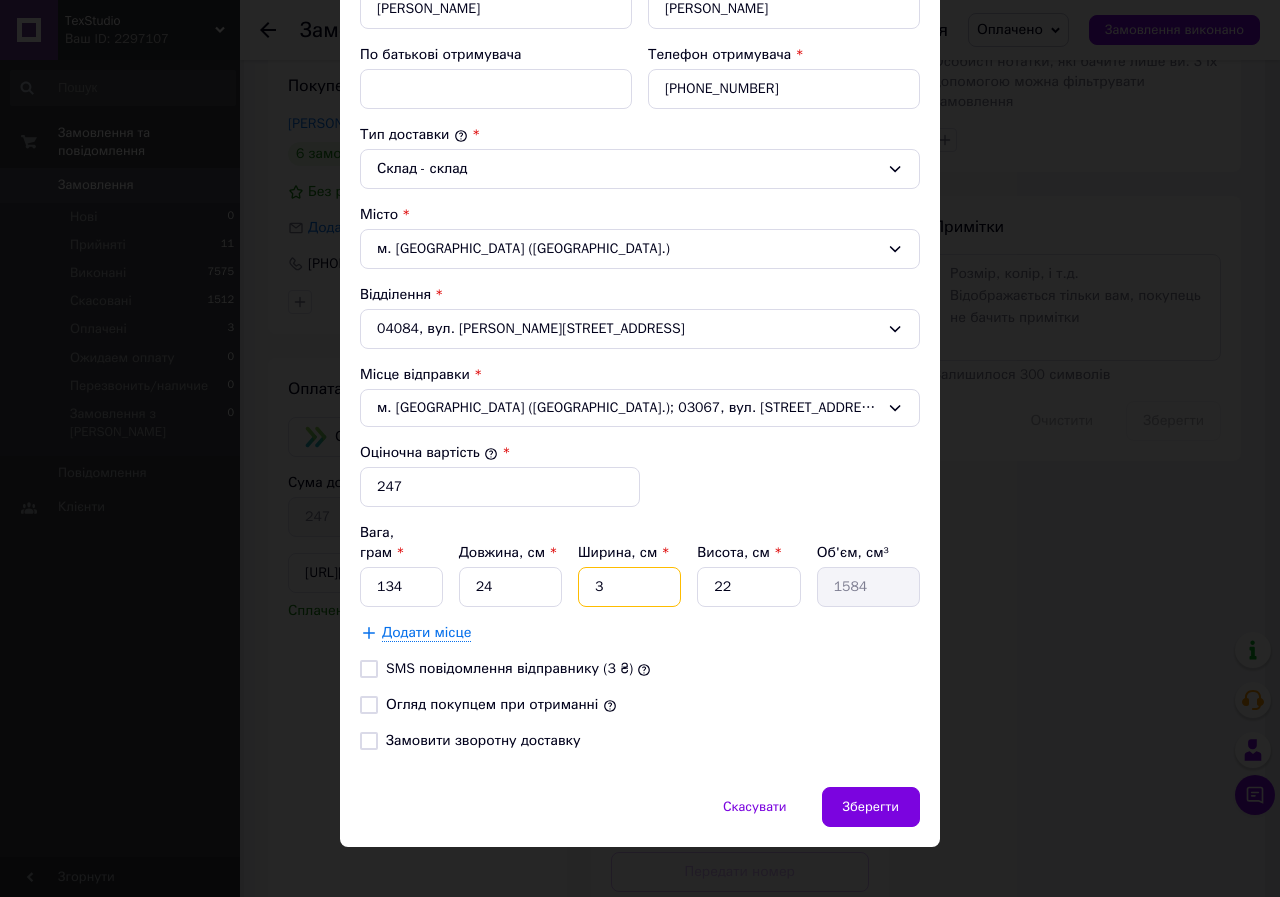 type 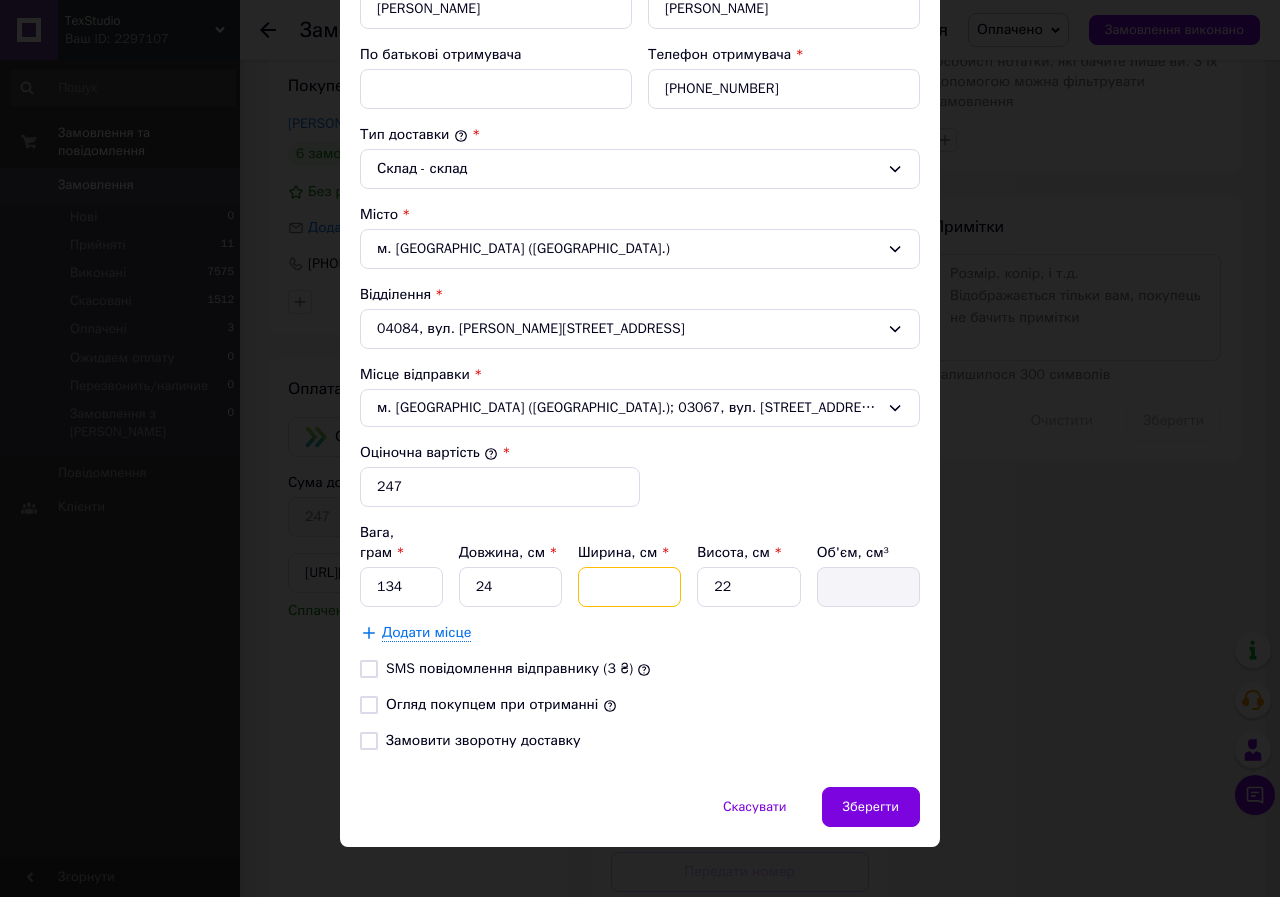 type on "2" 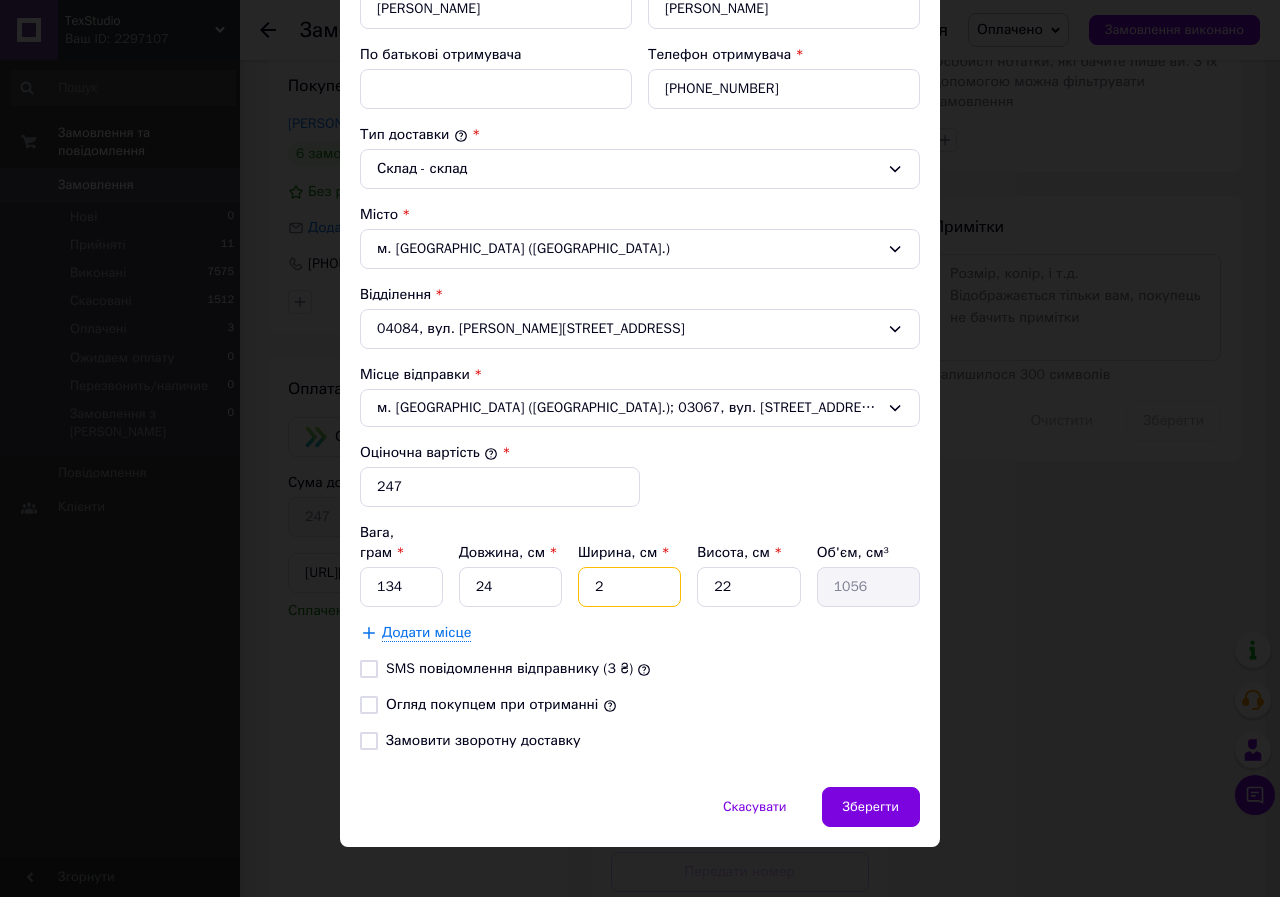 type on "24" 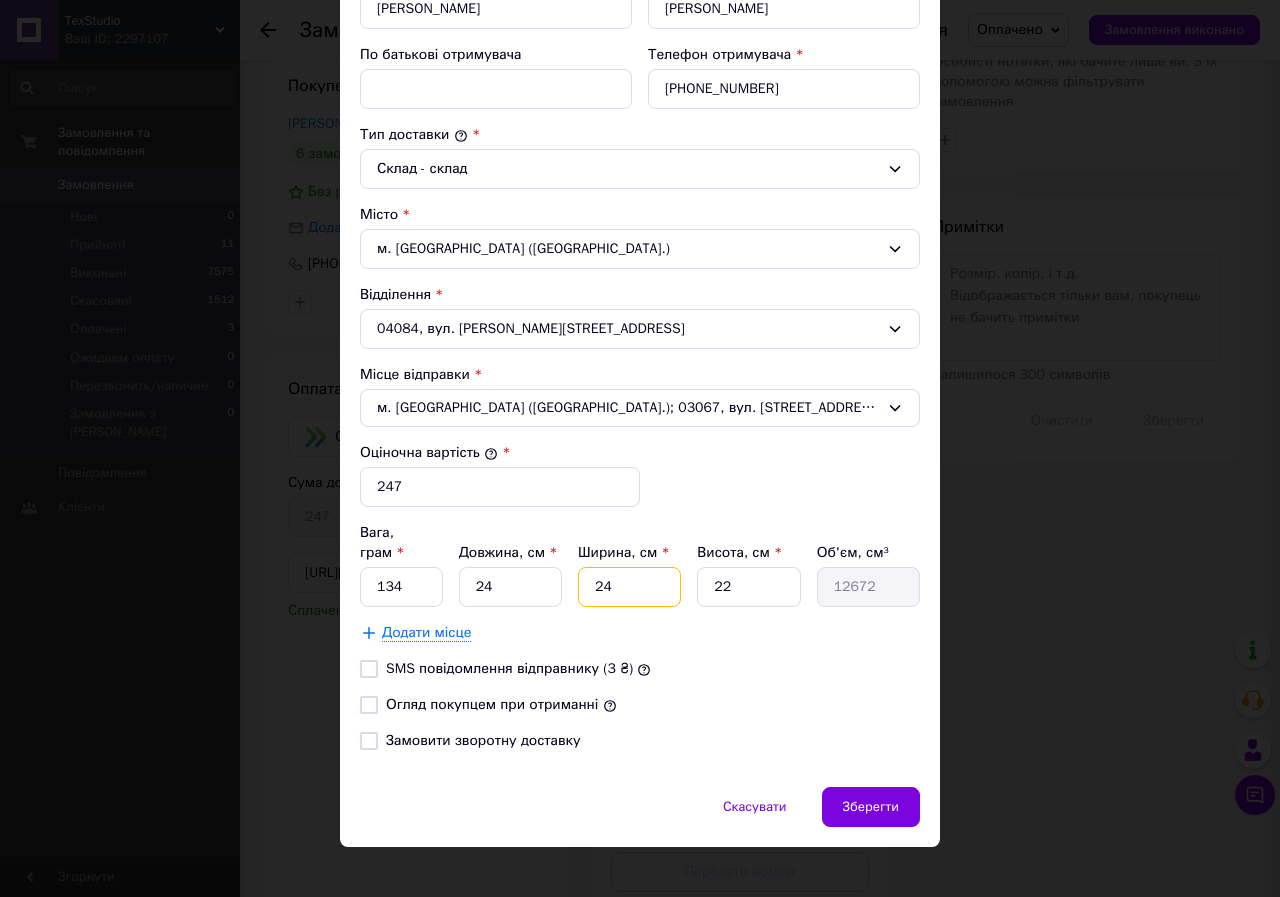 type on "24" 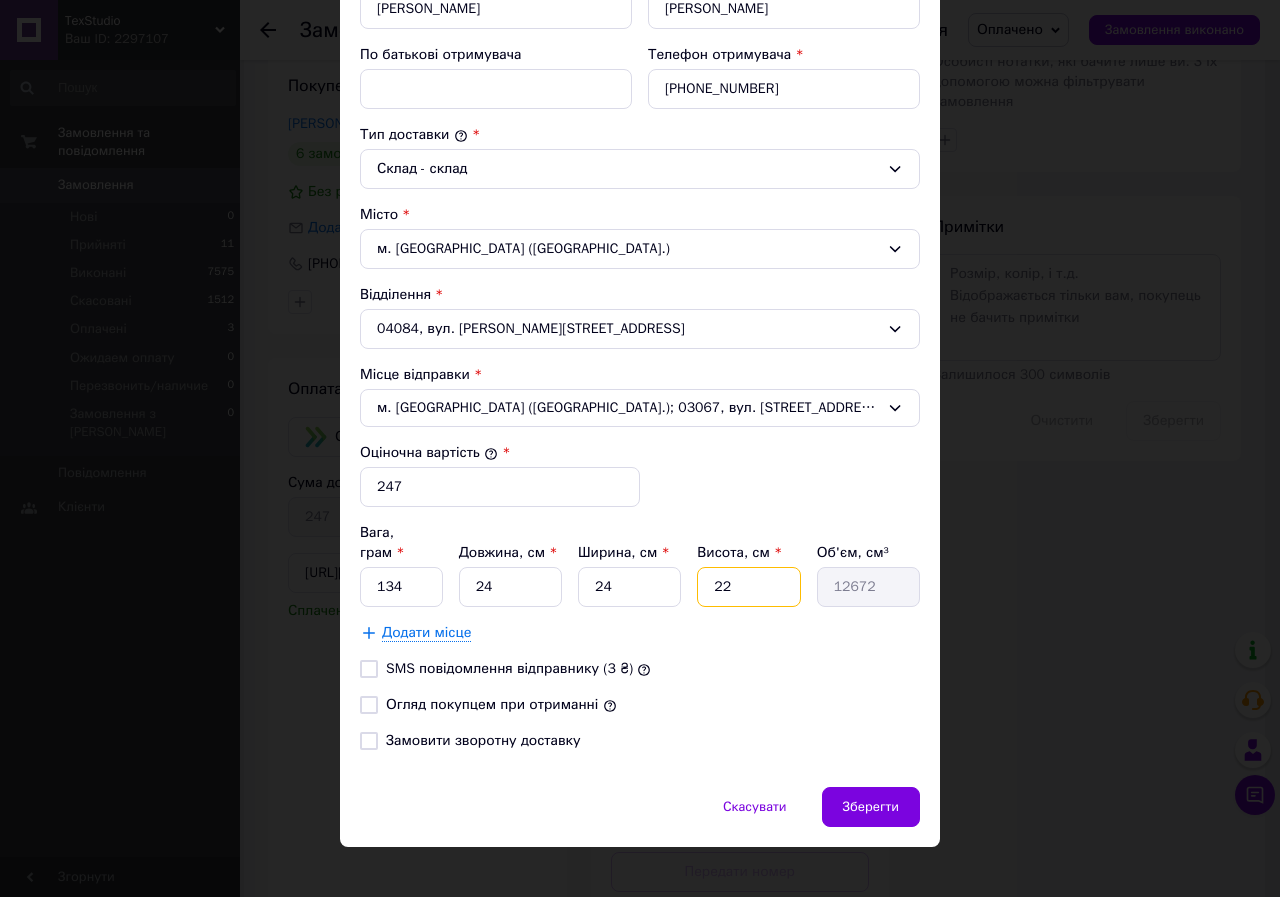 click on "22" at bounding box center [748, 587] 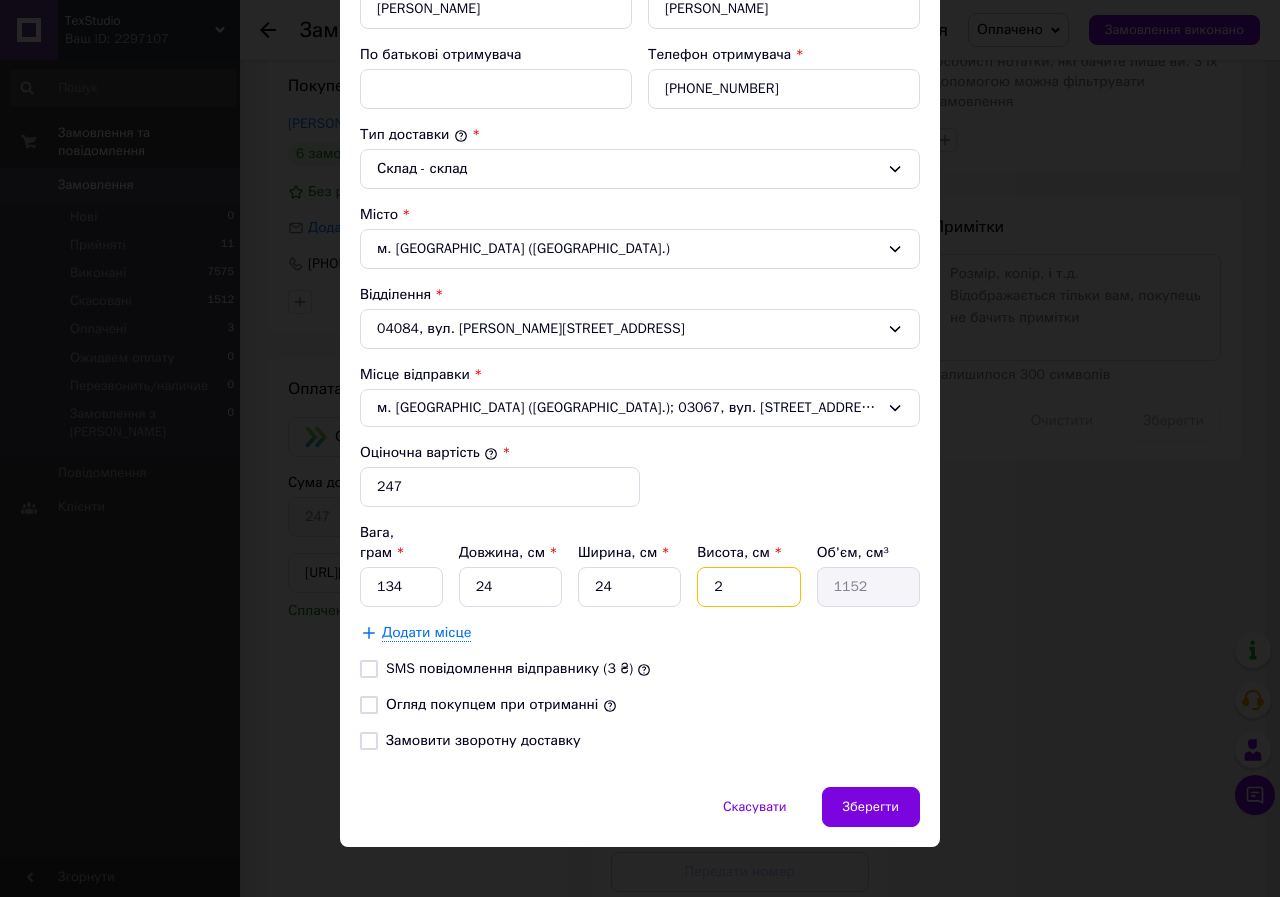 type on "2" 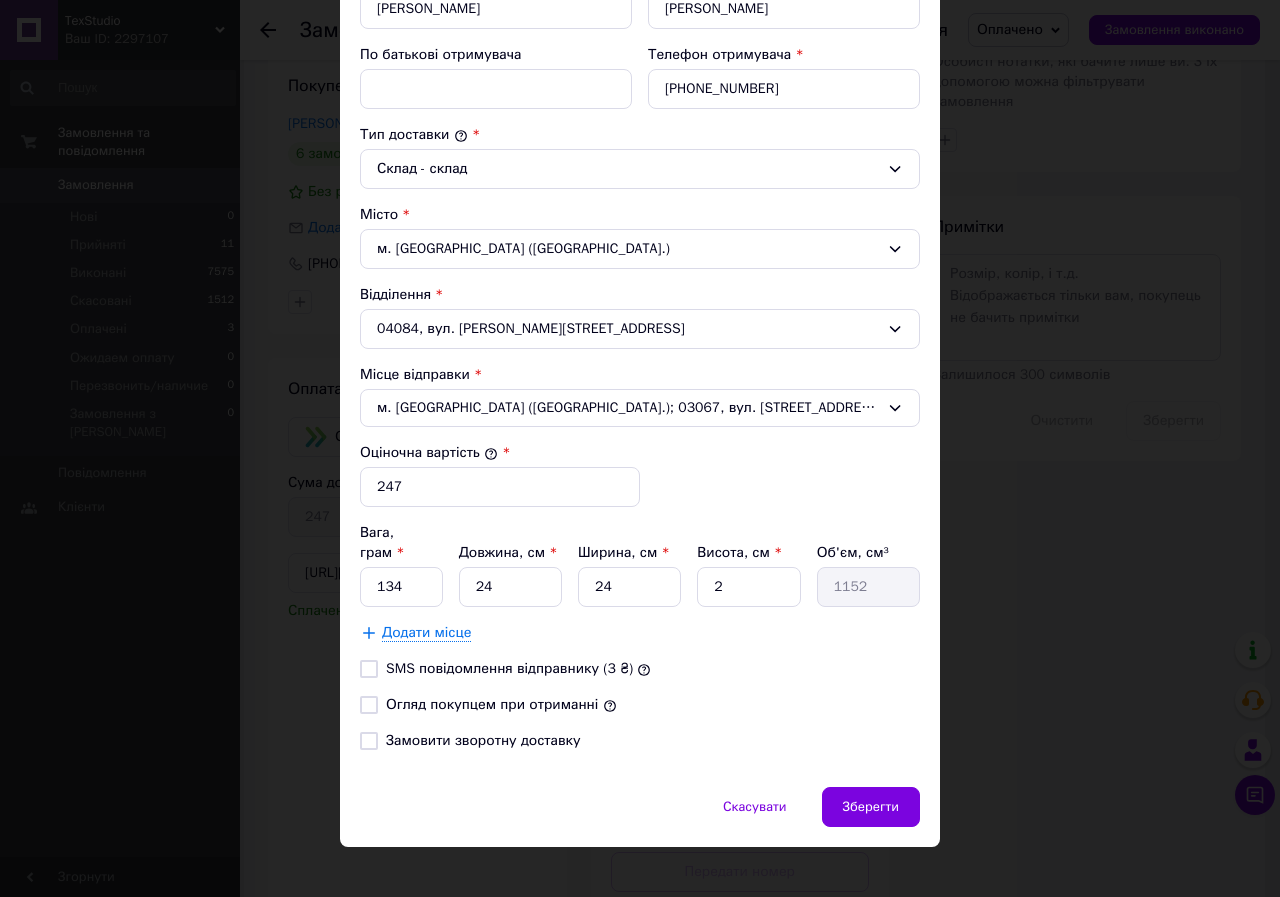 click on "[PERSON_NAME]     * [PERSON_NAME]   * Отримувач Прізвище отримувача   * [PERSON_NAME] Ім'я отримувача   * [PERSON_NAME] батькові отримувача Телефон отримувача   * [PHONE_NUMBER] Тип доставки     * Склад - склад Місто м. [GEOGRAPHIC_DATA] ([GEOGRAPHIC_DATA].) Відділення 04084, вул. [PERSON_NAME], 32Б Місце відправки   * м. [GEOGRAPHIC_DATA] ([GEOGRAPHIC_DATA].); 03067, вул. Гарматна, 33/1 Оціночна вартість     * 247 Вага, грам   * 134 Довжина, см   * 24 Ширина, см   * 24 Висота, см   * 2 Об'єм, см³ 1152 Додати місце SMS повідомлення відправнику (3 ₴)   Огляд покупцем при отриманні   Замовити зворотну доставку" at bounding box center (640, 286) 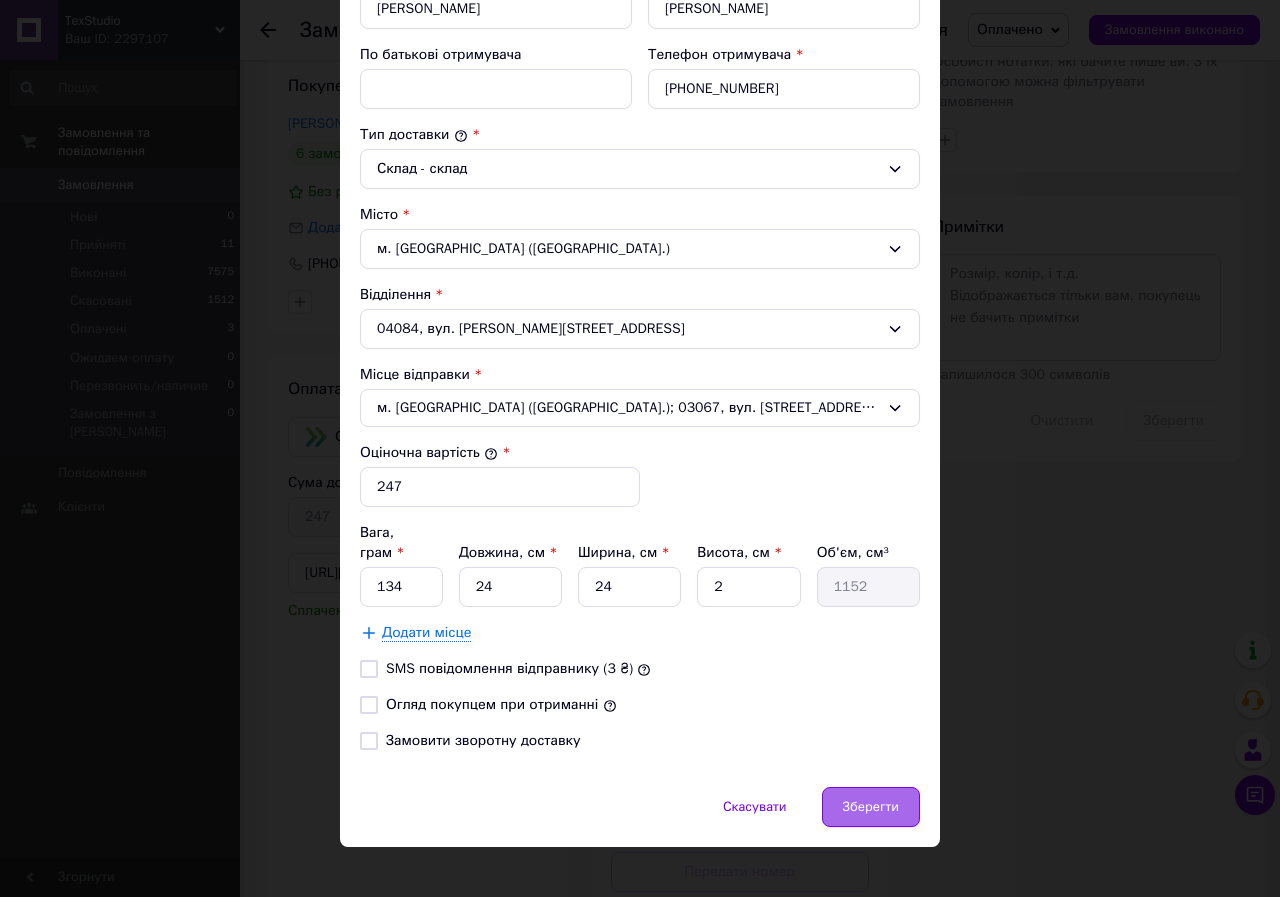 click on "Зберегти" at bounding box center (871, 807) 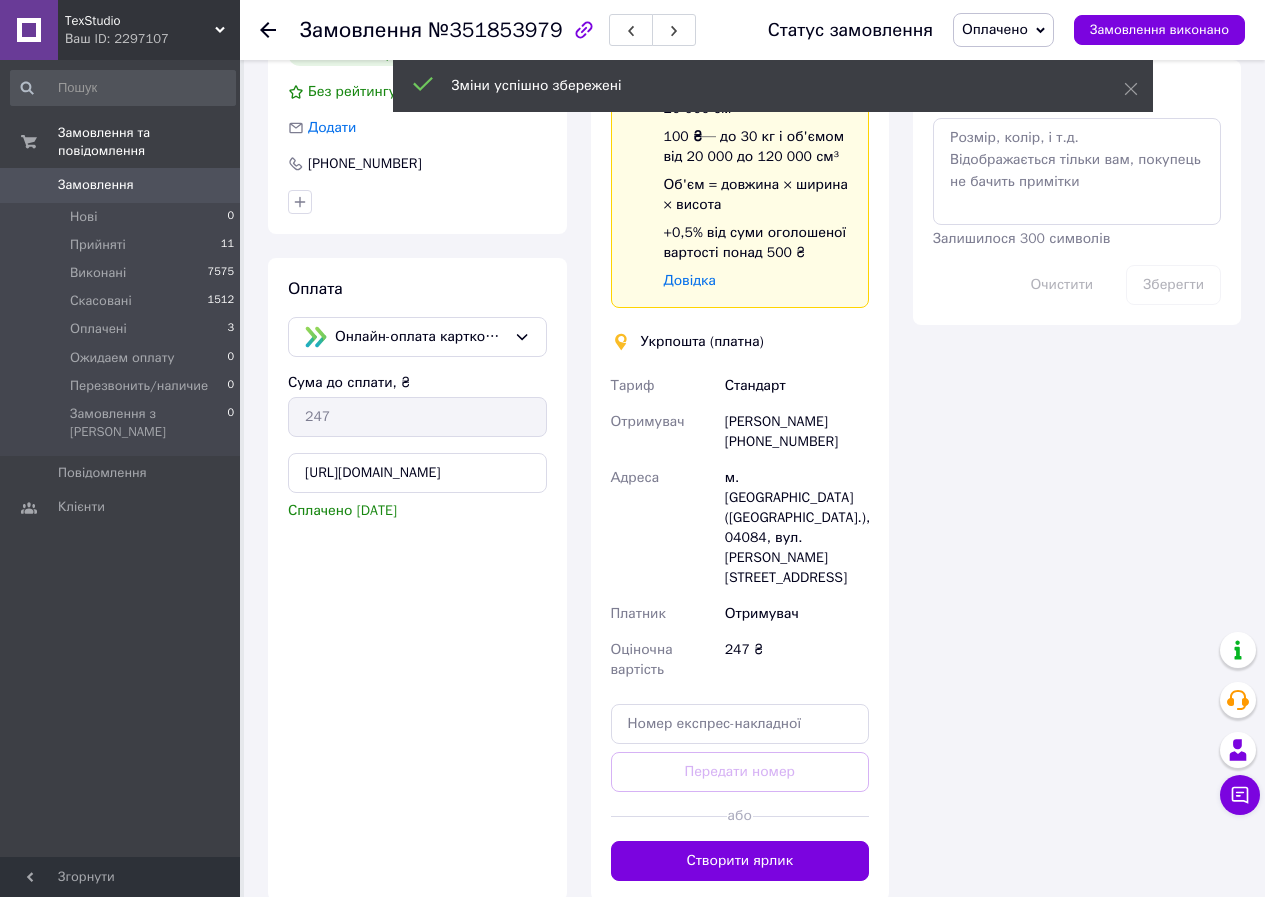 scroll, scrollTop: 1052, scrollLeft: 0, axis: vertical 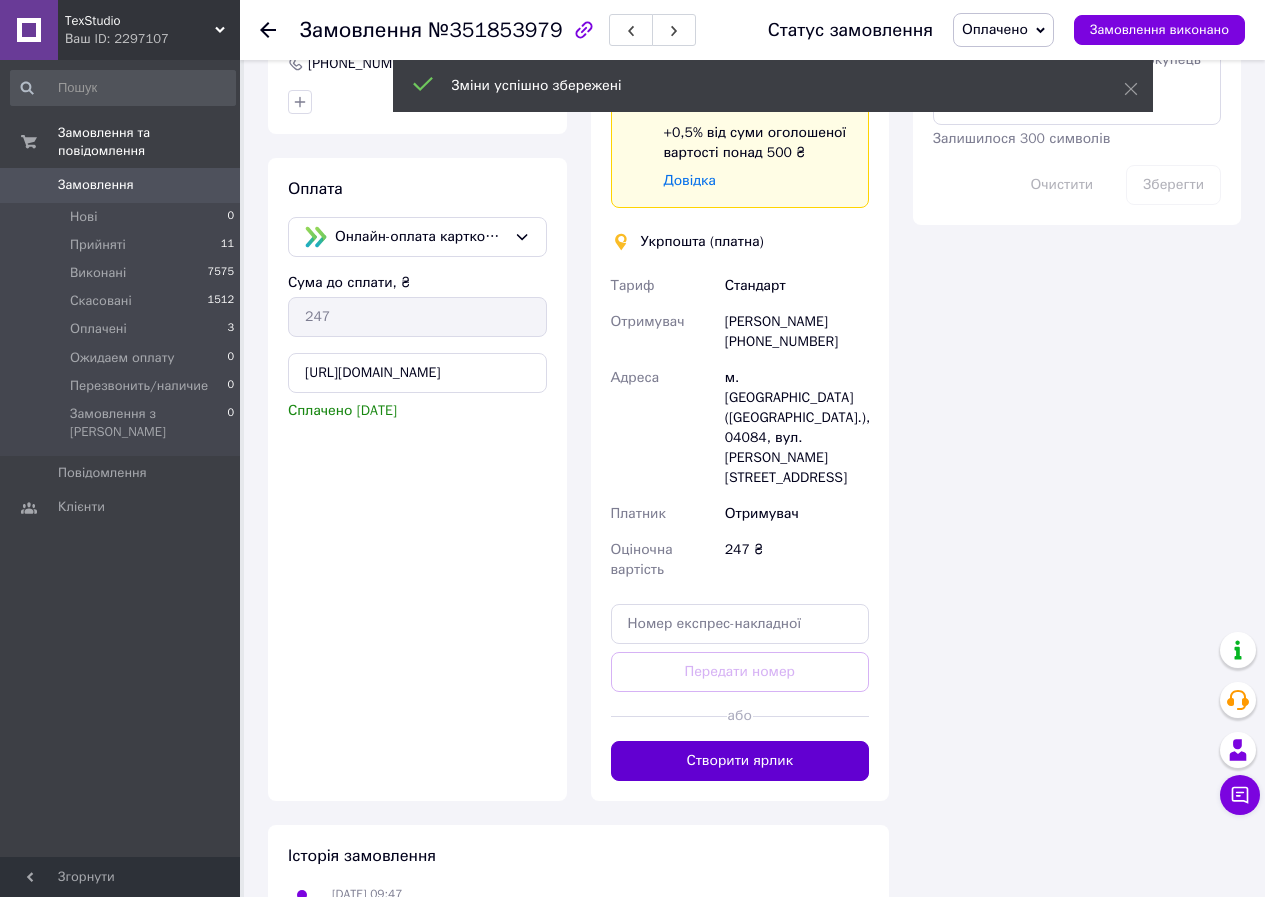 click on "Створити ярлик" at bounding box center [740, 761] 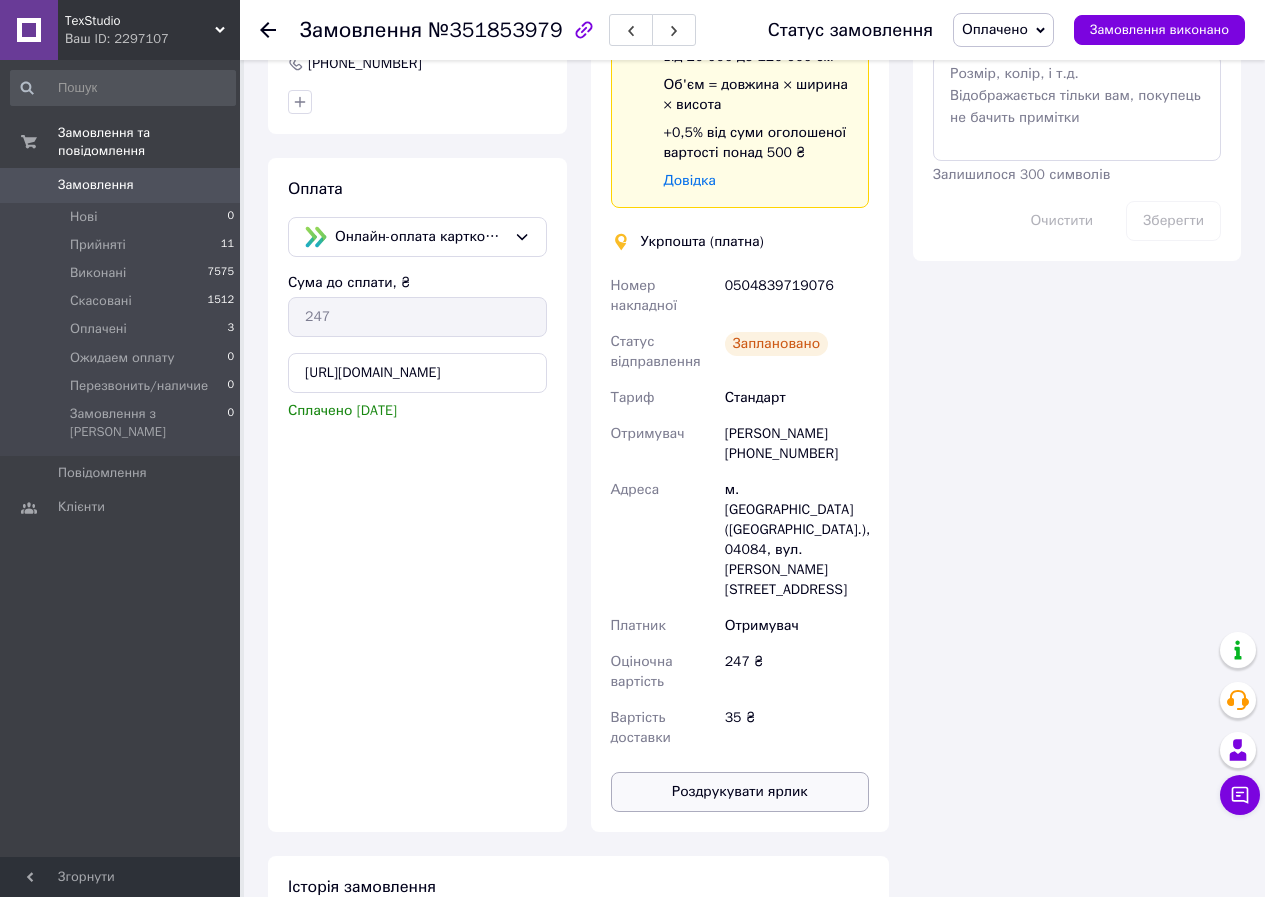 click on "Роздрукувати ярлик" at bounding box center [740, 792] 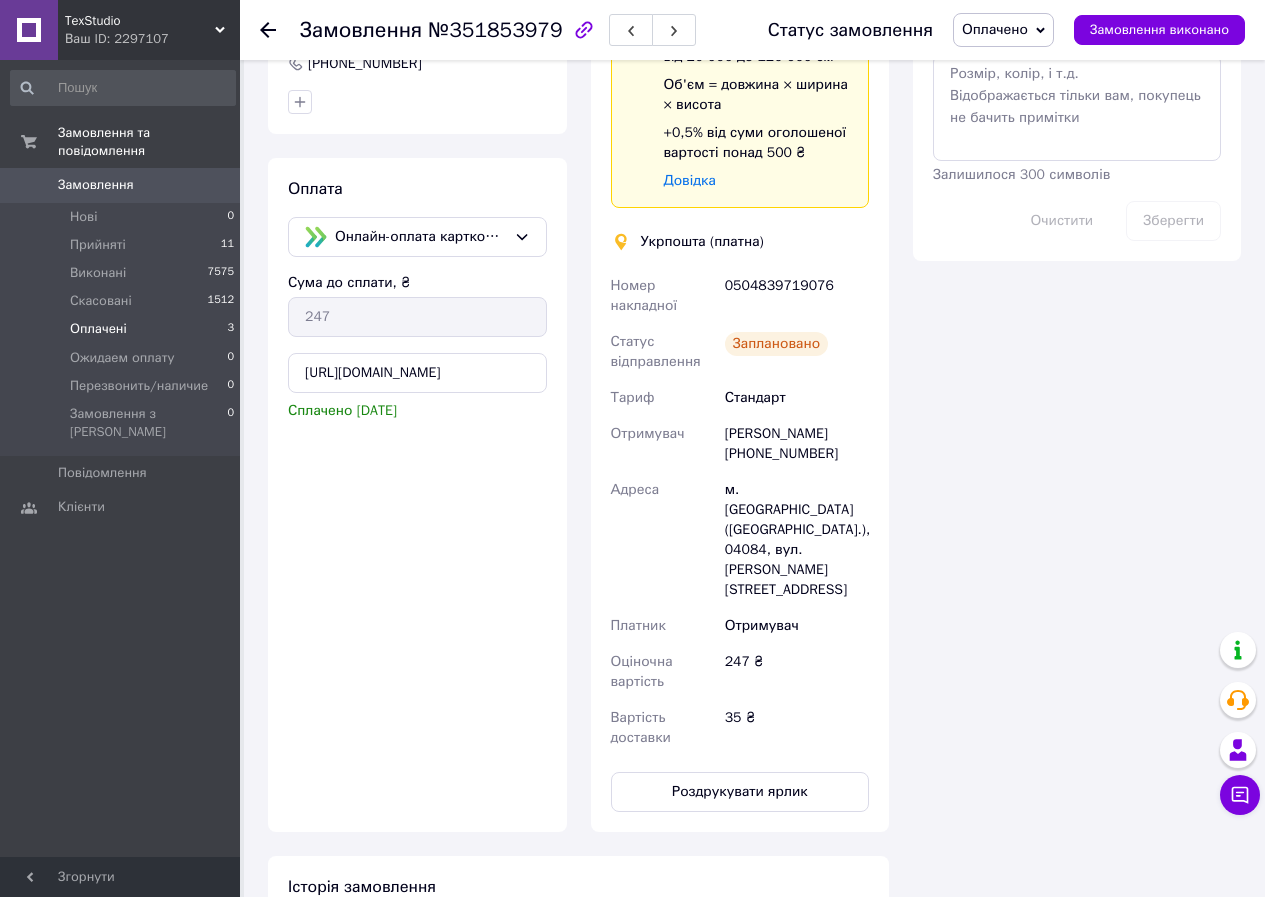 click on "Оплачені" at bounding box center (98, 329) 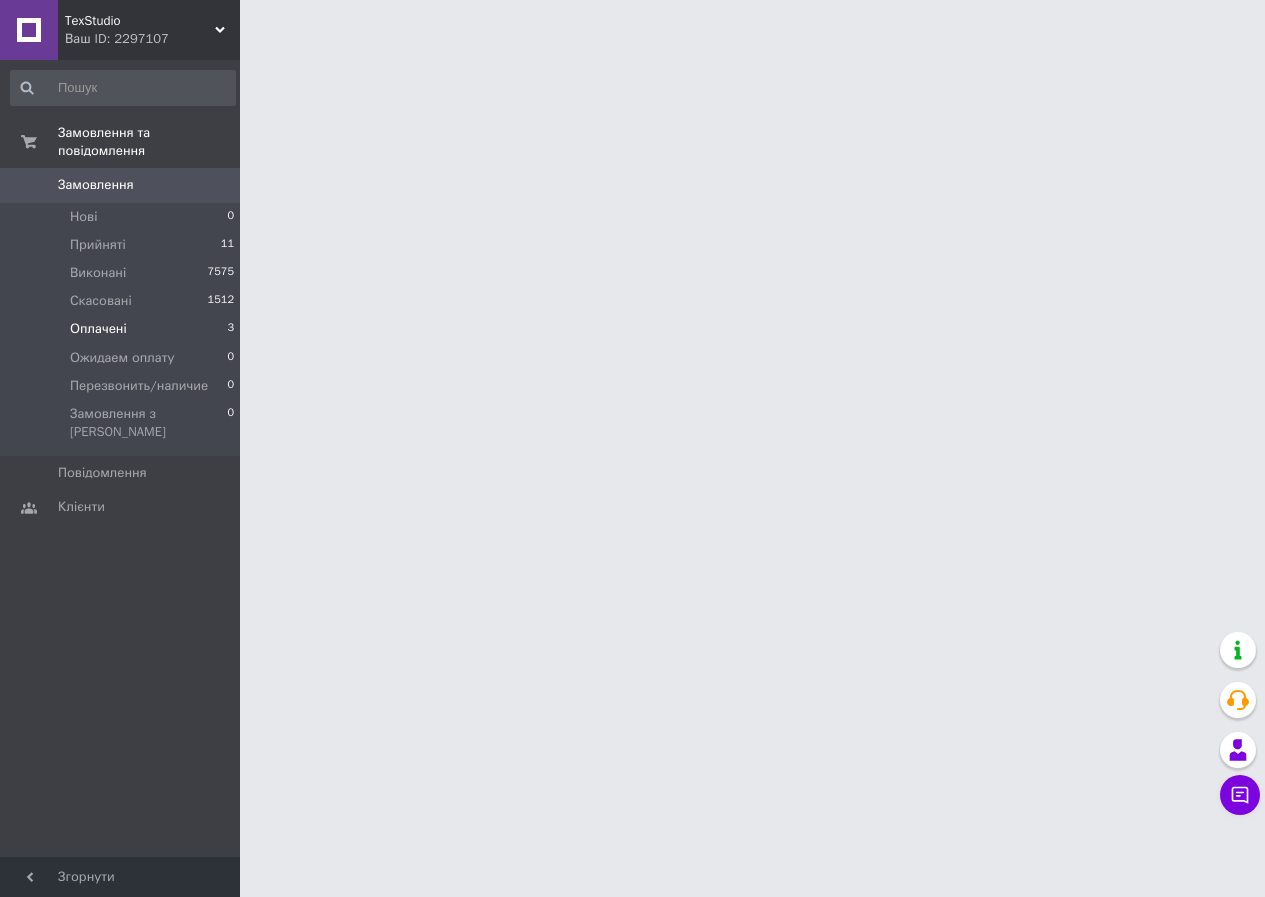 scroll, scrollTop: 0, scrollLeft: 0, axis: both 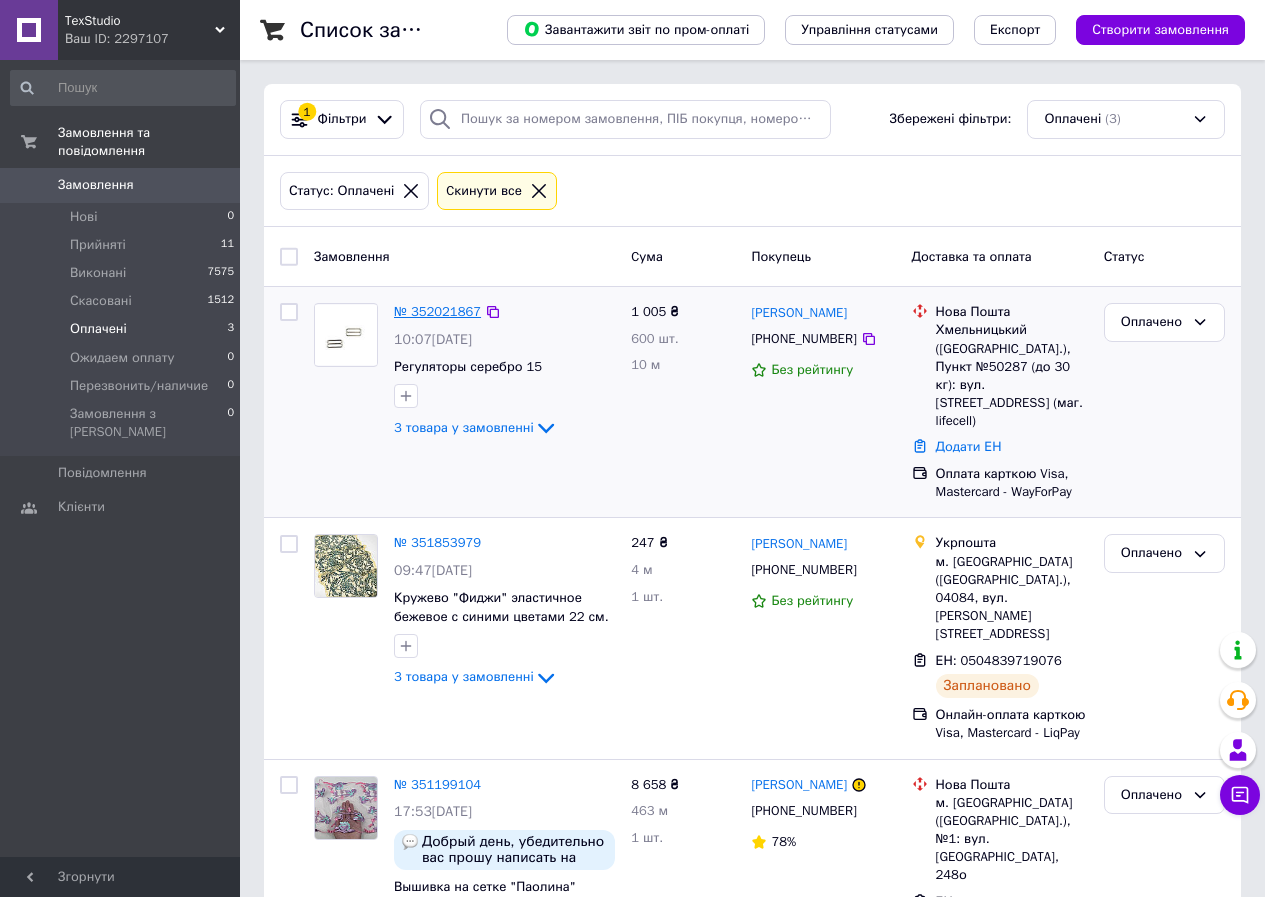 click on "№ 352021867" at bounding box center [437, 311] 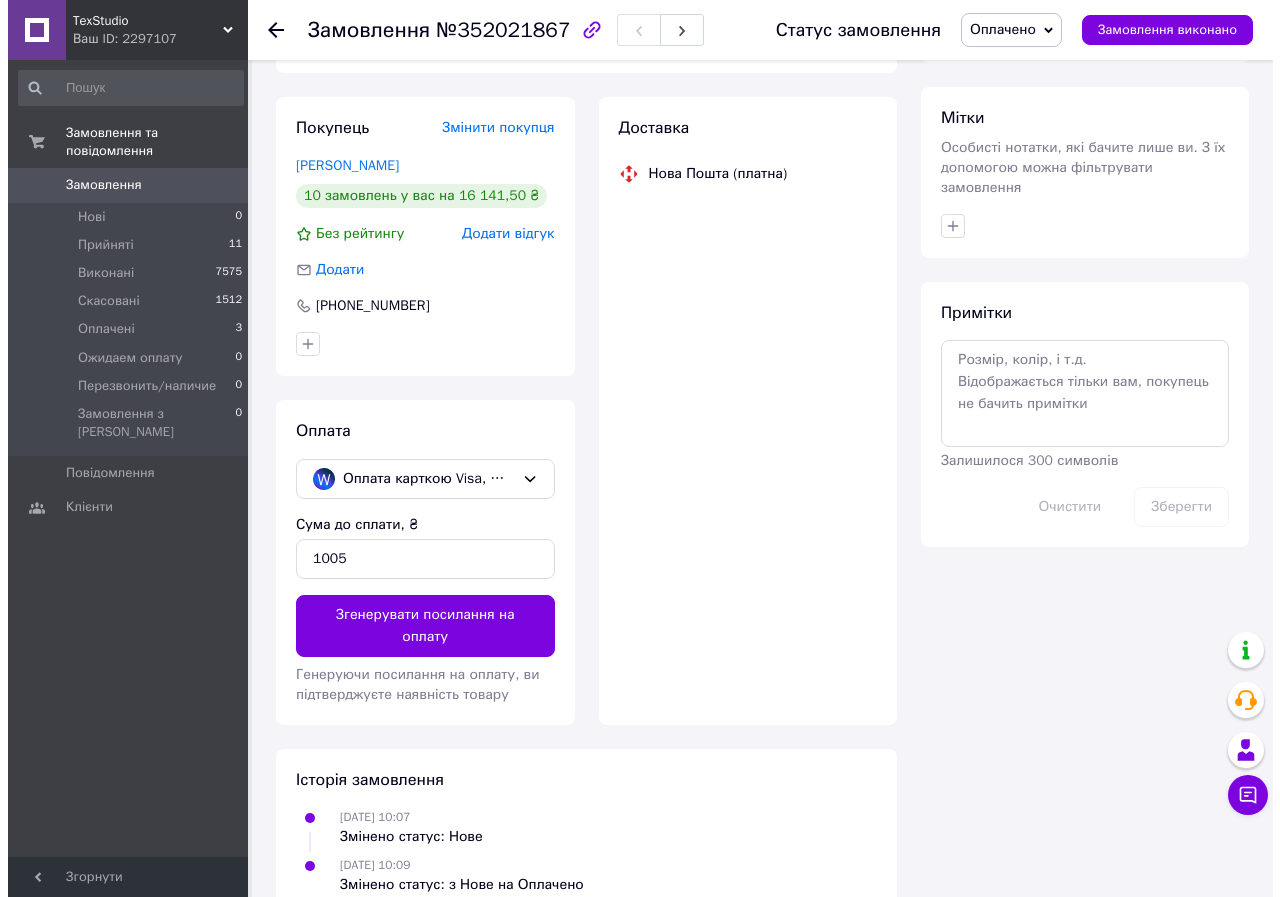 scroll, scrollTop: 430, scrollLeft: 0, axis: vertical 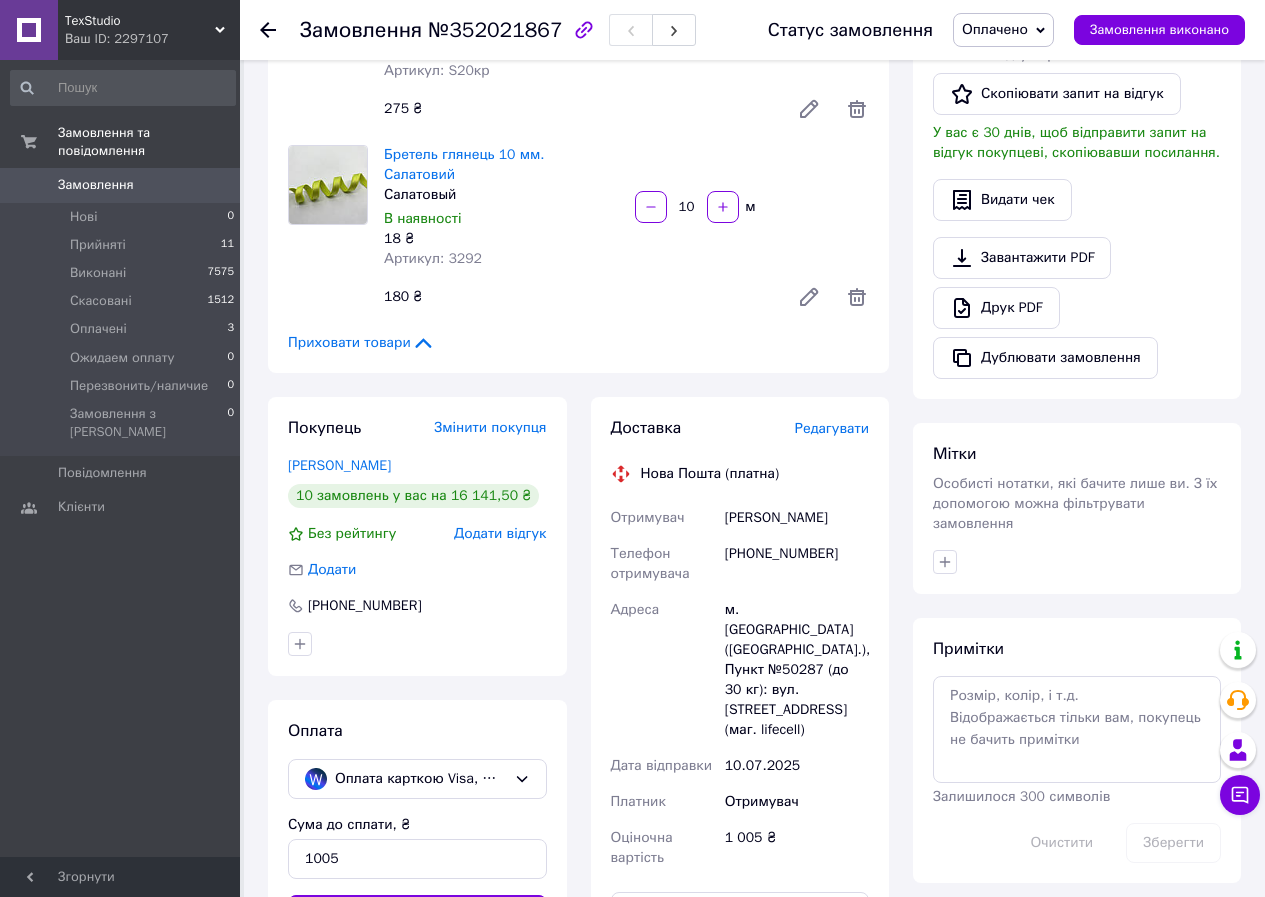 click on "Редагувати" at bounding box center (832, 428) 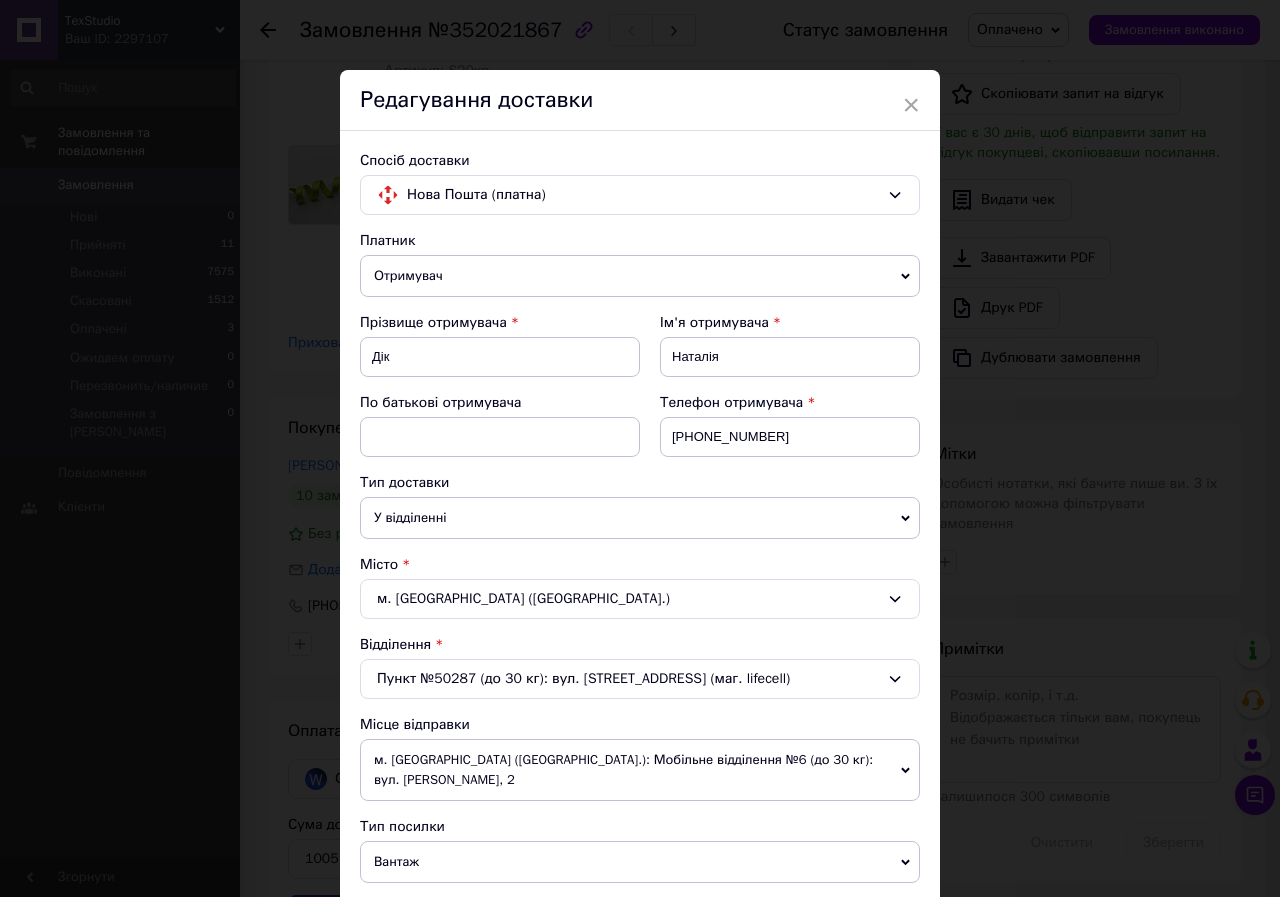 scroll, scrollTop: 400, scrollLeft: 0, axis: vertical 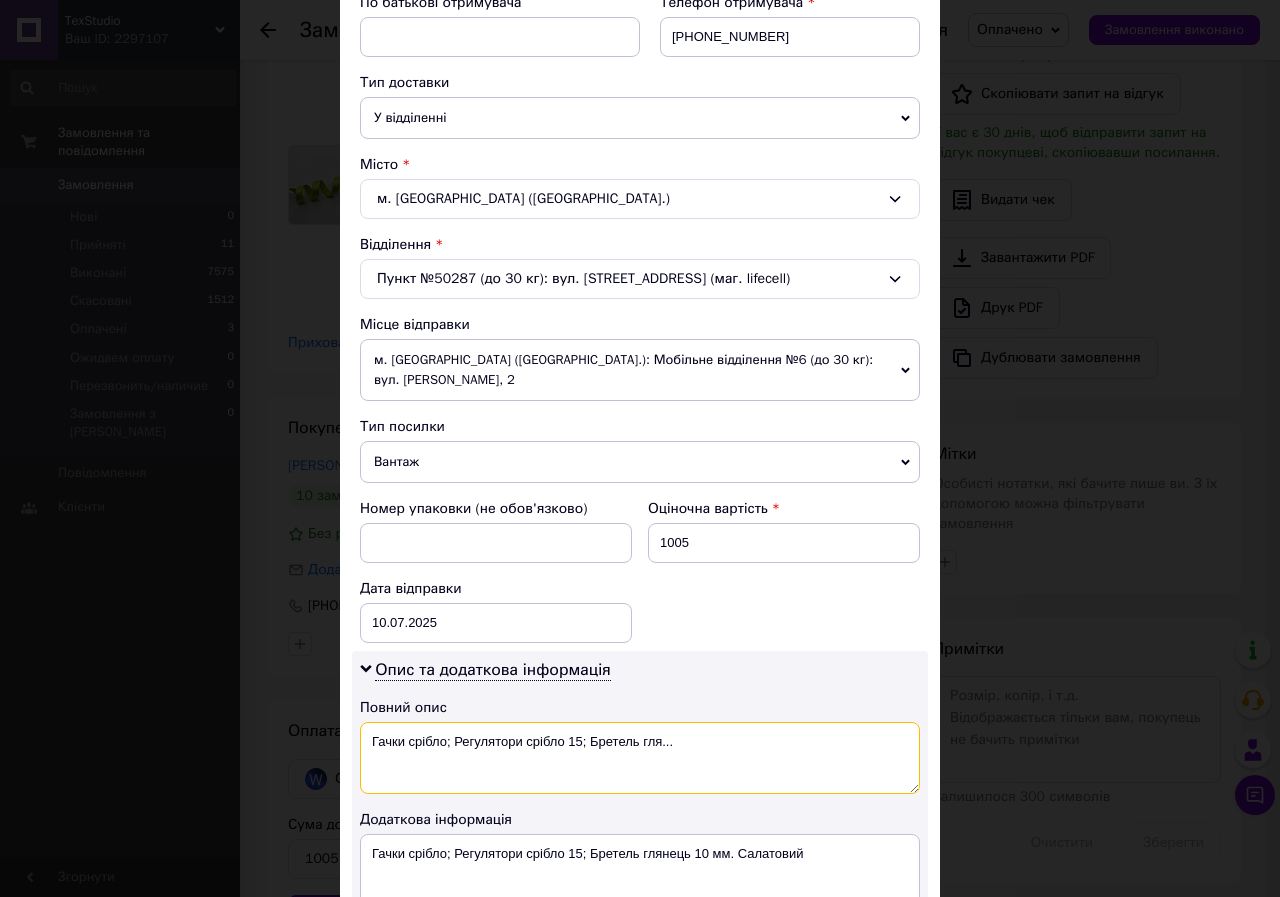 drag, startPoint x: 370, startPoint y: 712, endPoint x: 703, endPoint y: 741, distance: 334.26038 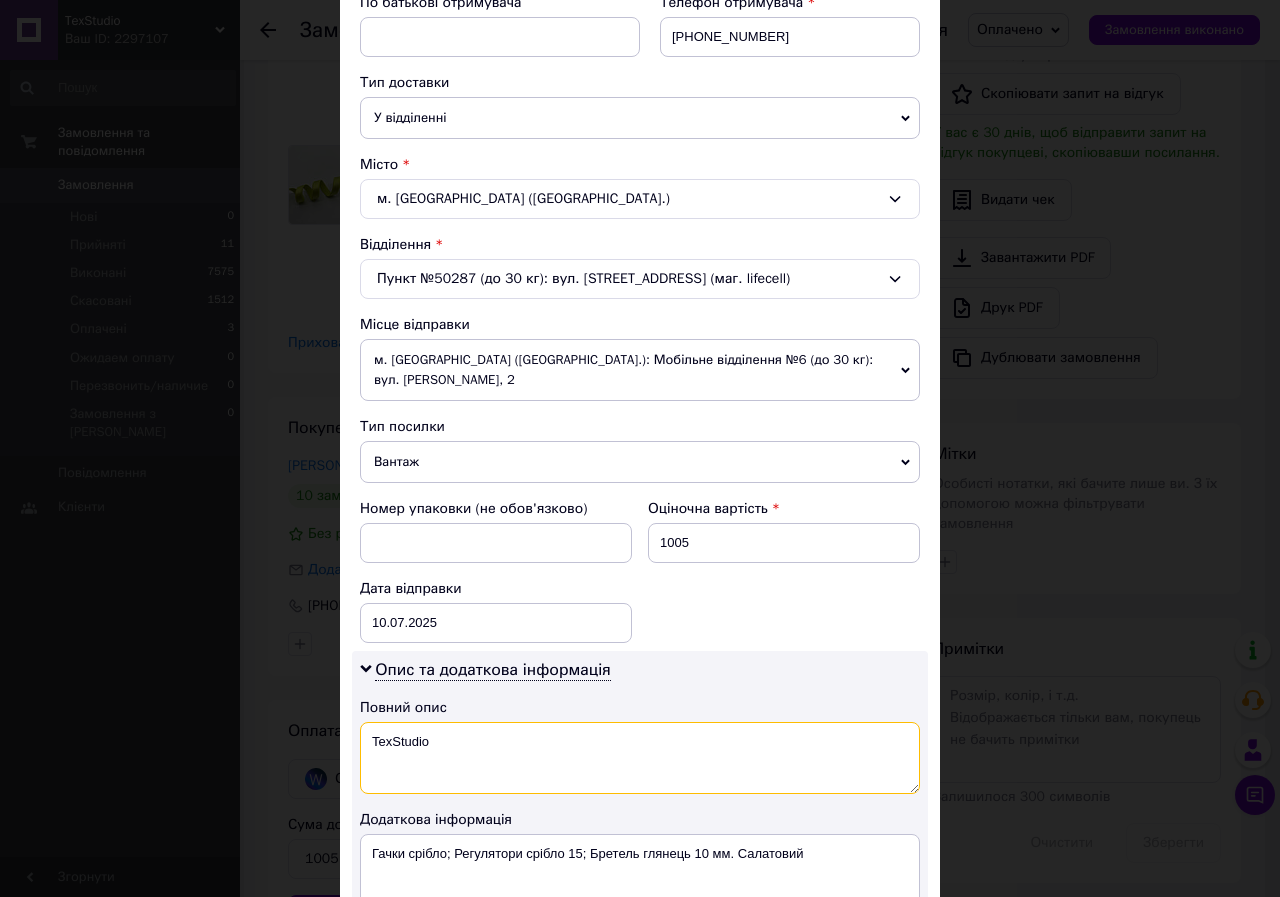 type on "TexStudio" 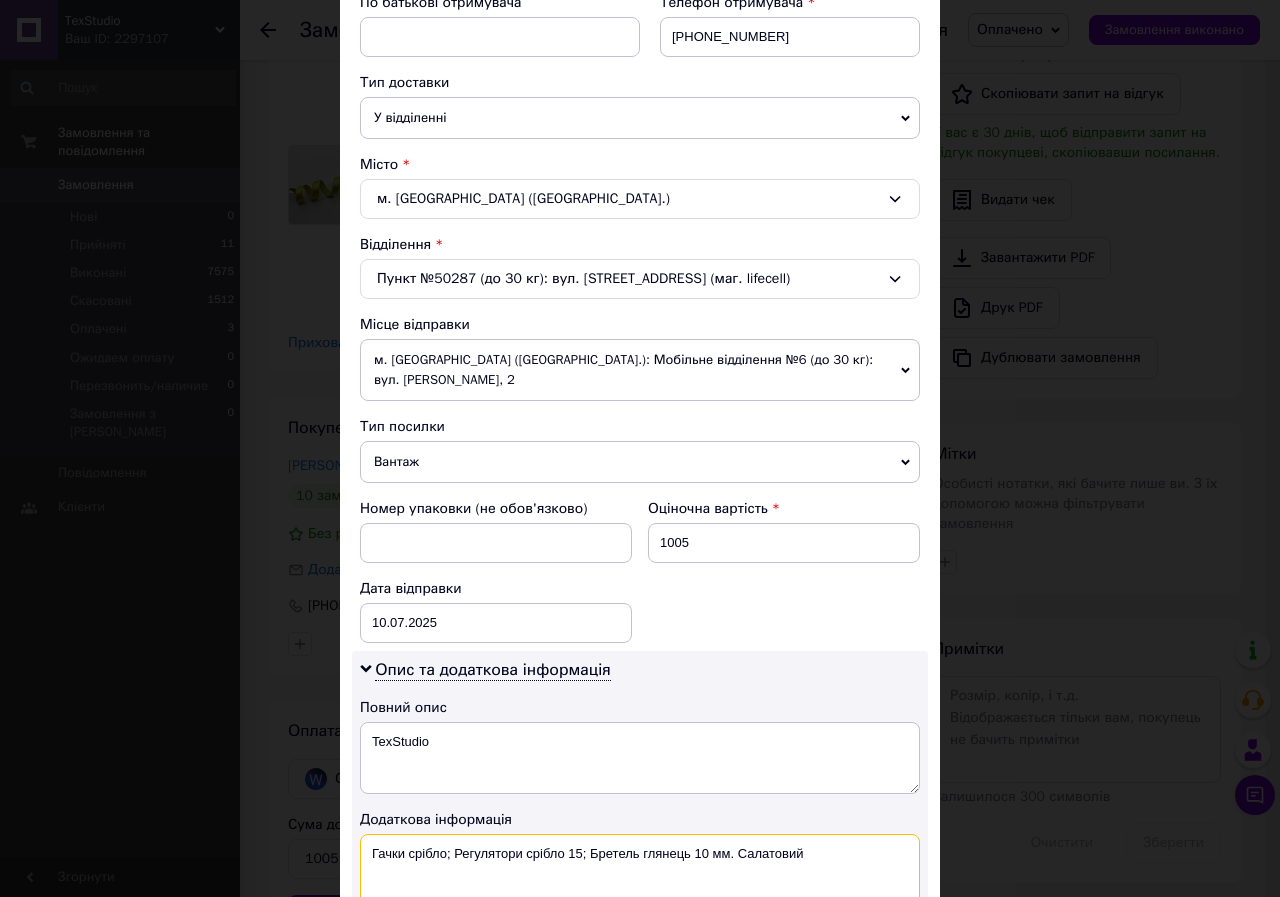 drag, startPoint x: 363, startPoint y: 832, endPoint x: 821, endPoint y: 842, distance: 458.10916 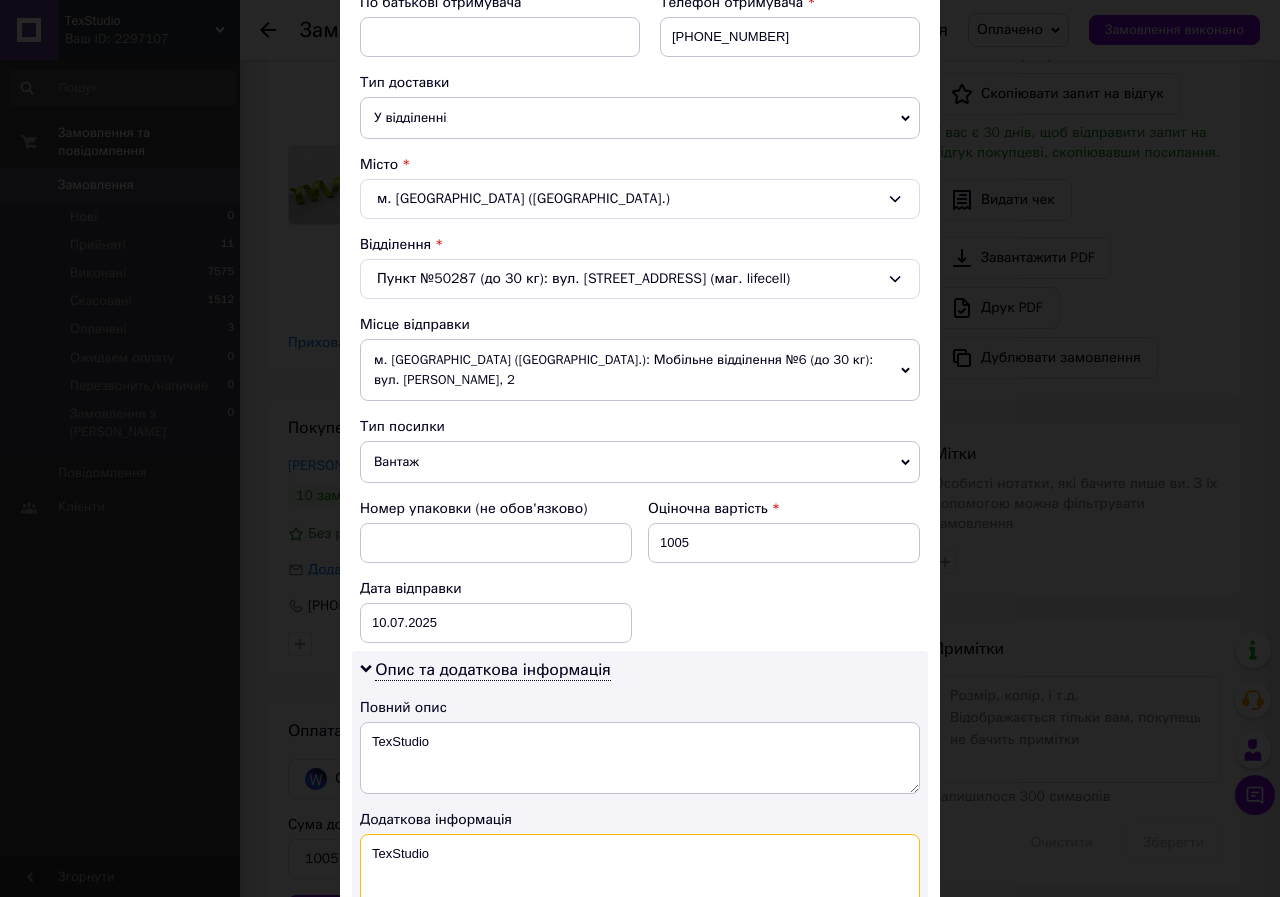 scroll, scrollTop: 600, scrollLeft: 0, axis: vertical 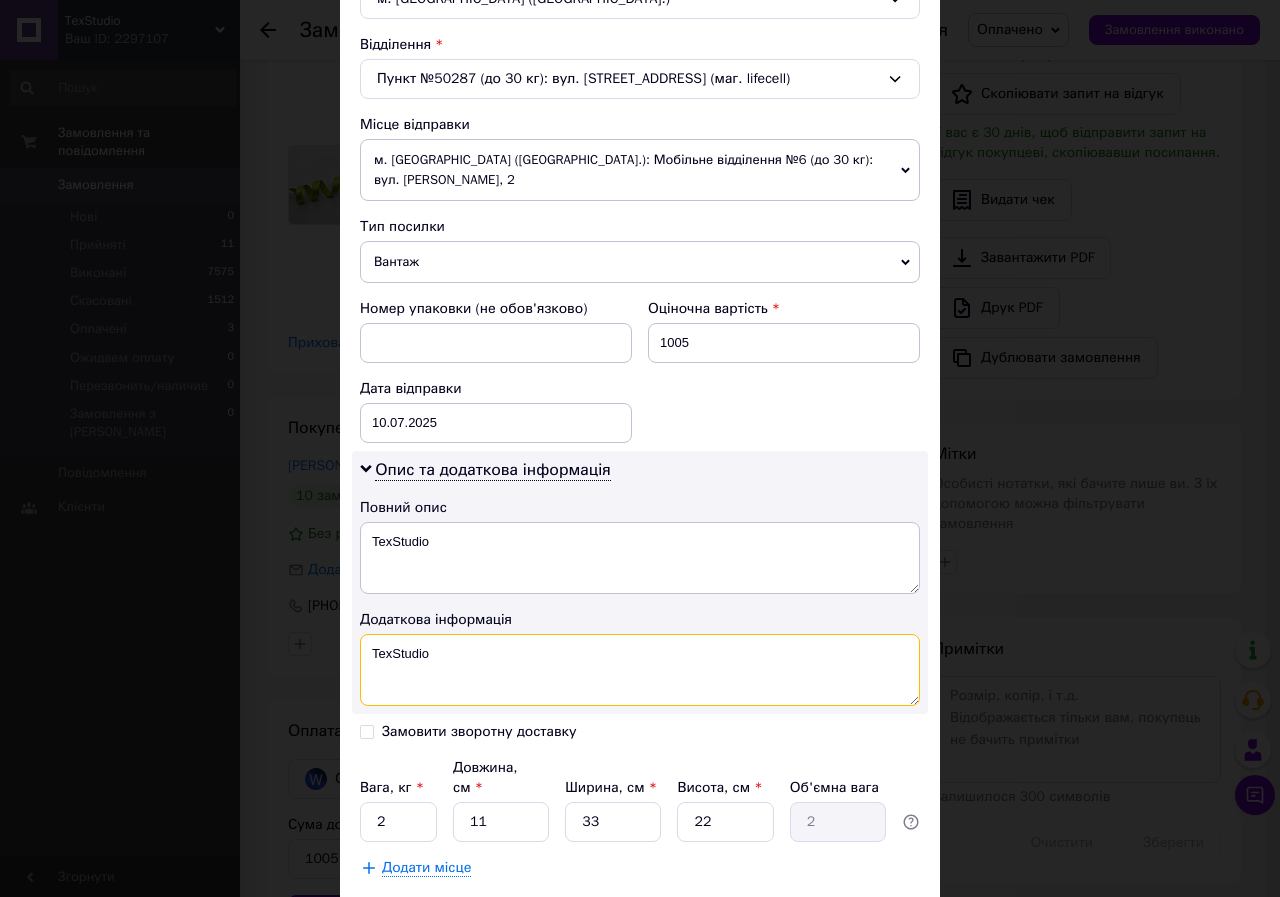 type on "TexStudio" 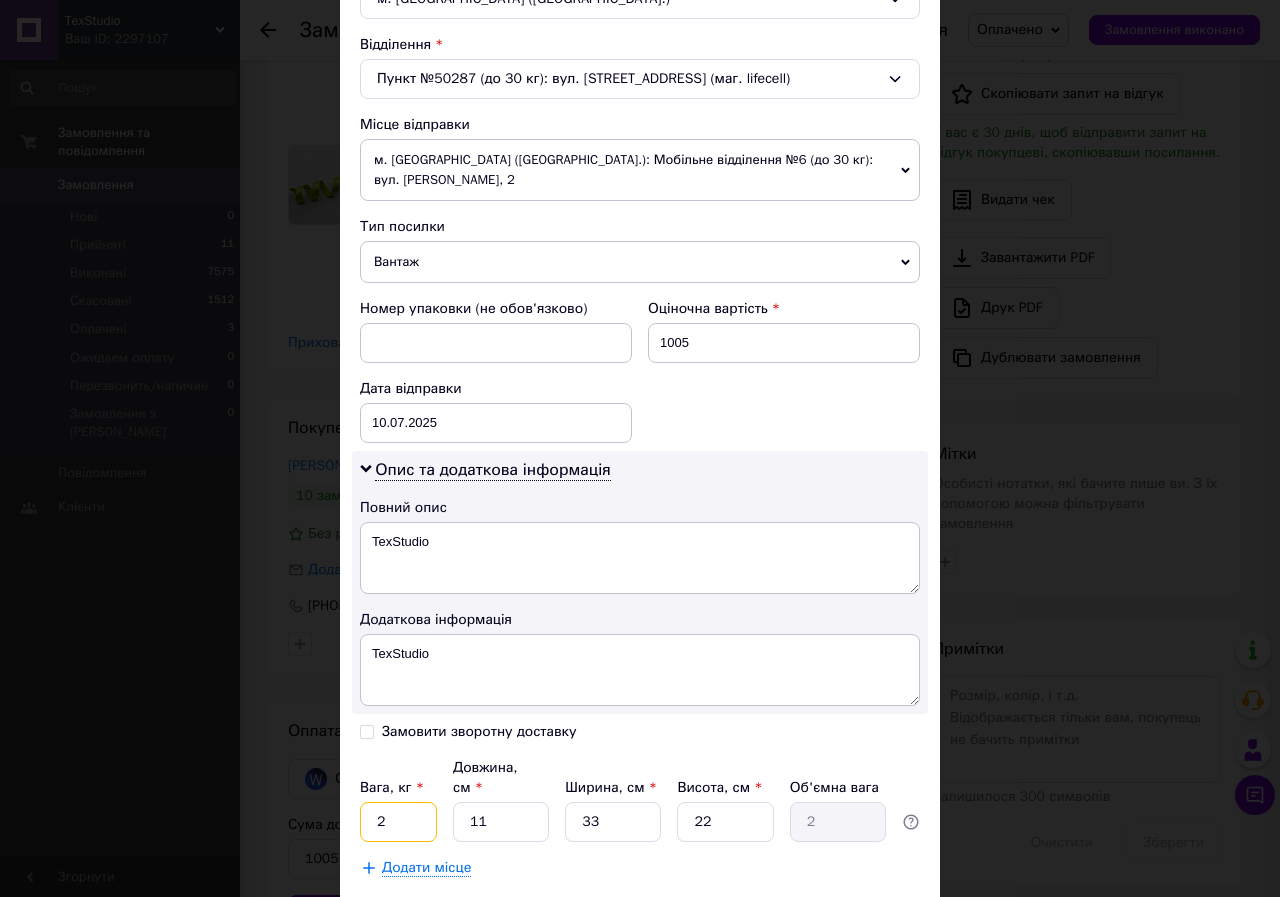 click on "2" at bounding box center (398, 822) 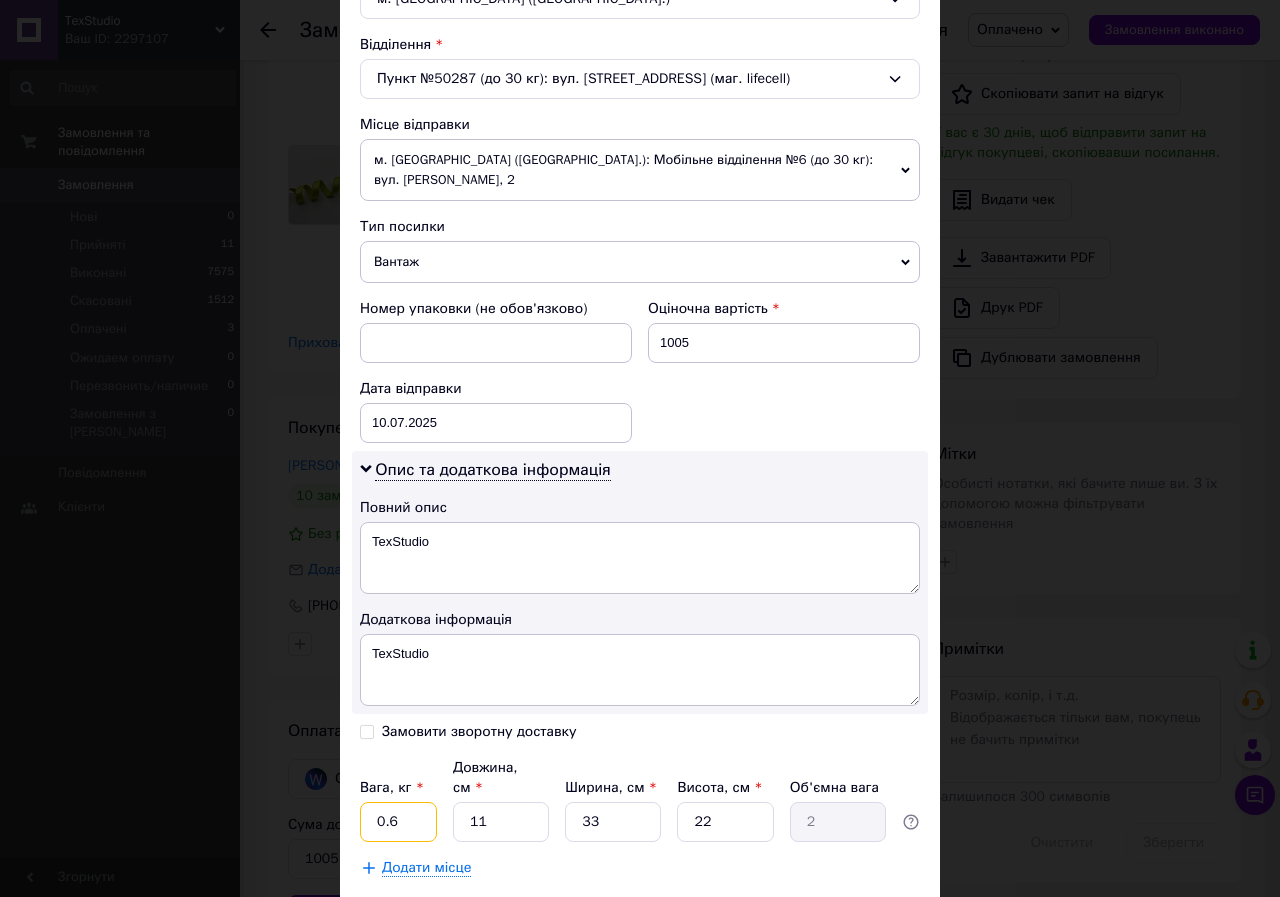 type on "0.6" 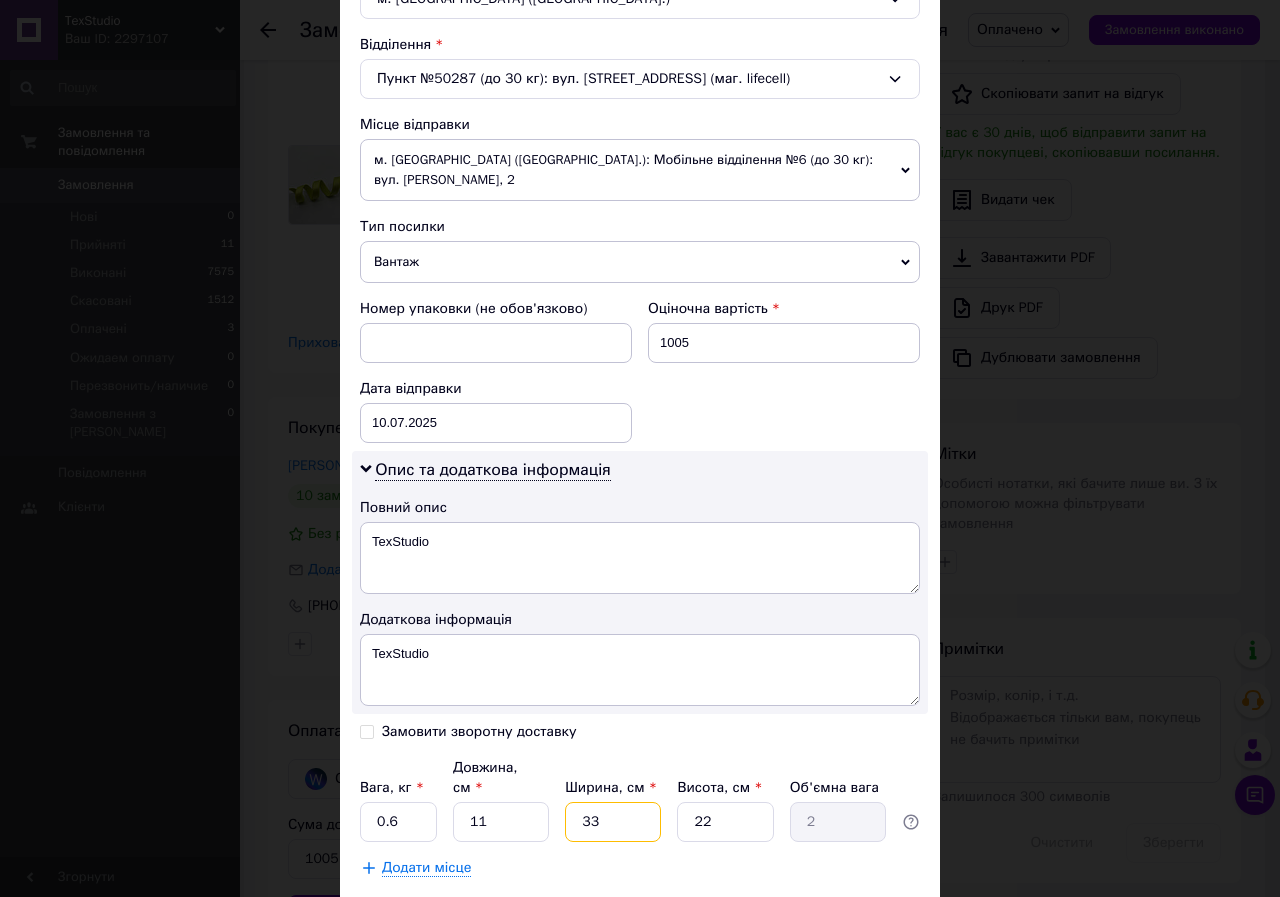 drag, startPoint x: 601, startPoint y: 794, endPoint x: 563, endPoint y: 788, distance: 38.470768 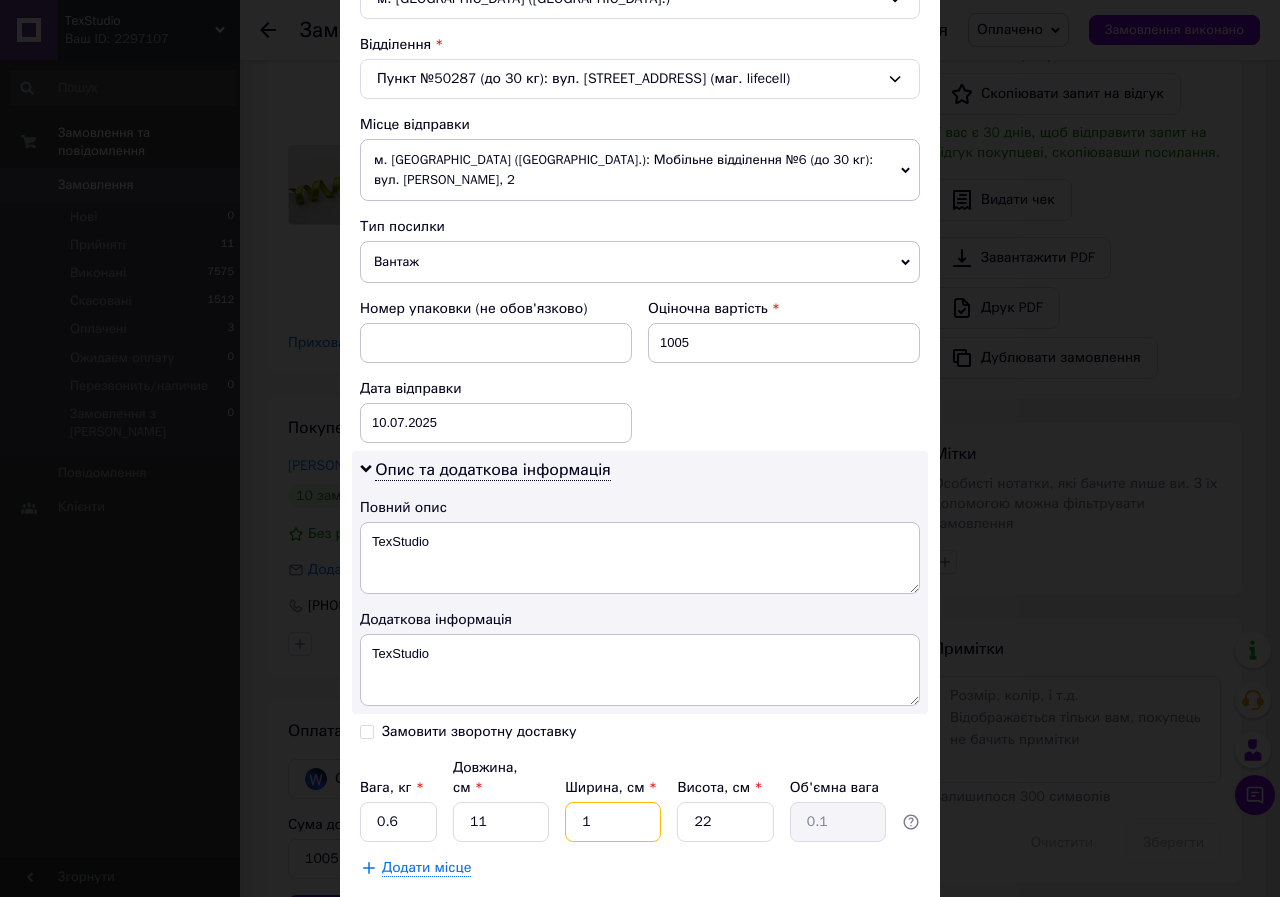 type on "10" 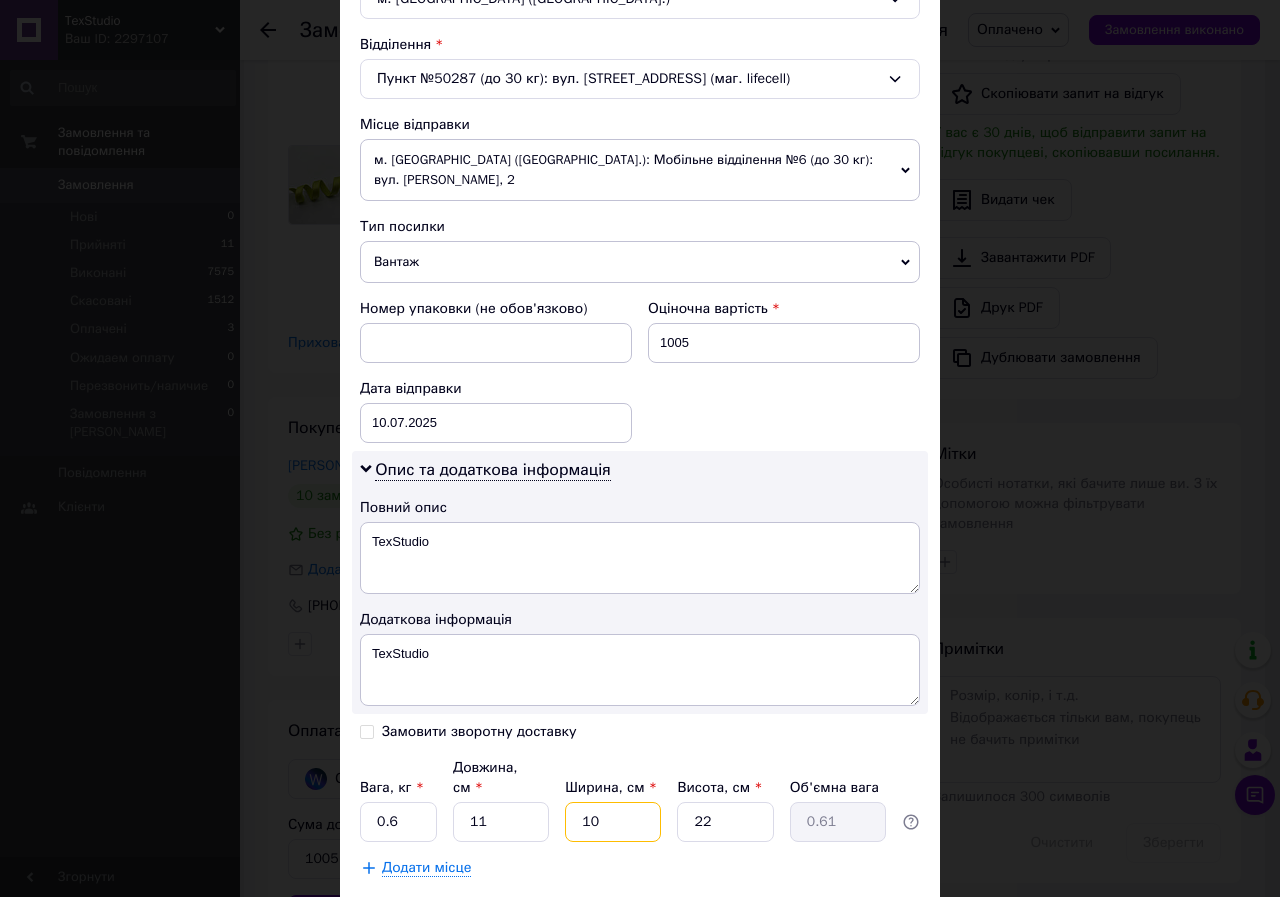 type on "10" 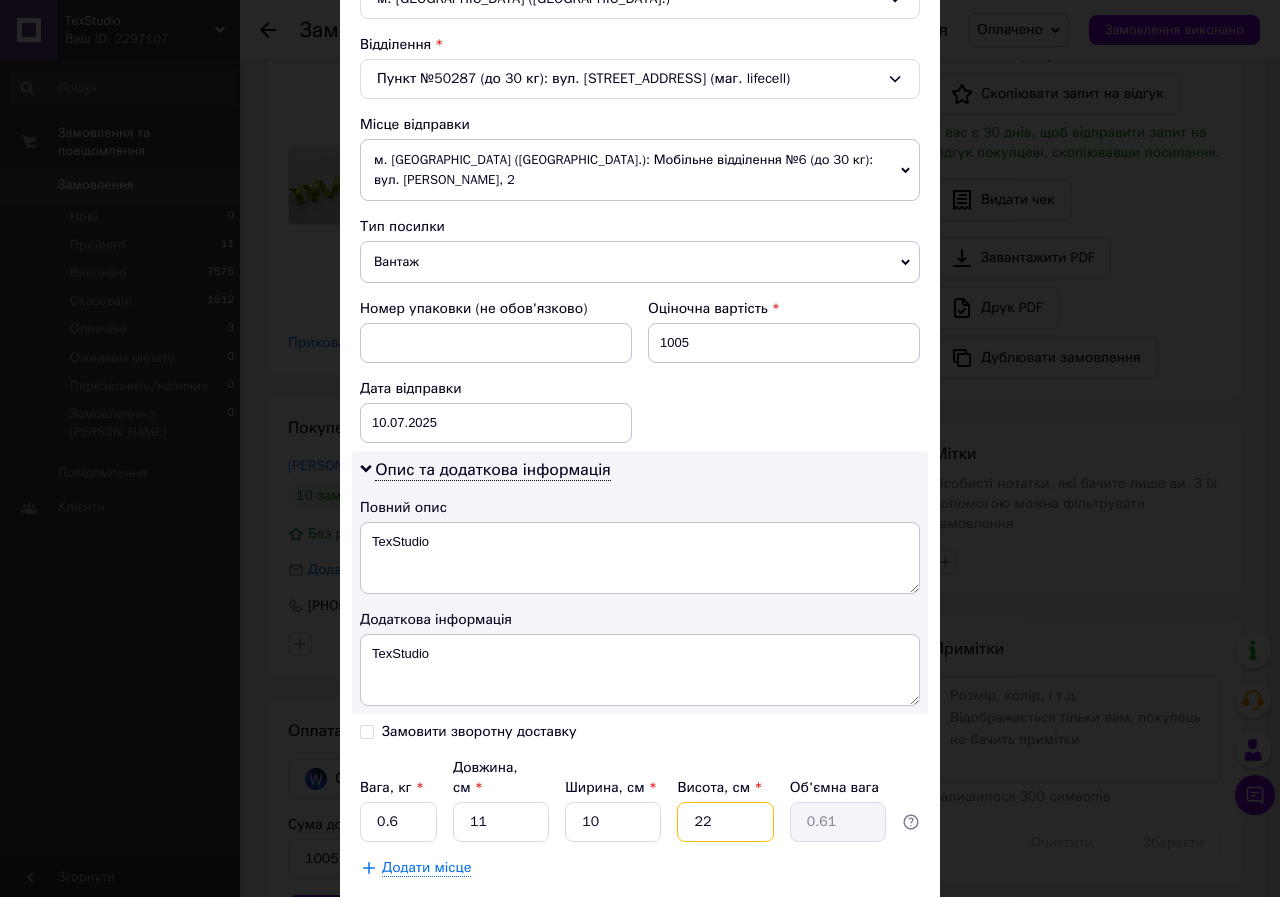 drag, startPoint x: 733, startPoint y: 790, endPoint x: 697, endPoint y: 779, distance: 37.64306 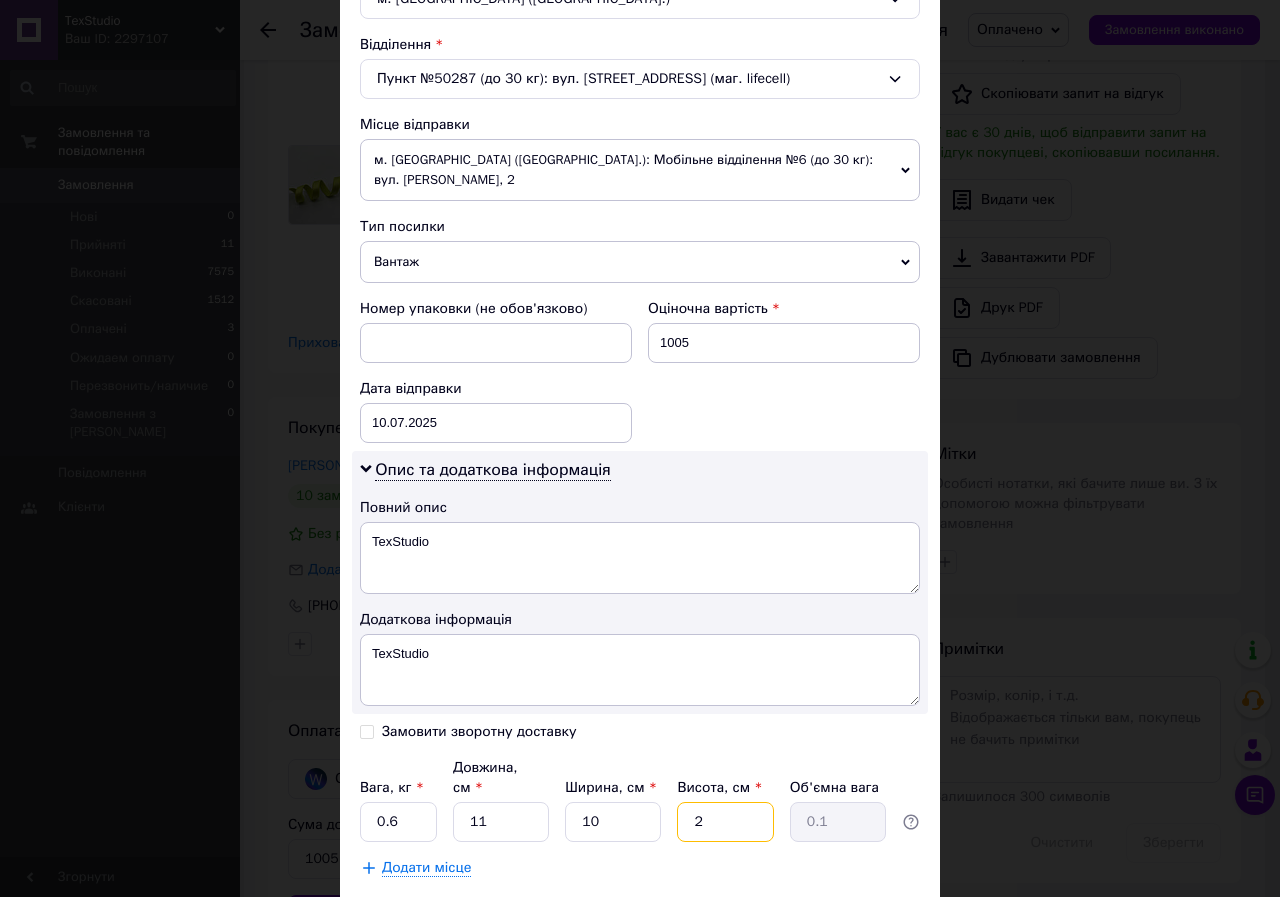 type 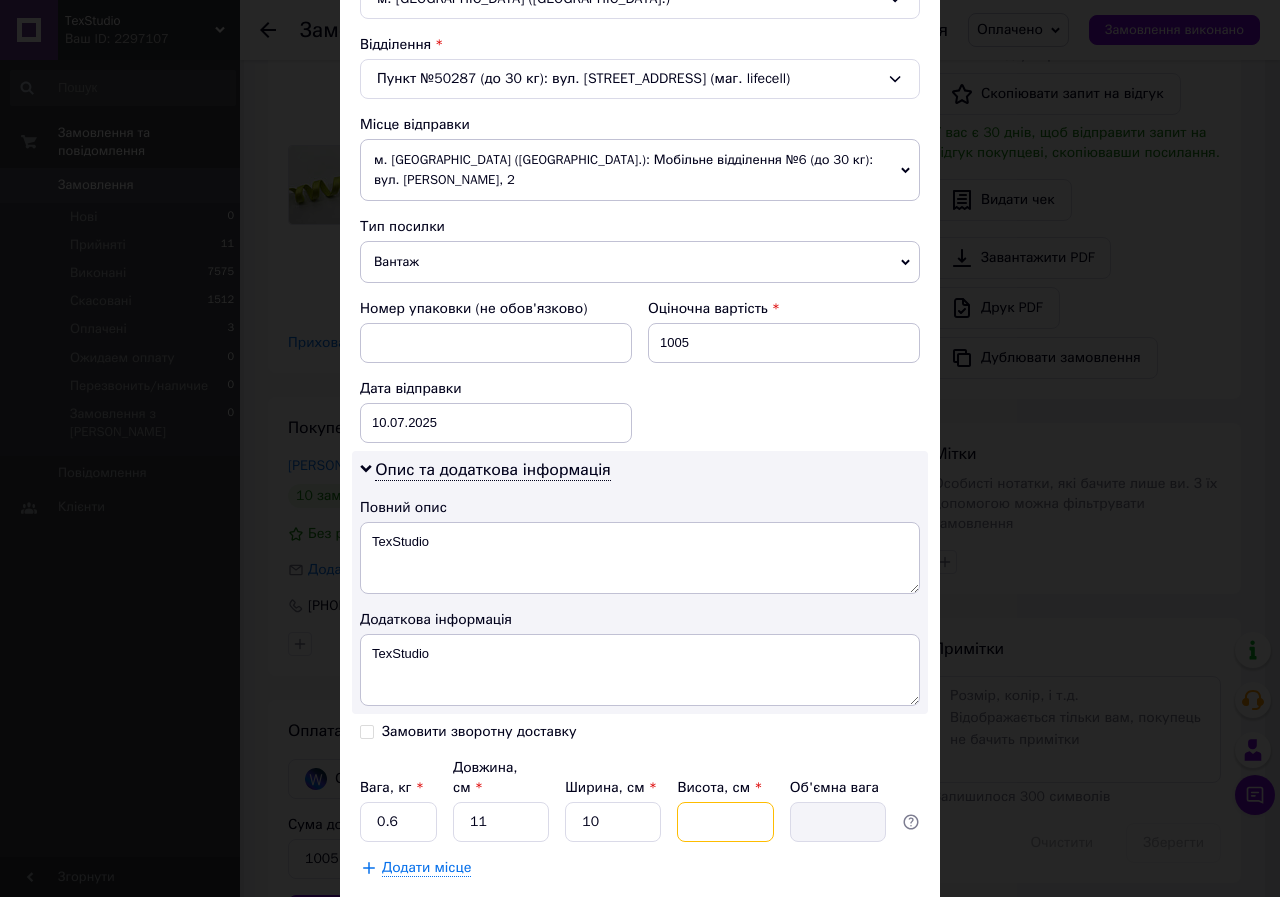 type on "1" 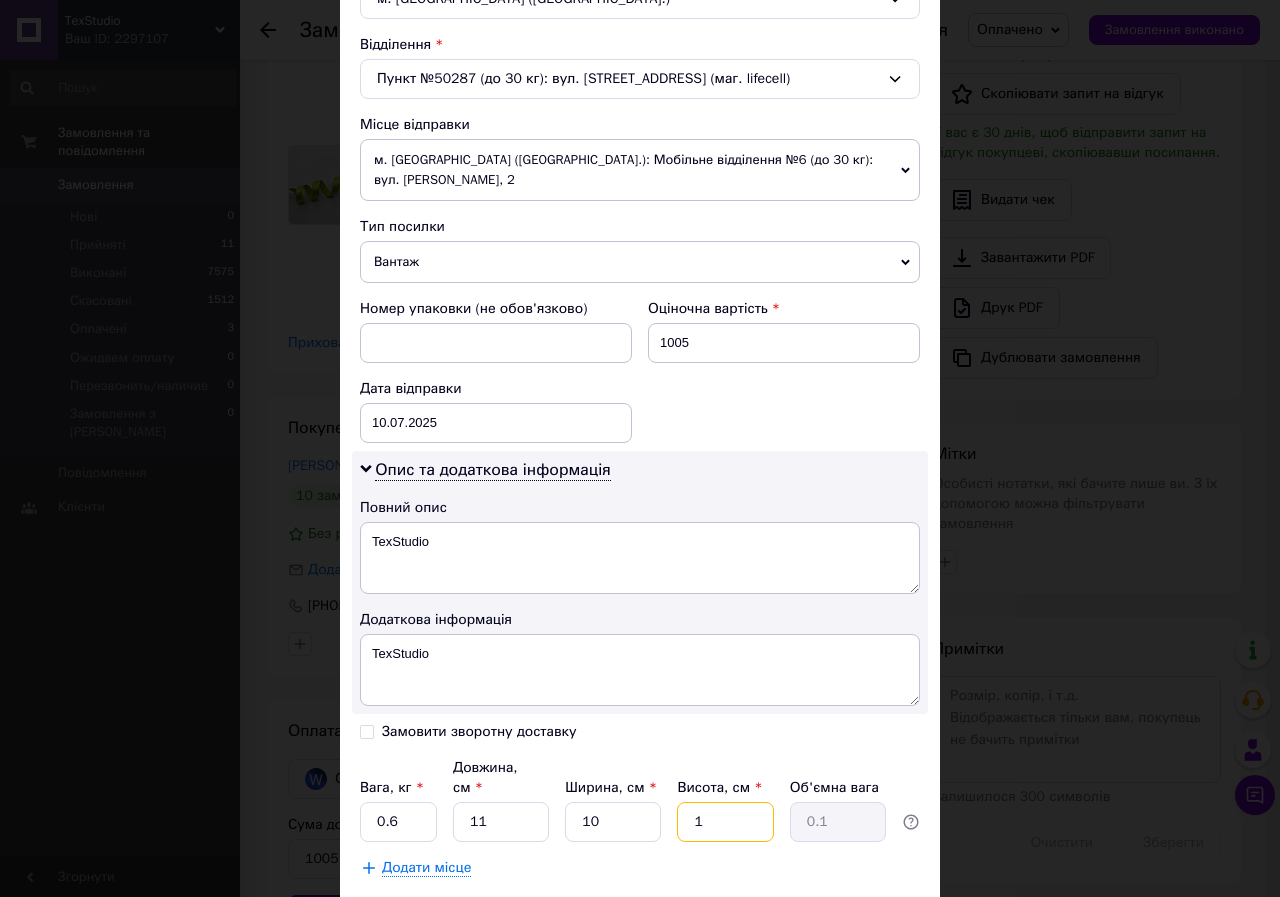 type on "1" 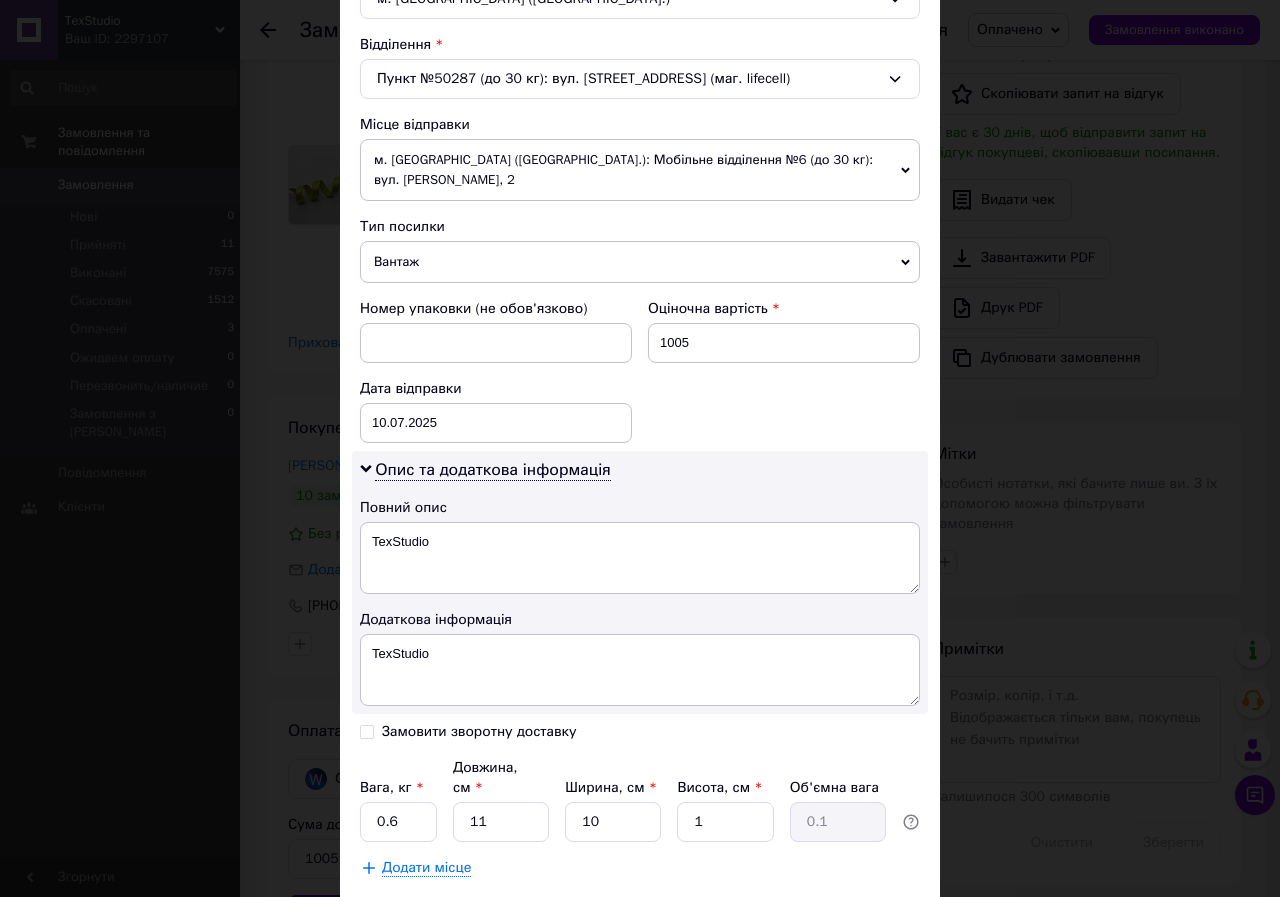 click on "Зберегти" at bounding box center (871, 918) 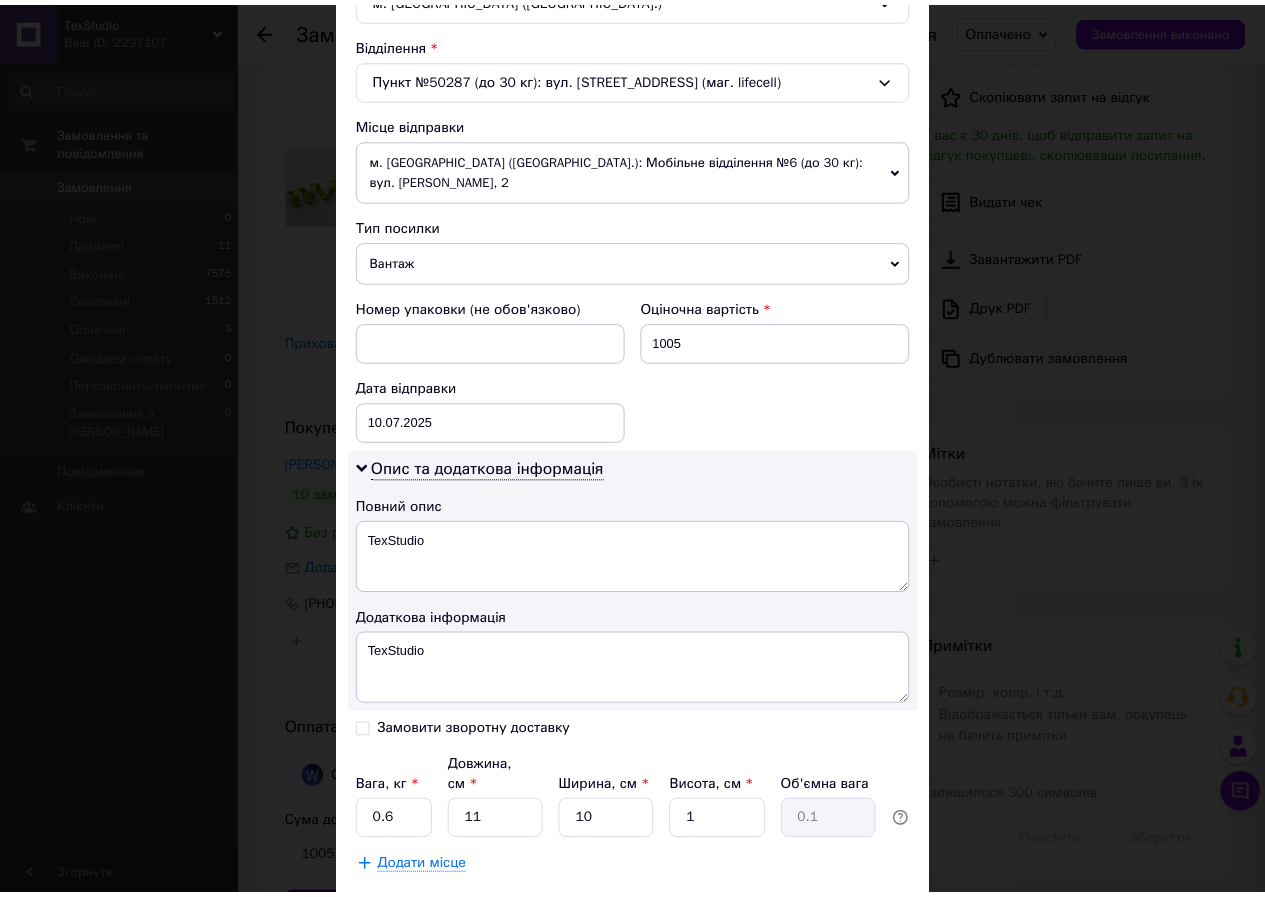 scroll, scrollTop: 691, scrollLeft: 0, axis: vertical 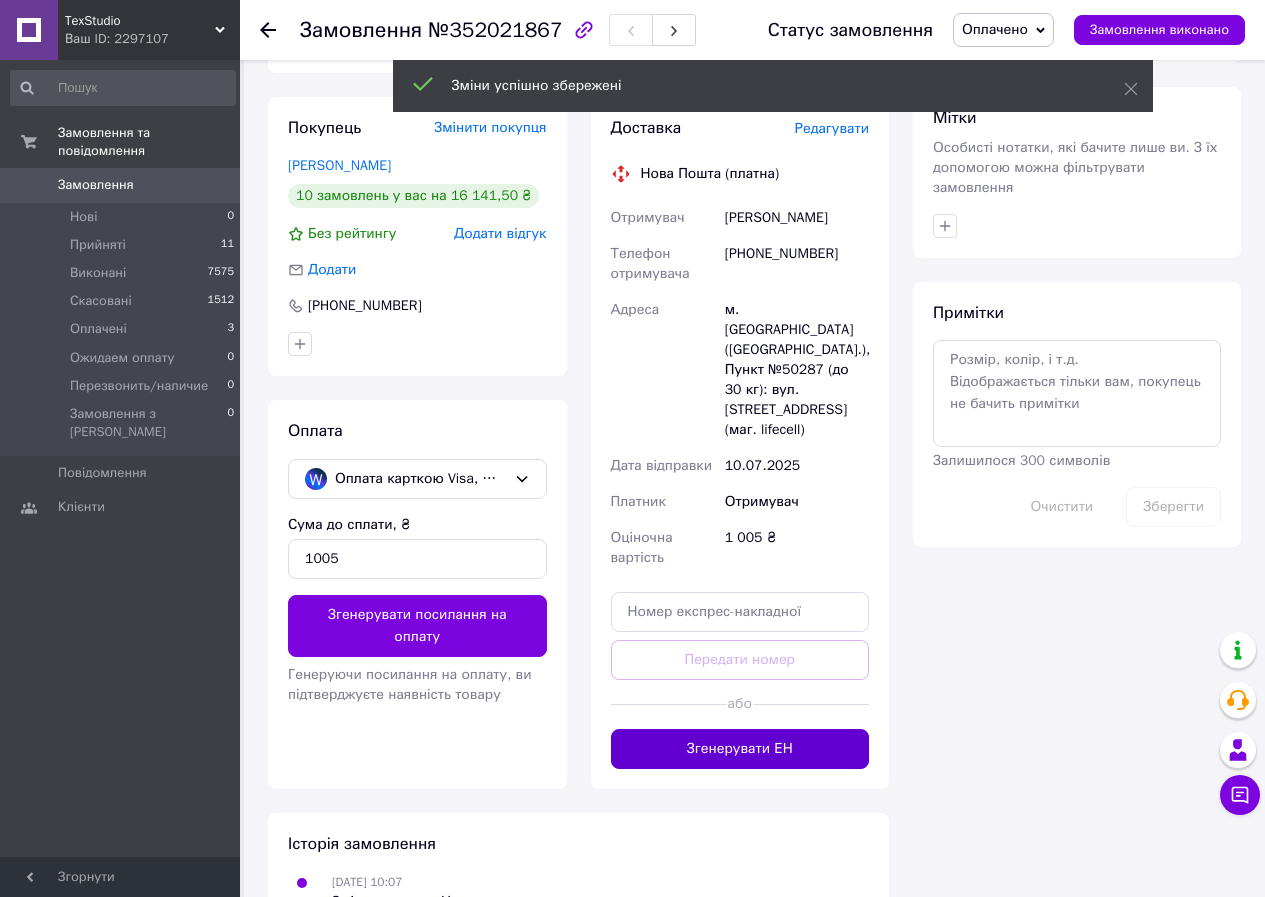 click on "Згенерувати ЕН" at bounding box center (740, 749) 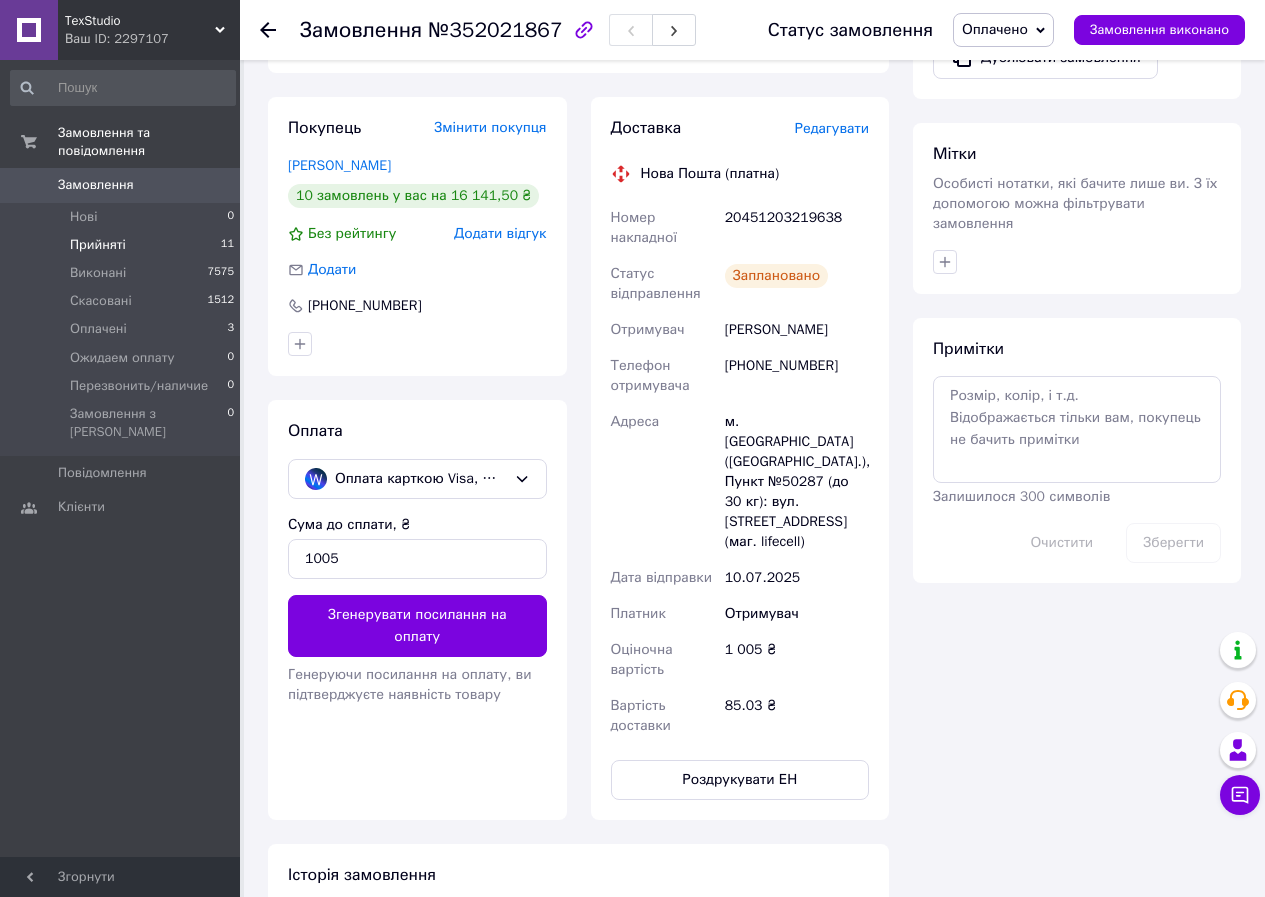 click on "Прийняті 11" at bounding box center (123, 245) 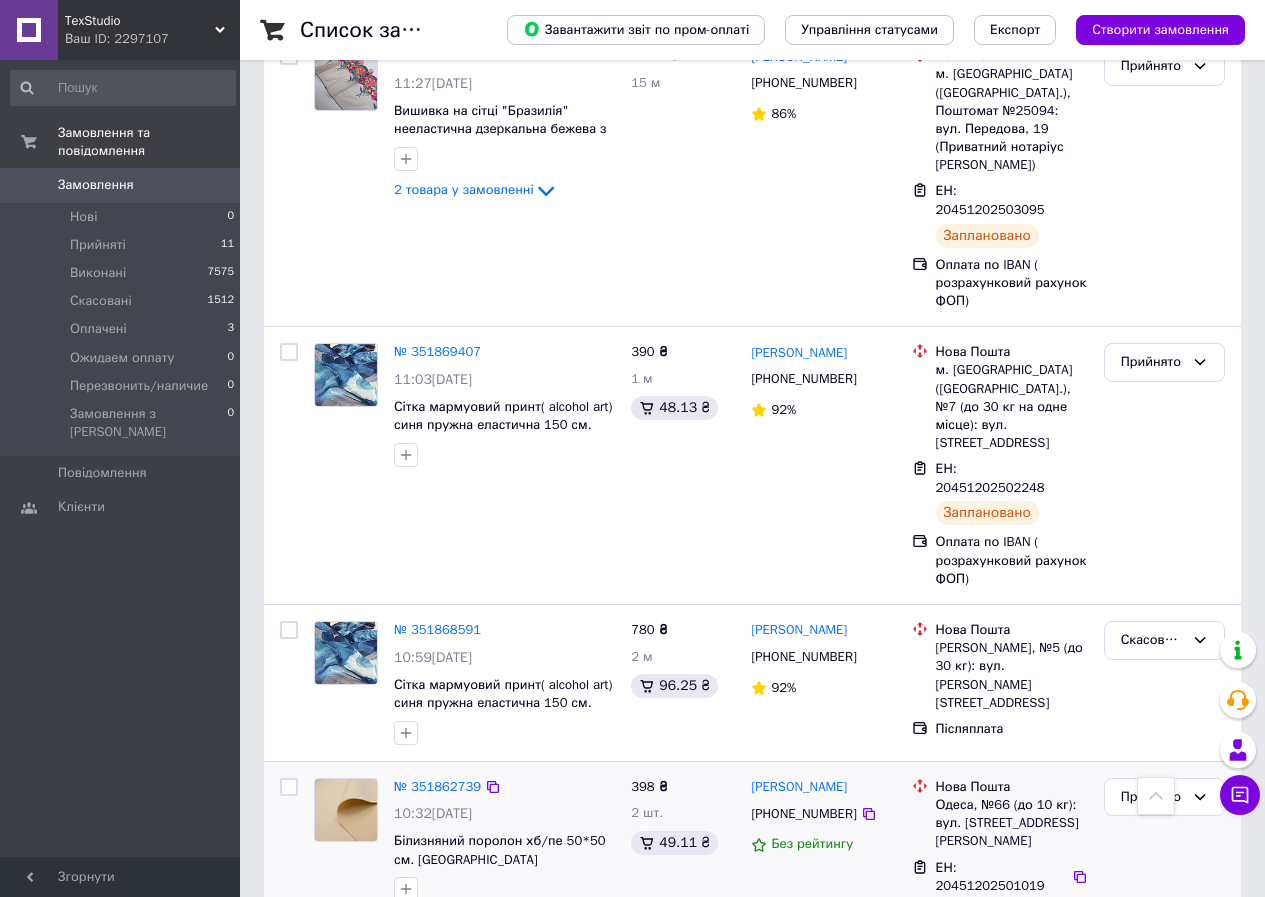 scroll, scrollTop: 1700, scrollLeft: 0, axis: vertical 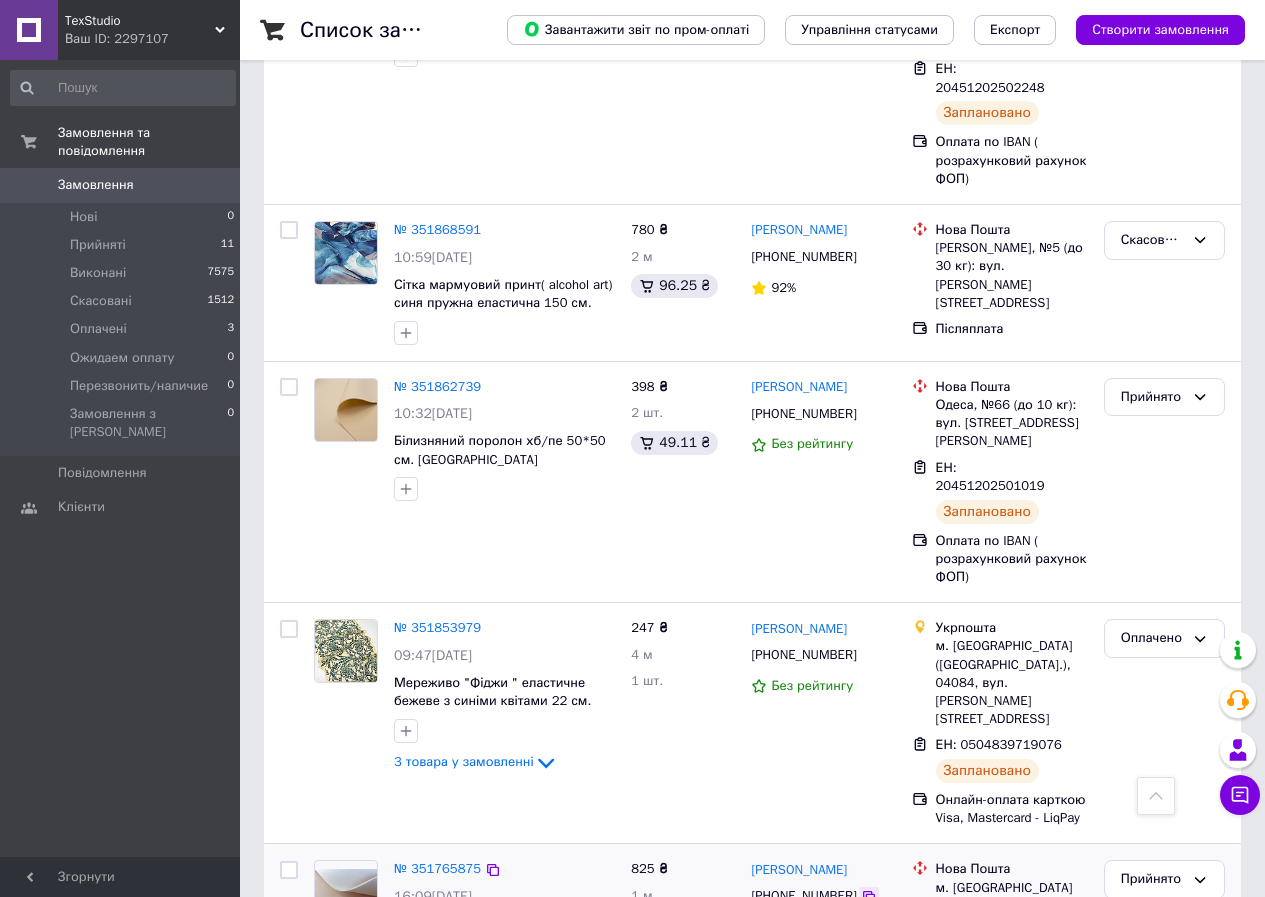 click 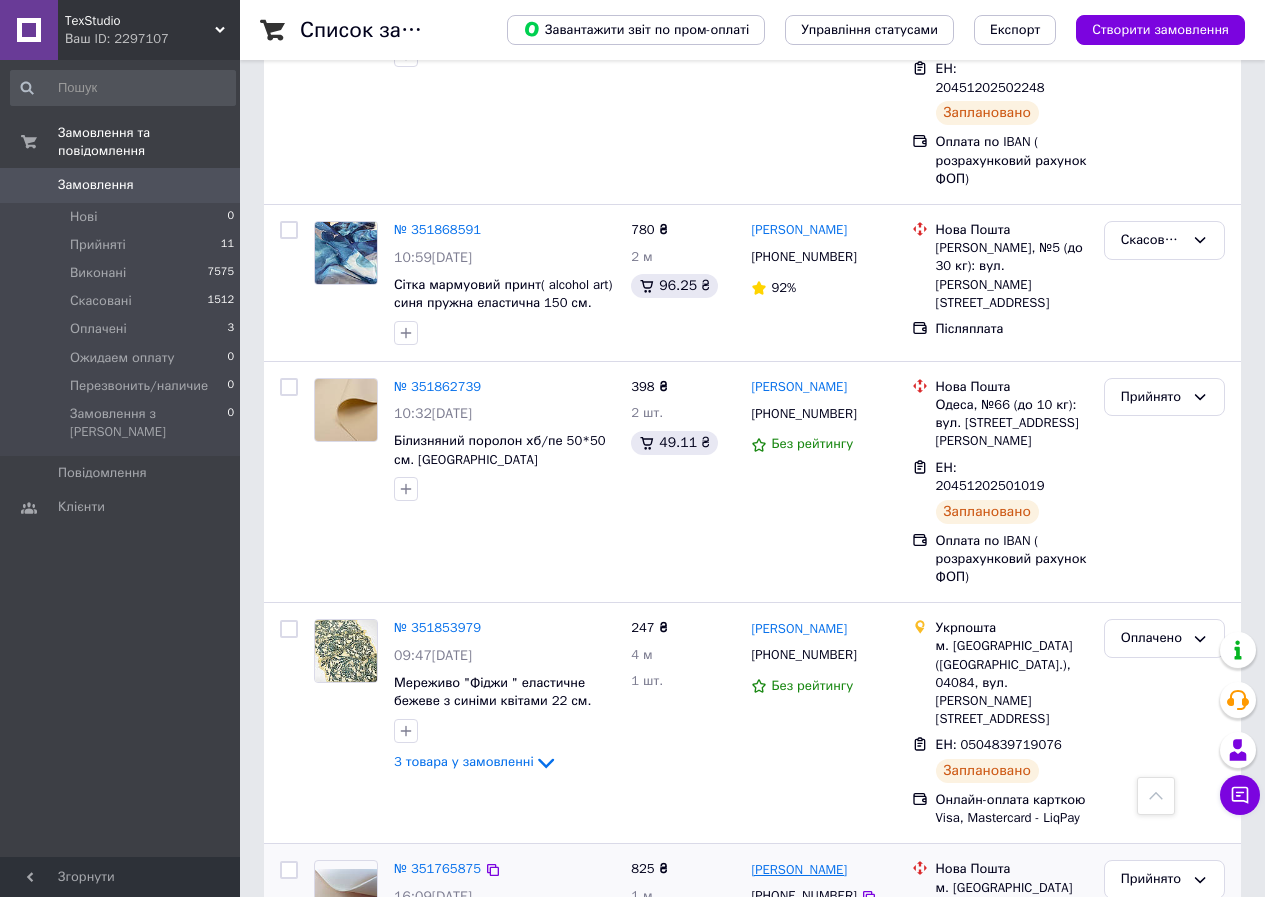 drag, startPoint x: 855, startPoint y: 672, endPoint x: 799, endPoint y: 669, distance: 56.0803 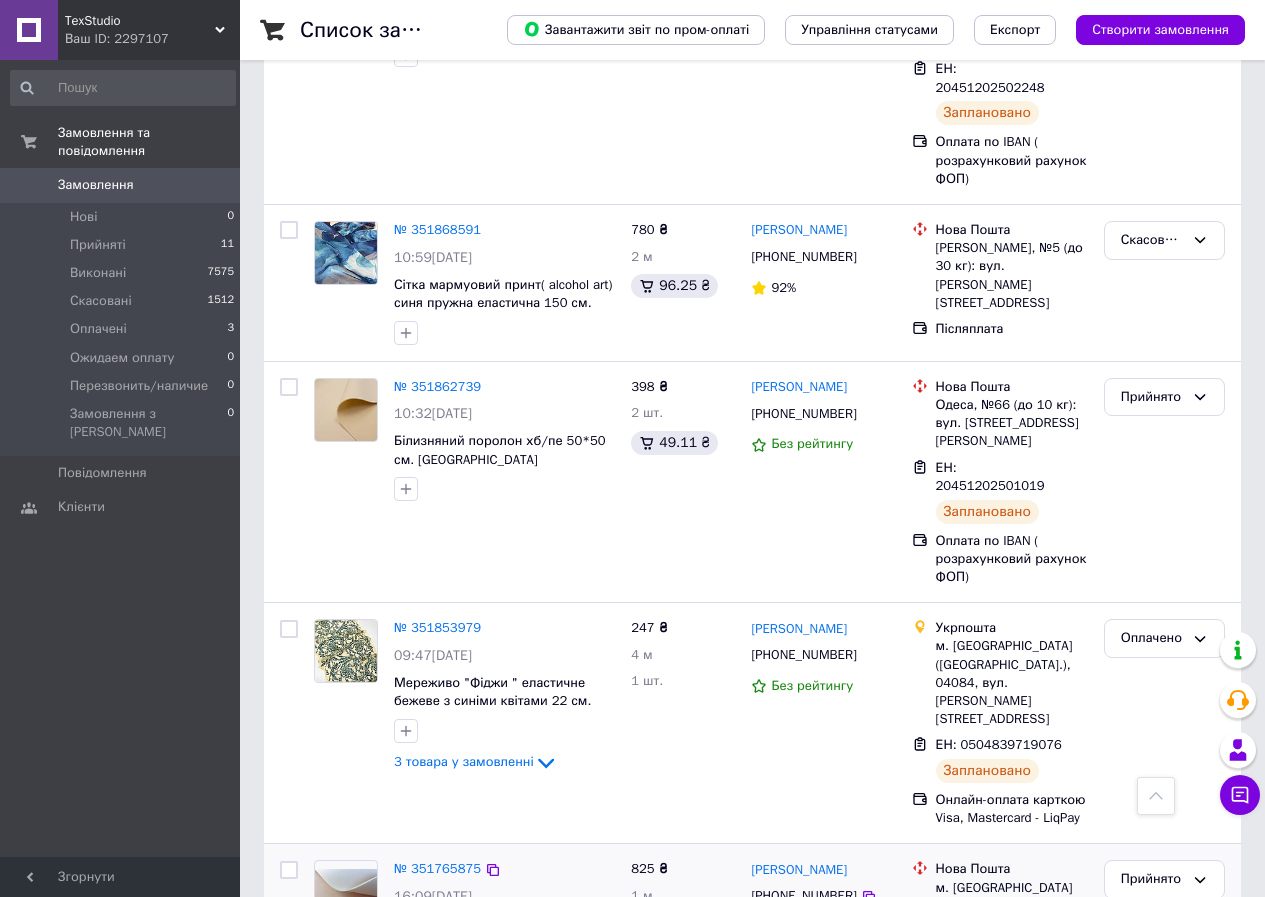 copy on "[PERSON_NAME]" 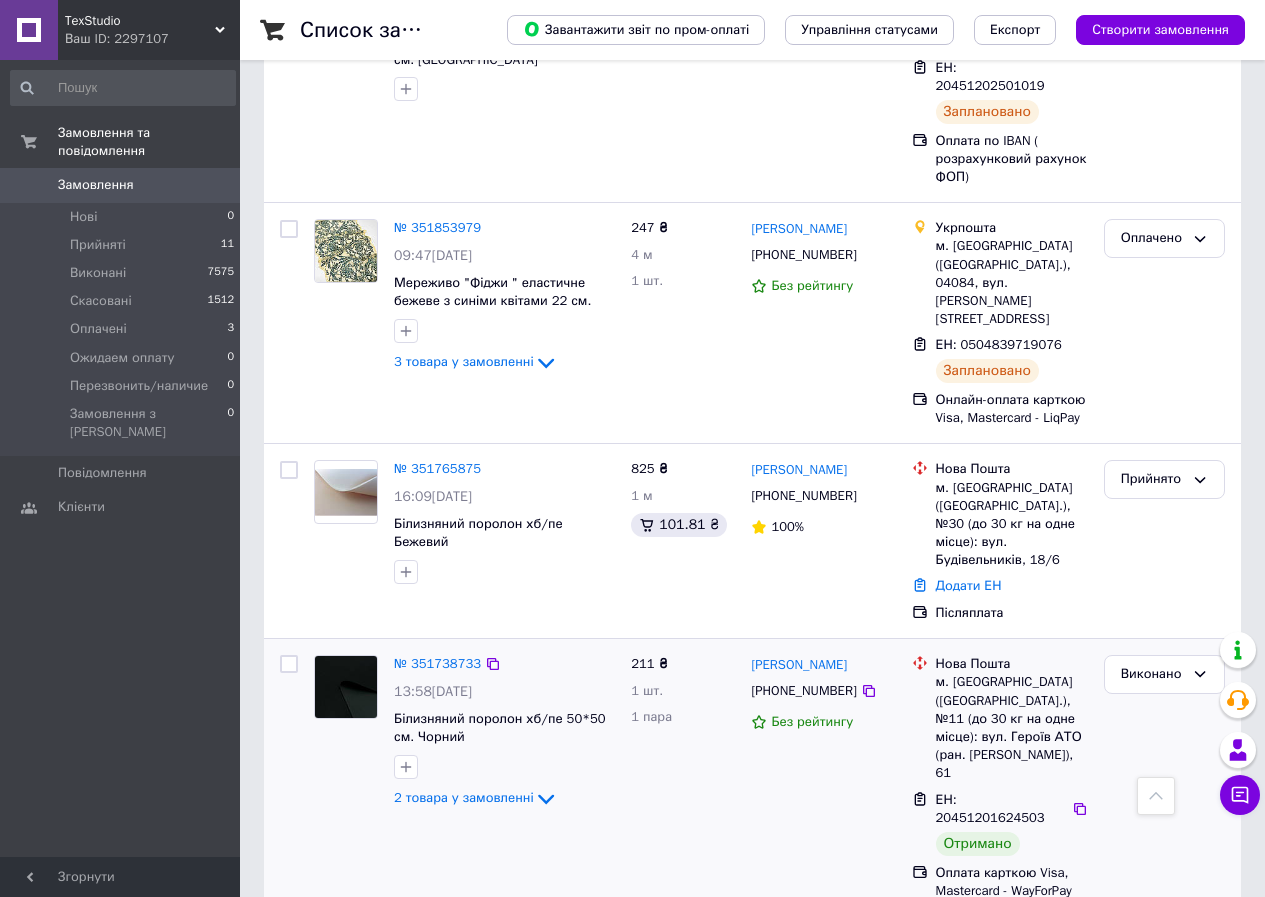 scroll, scrollTop: 2200, scrollLeft: 0, axis: vertical 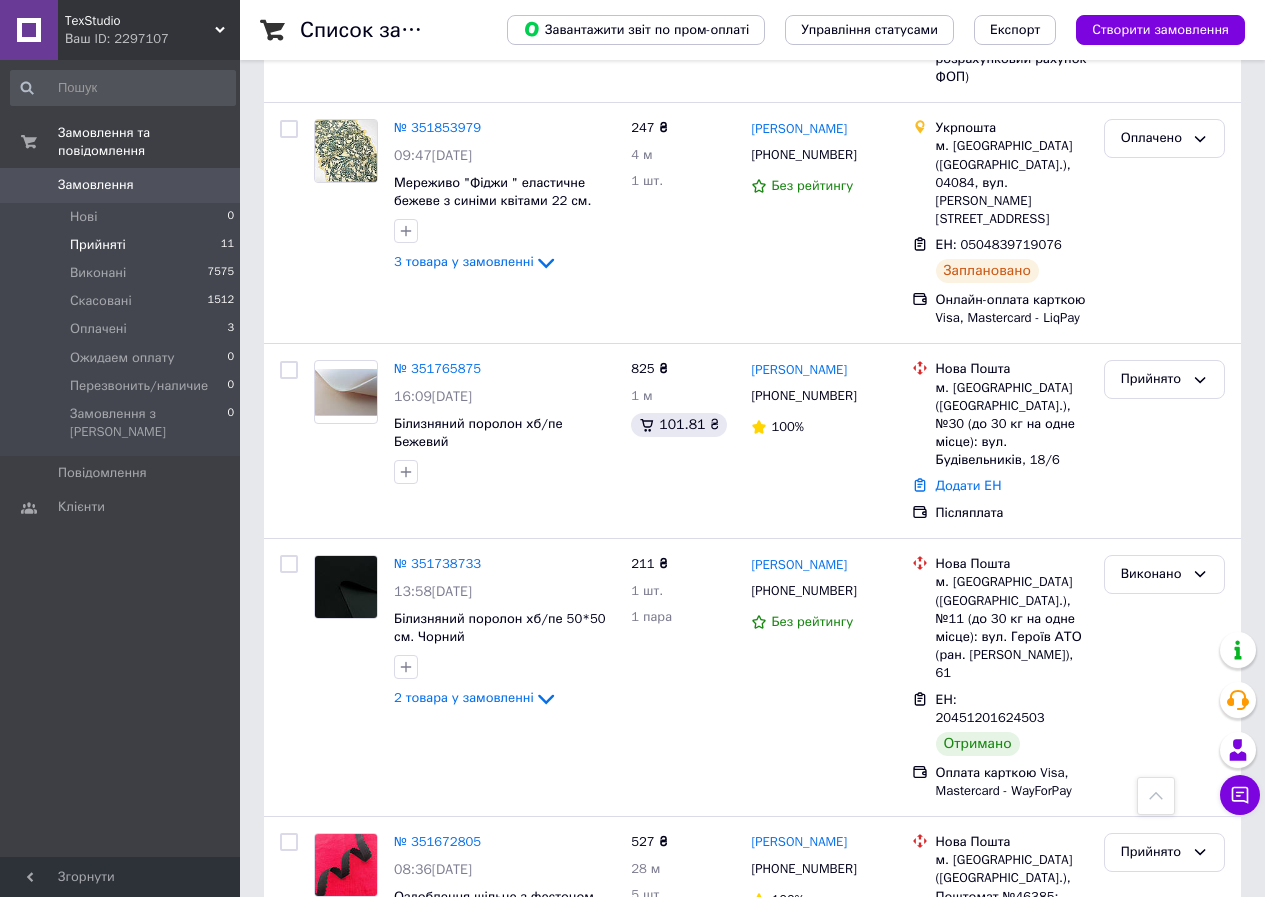 click on "Прийняті" at bounding box center (98, 245) 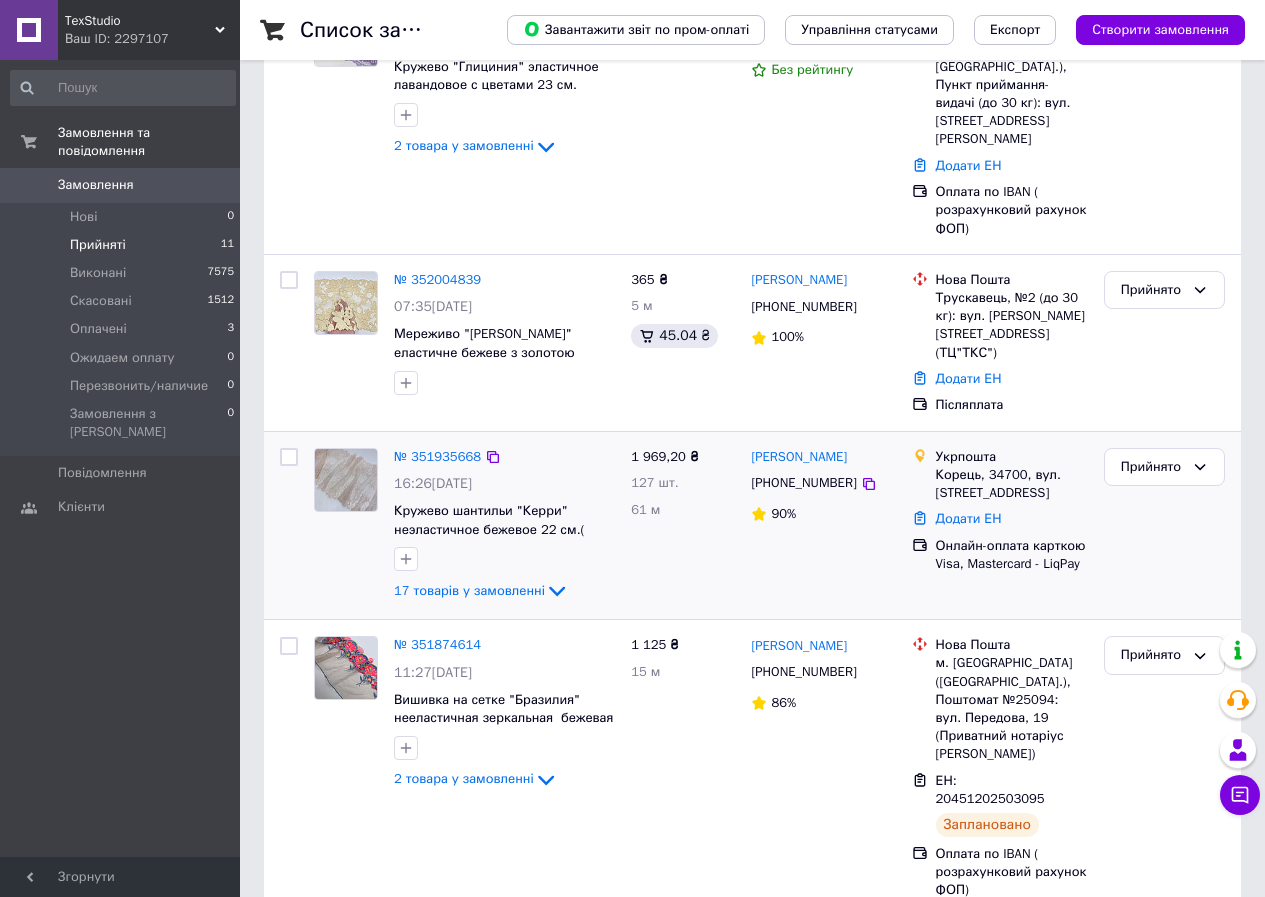 scroll, scrollTop: 0, scrollLeft: 0, axis: both 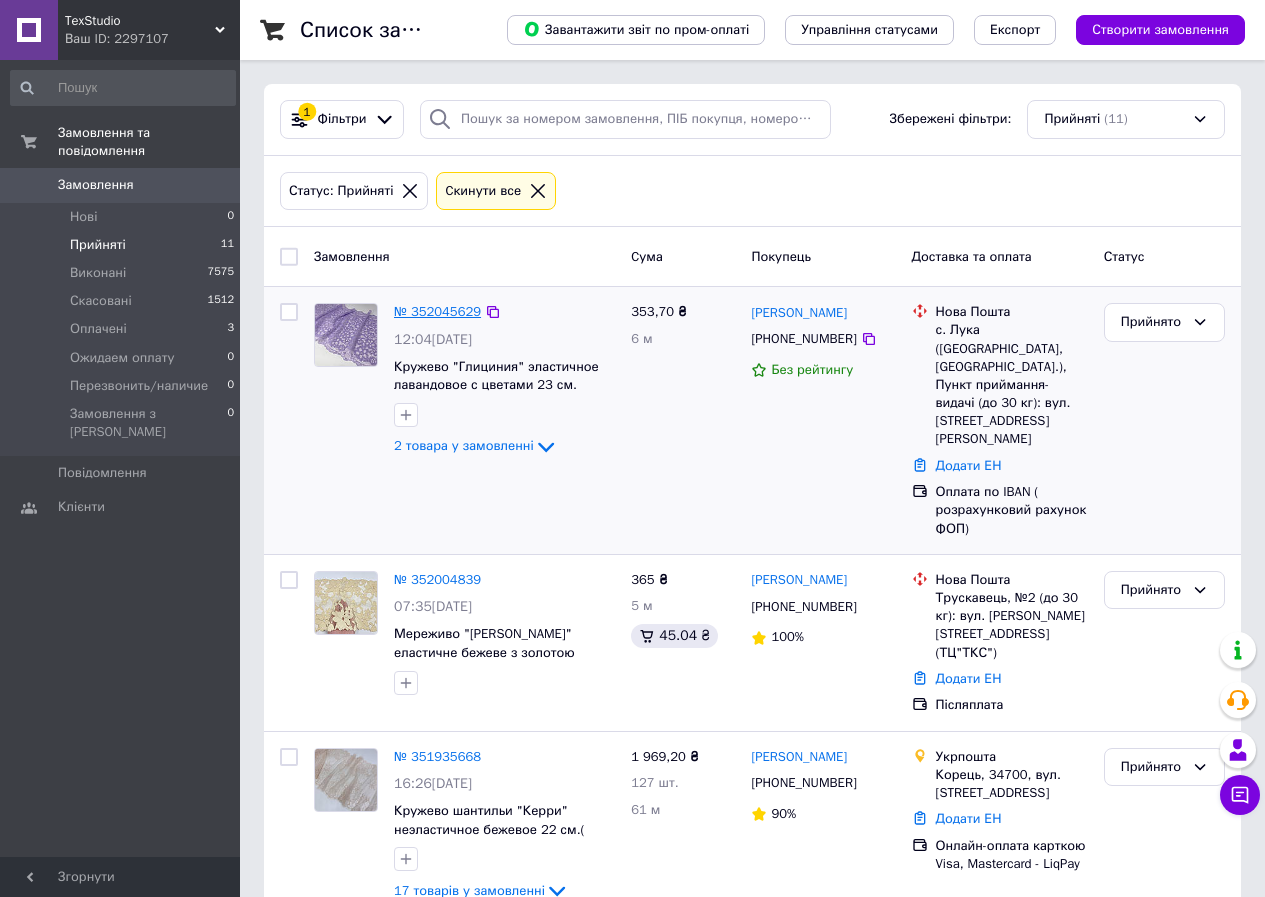 click on "№ 352045629" at bounding box center (437, 311) 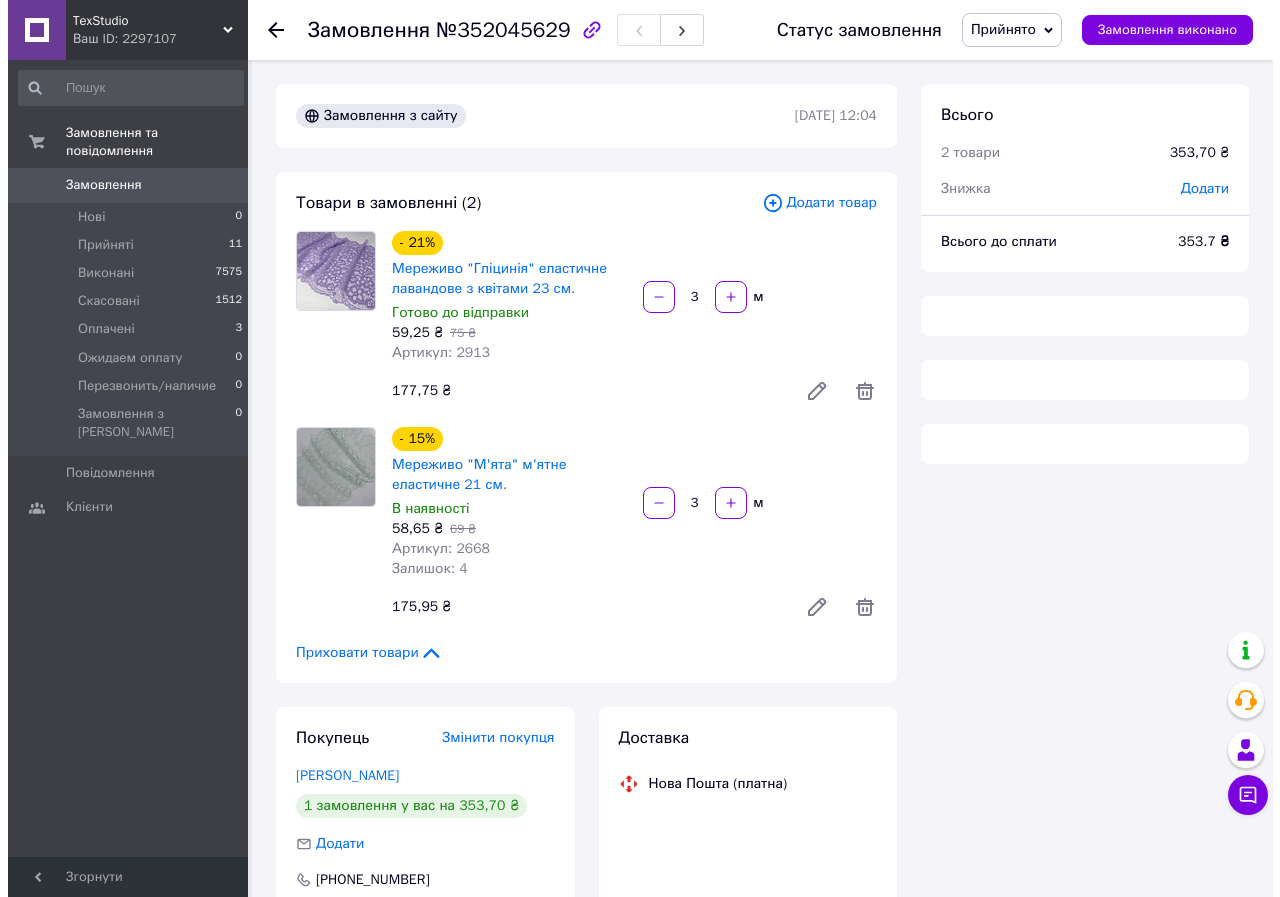 scroll, scrollTop: 284, scrollLeft: 0, axis: vertical 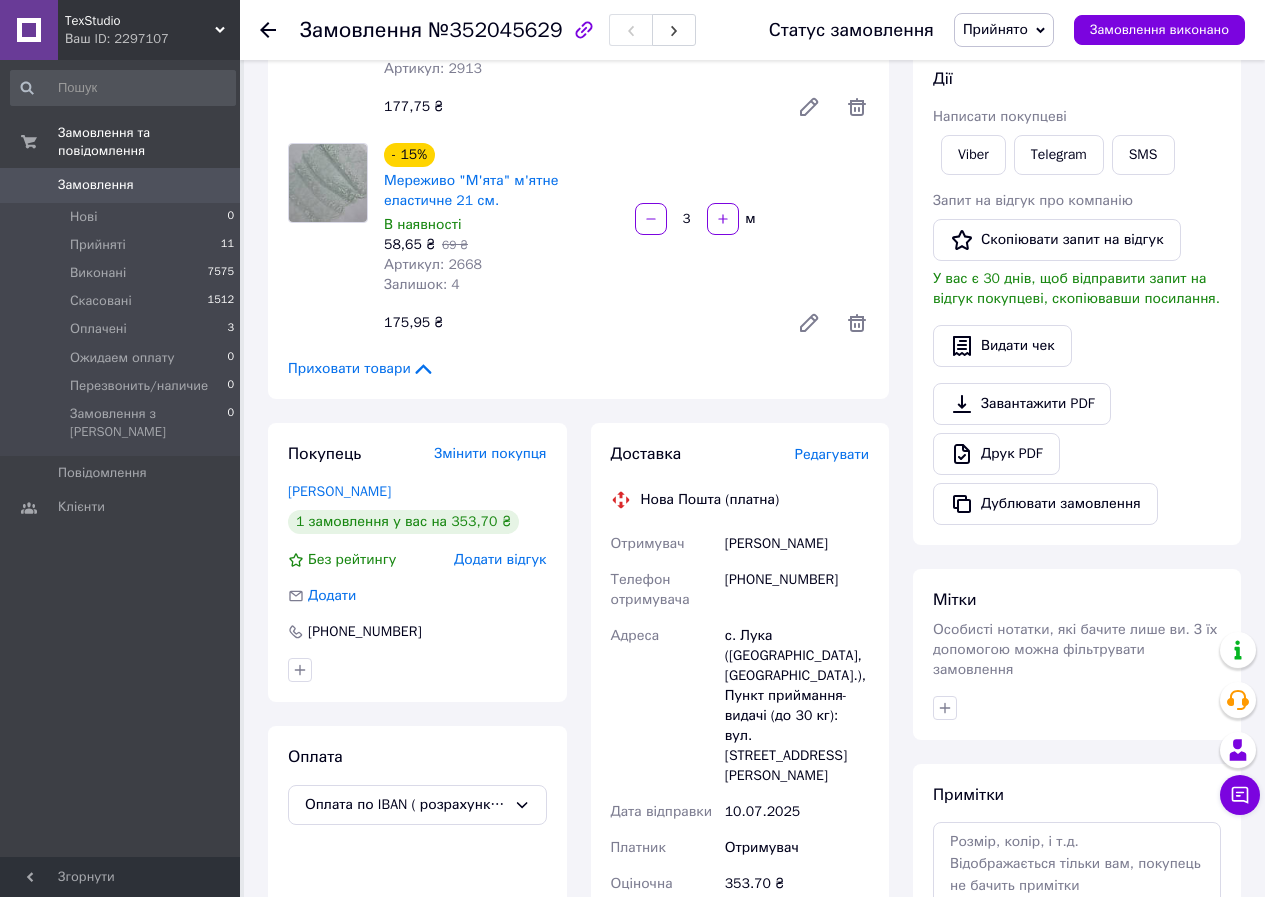 click on "Редагувати" at bounding box center (832, 454) 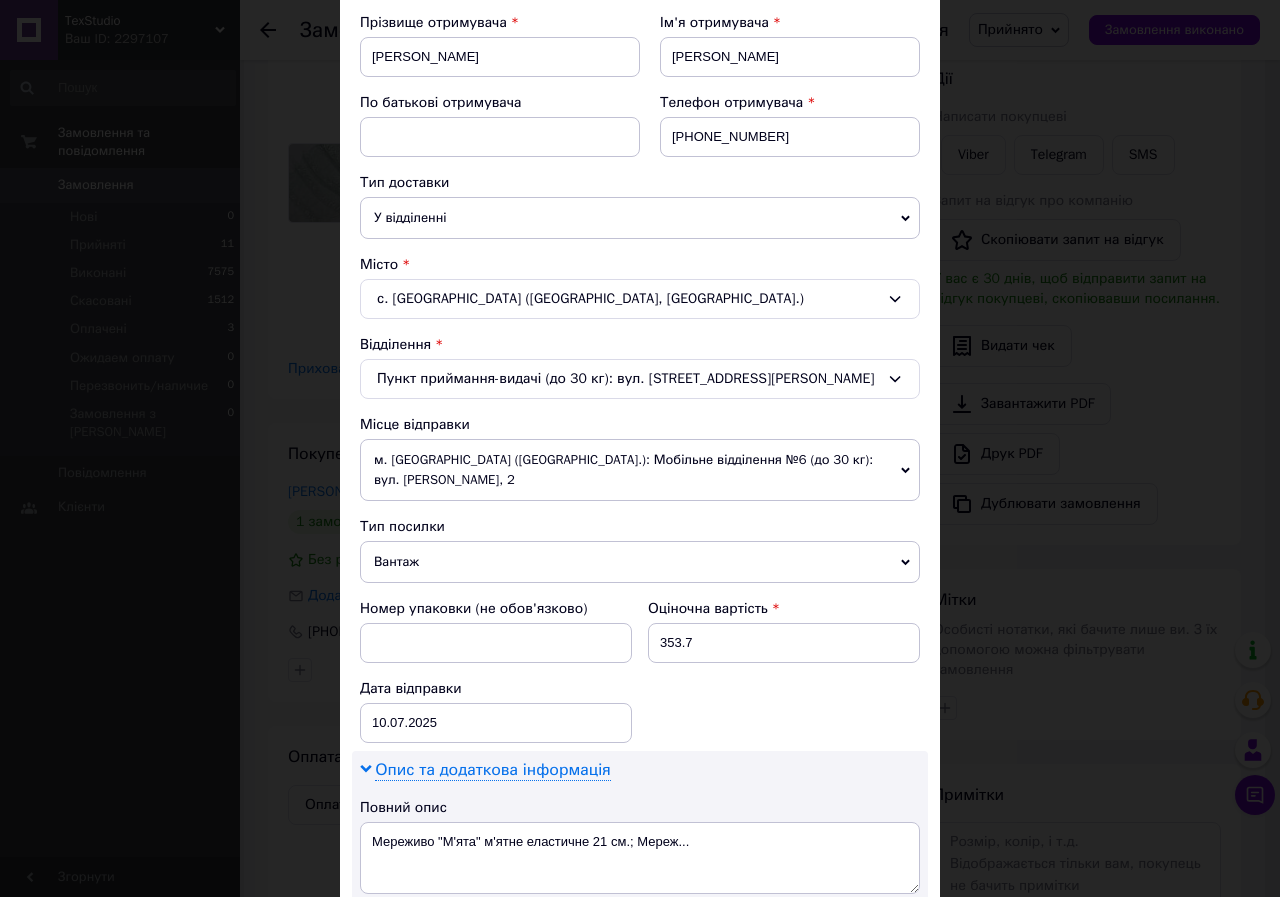 scroll, scrollTop: 400, scrollLeft: 0, axis: vertical 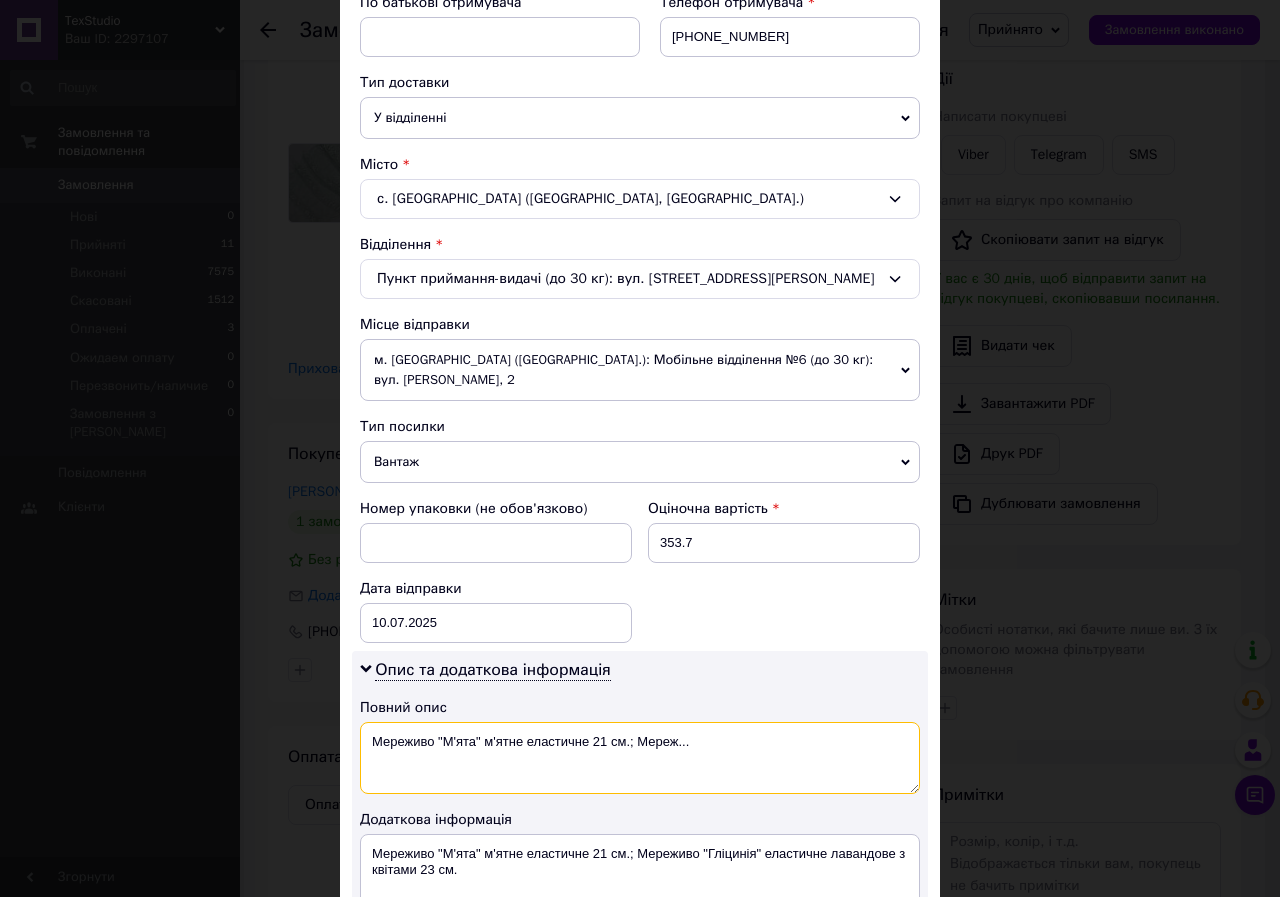 drag, startPoint x: 371, startPoint y: 718, endPoint x: 699, endPoint y: 737, distance: 328.54984 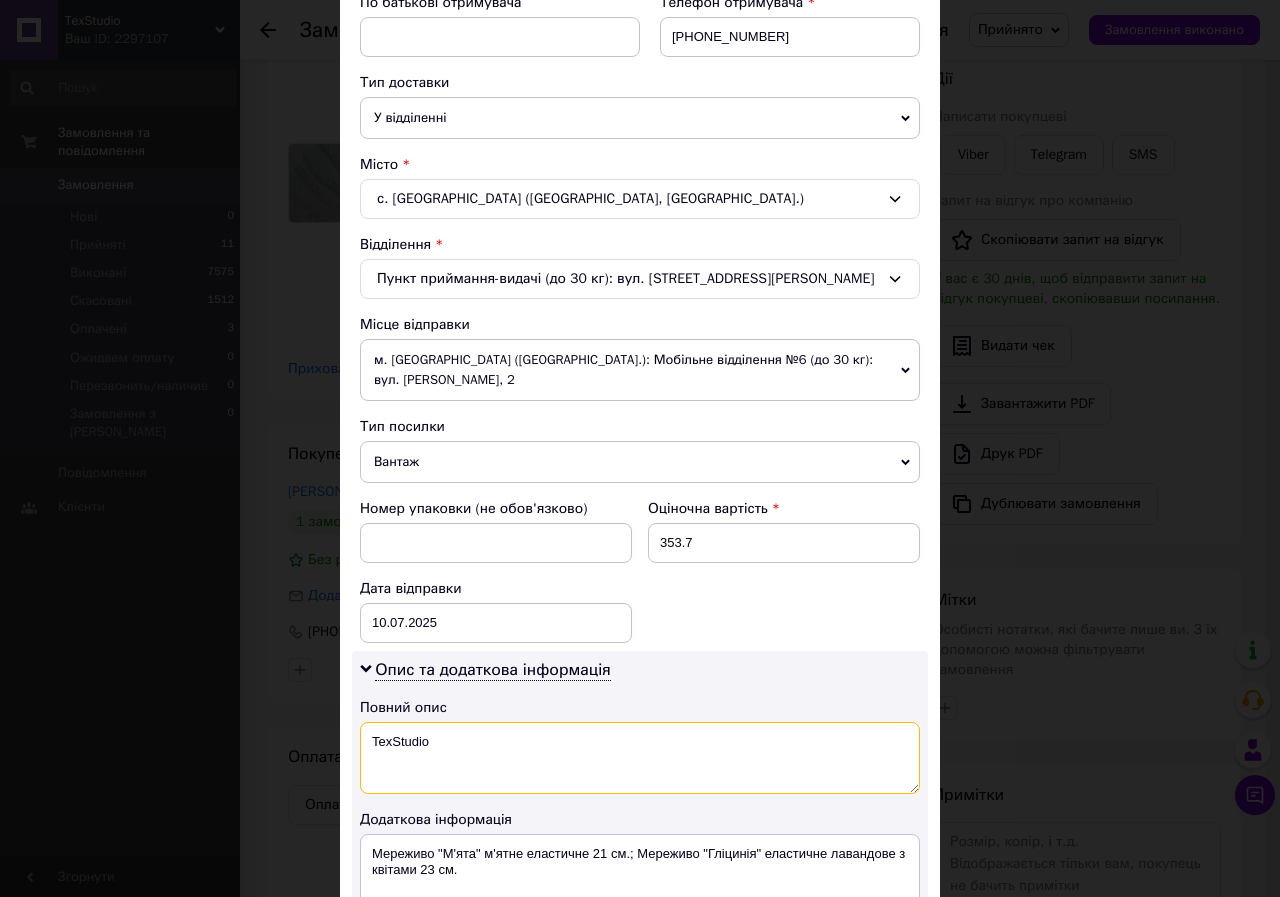 click on "TexStudio" at bounding box center [640, 758] 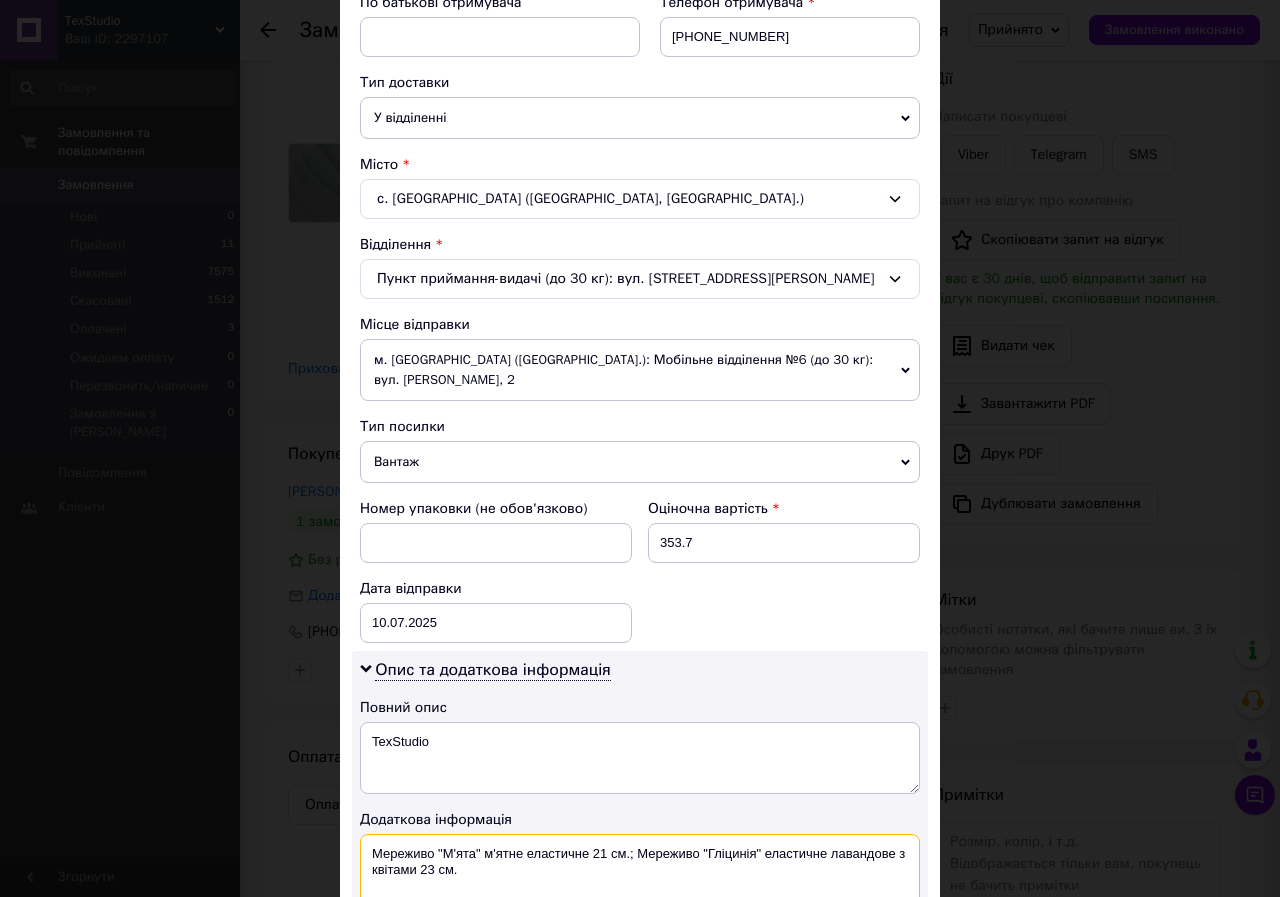 drag, startPoint x: 367, startPoint y: 829, endPoint x: 541, endPoint y: 870, distance: 178.76521 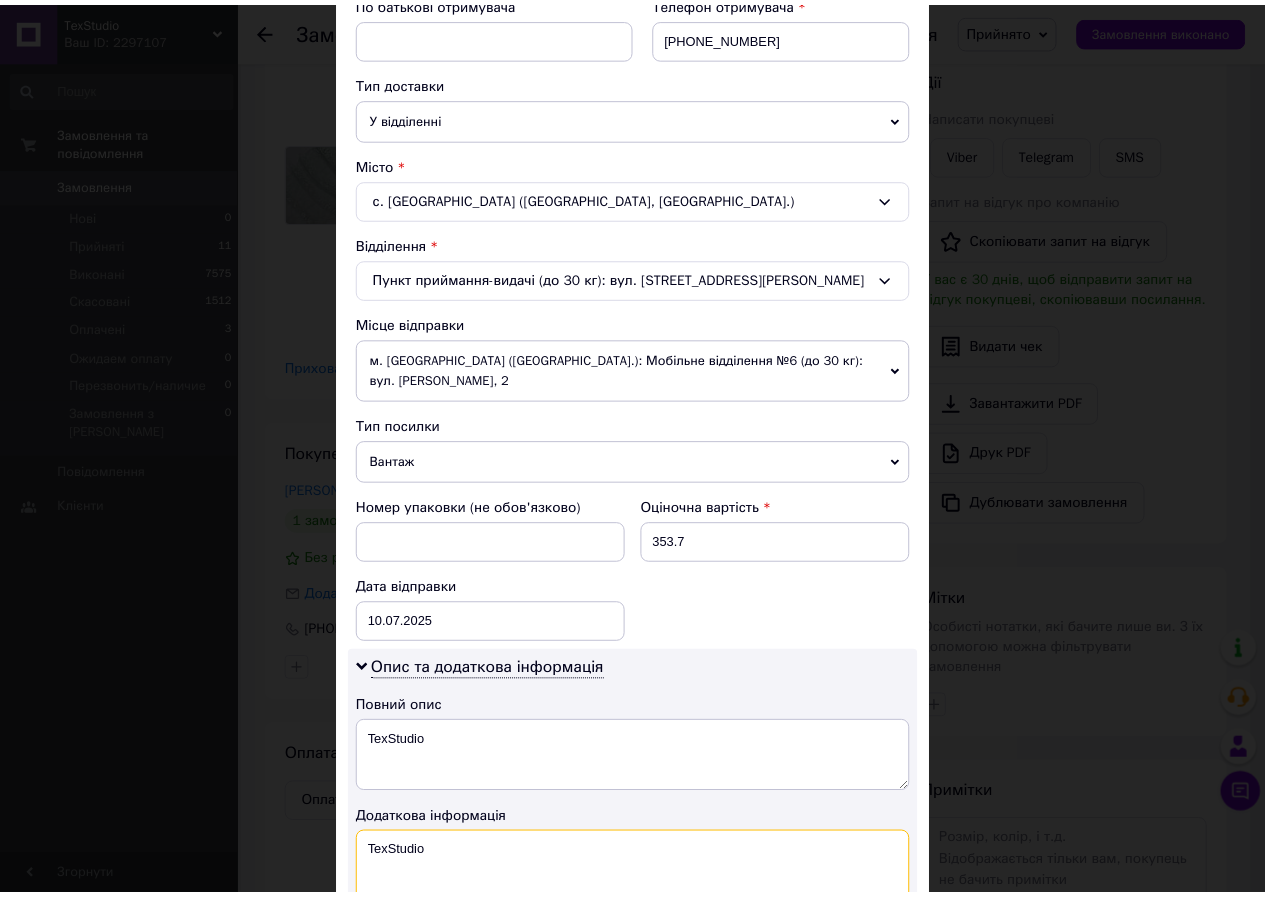 scroll, scrollTop: 691, scrollLeft: 0, axis: vertical 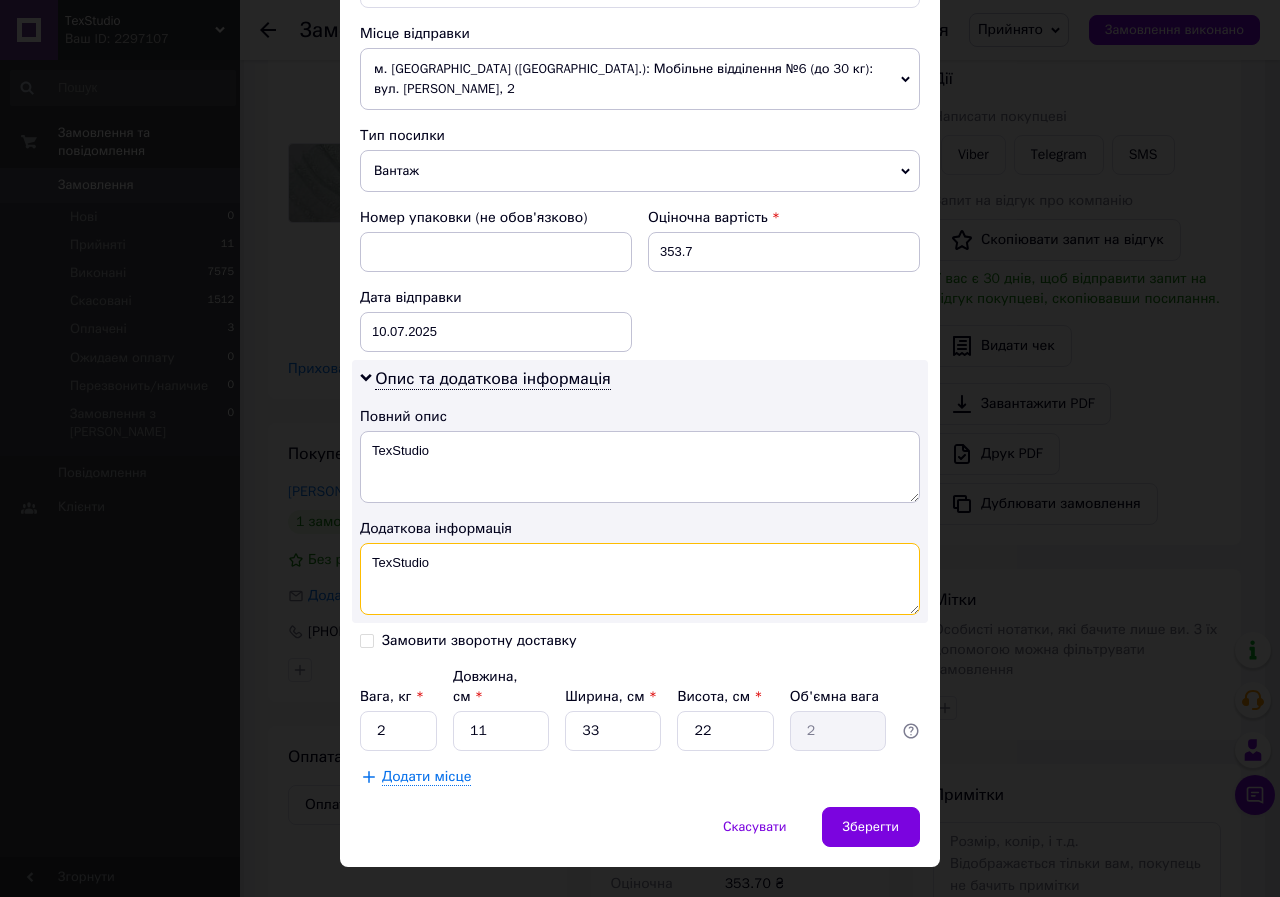 type on "TexStudio" 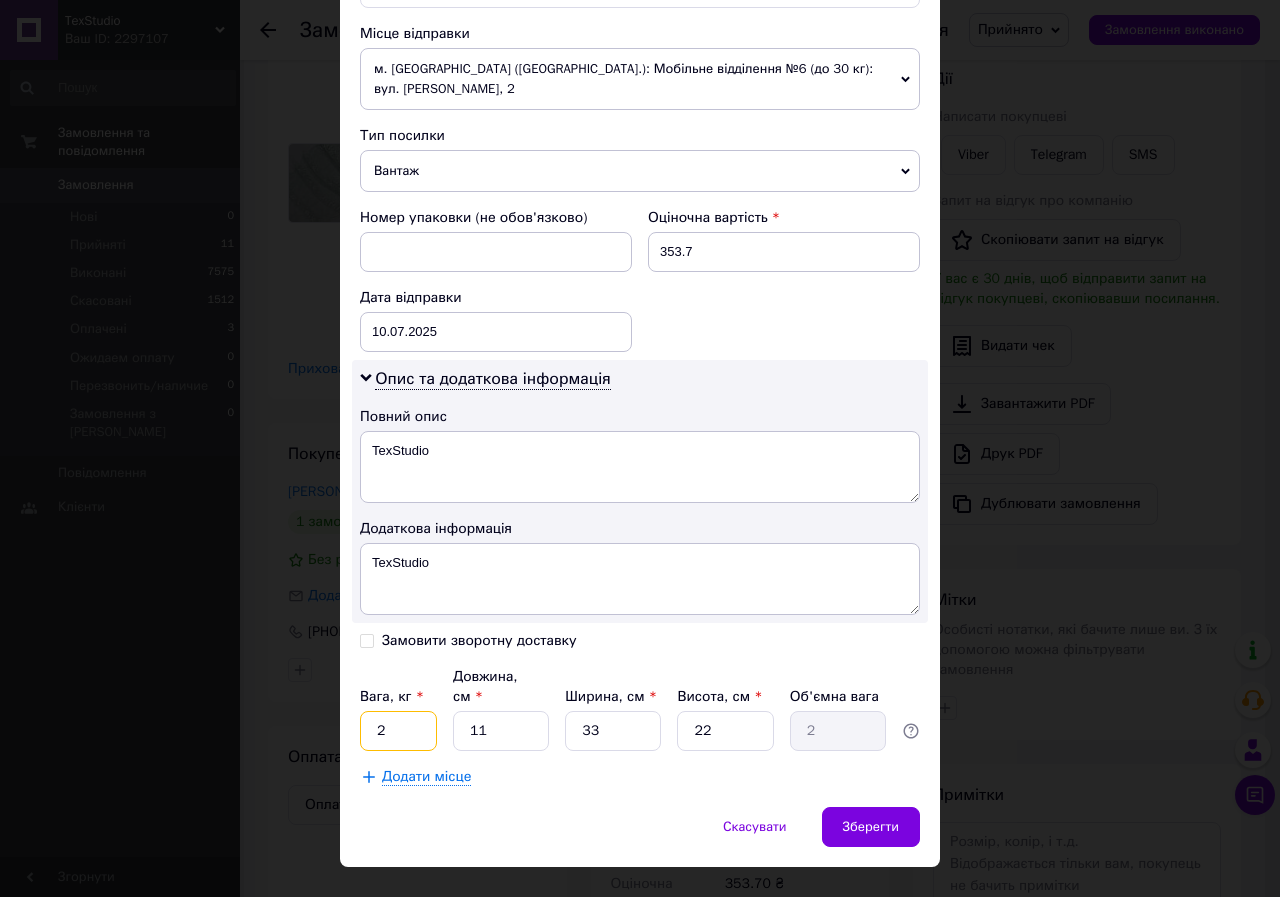 click on "2" at bounding box center [398, 731] 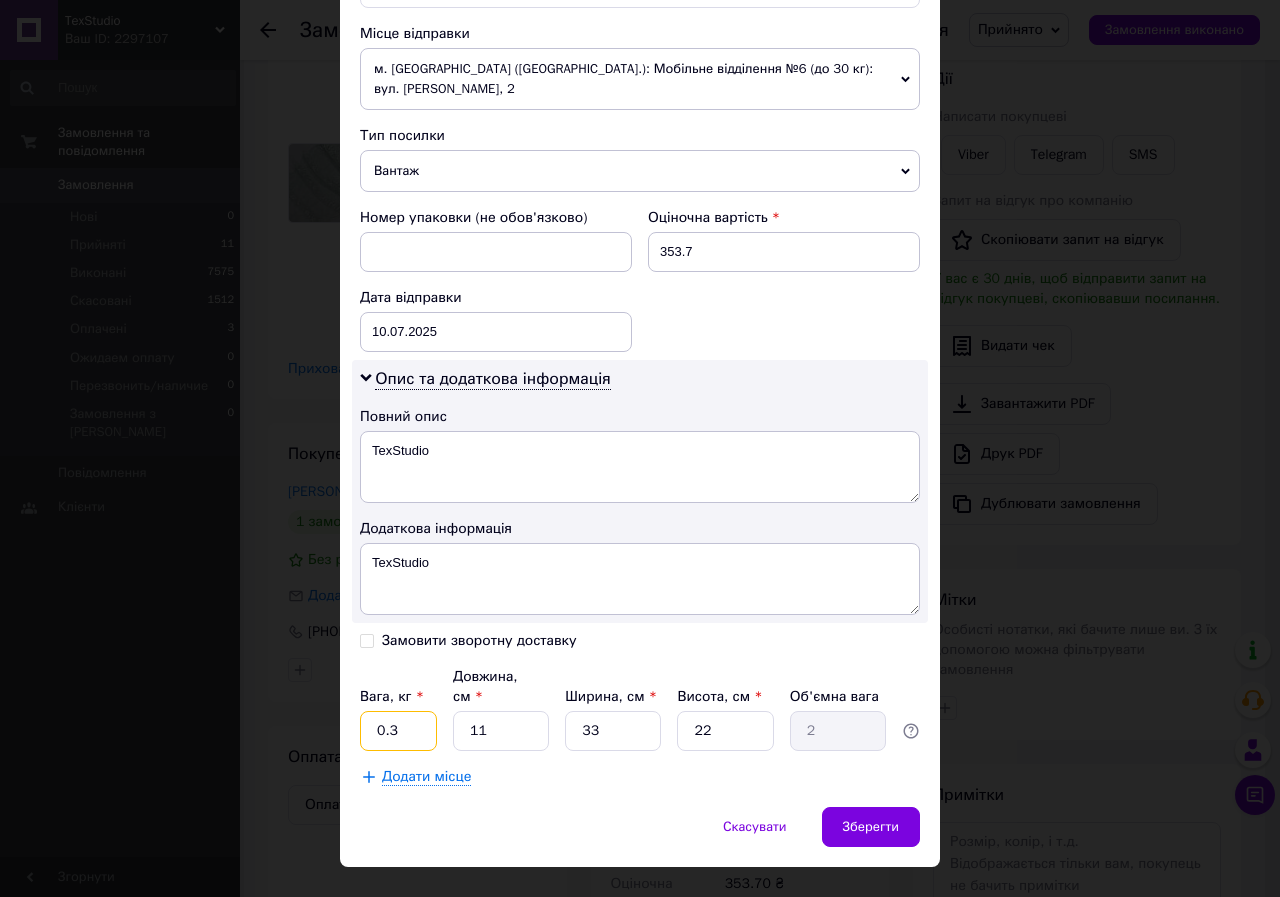 type on "0.3" 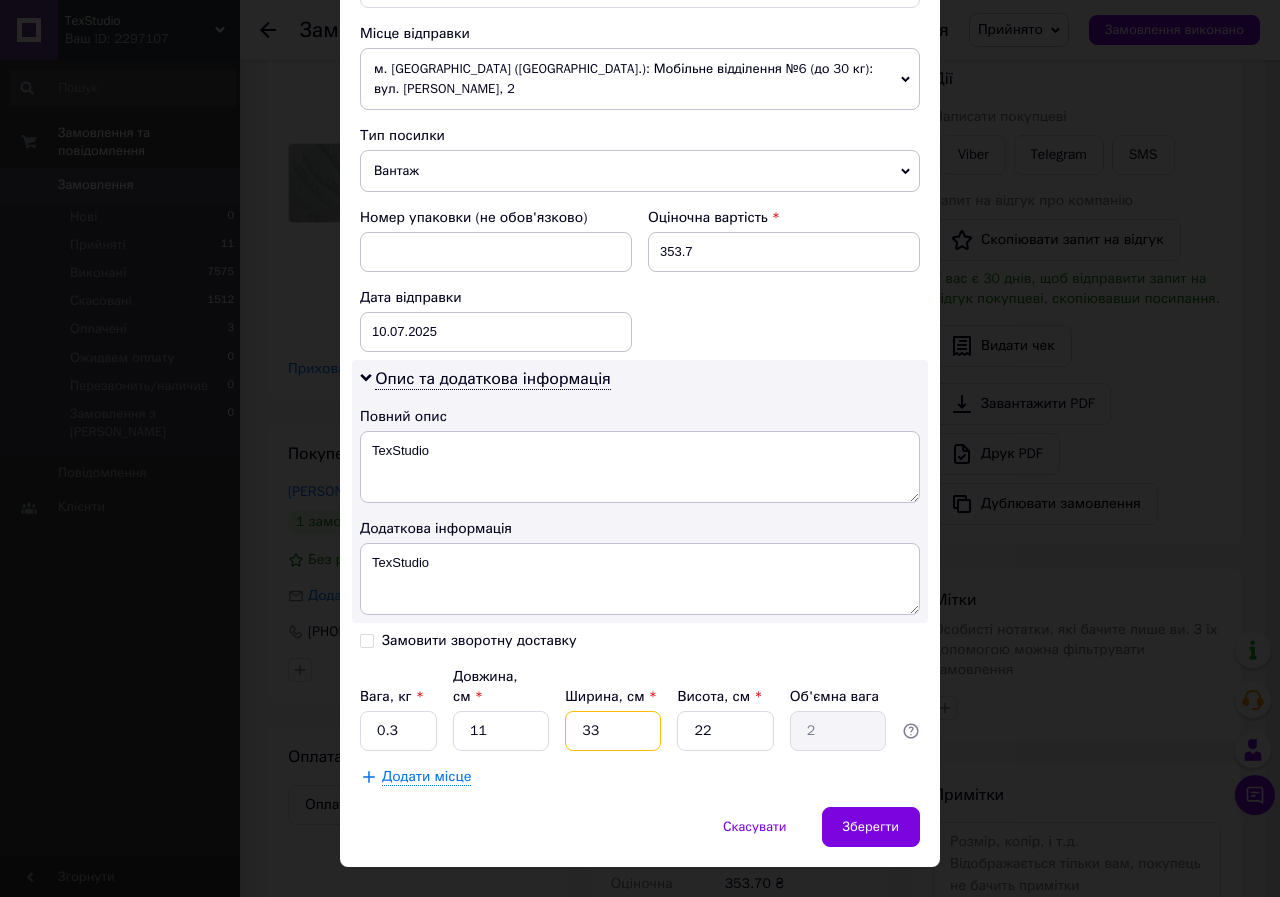 drag, startPoint x: 606, startPoint y: 683, endPoint x: 576, endPoint y: 688, distance: 30.413813 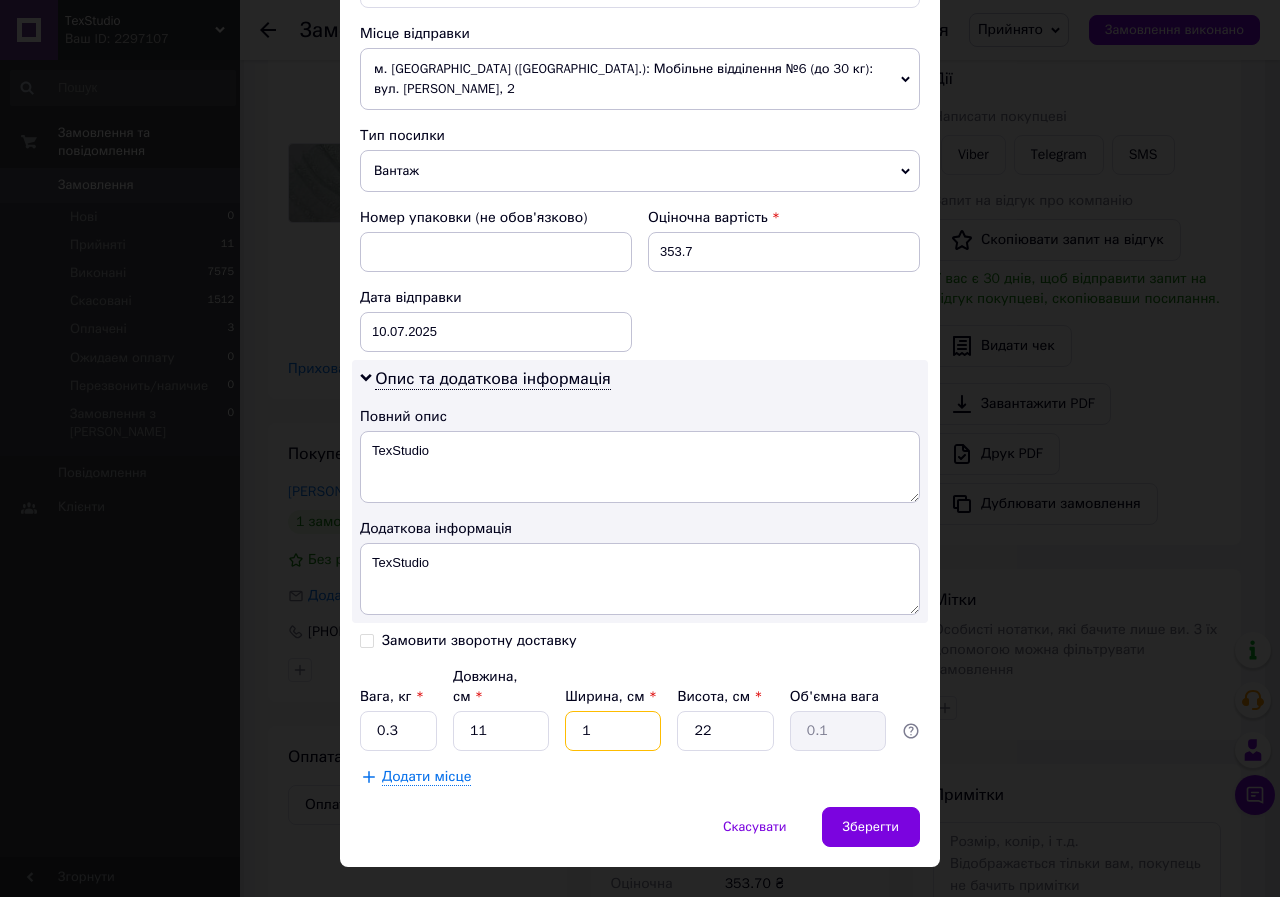 type on "15" 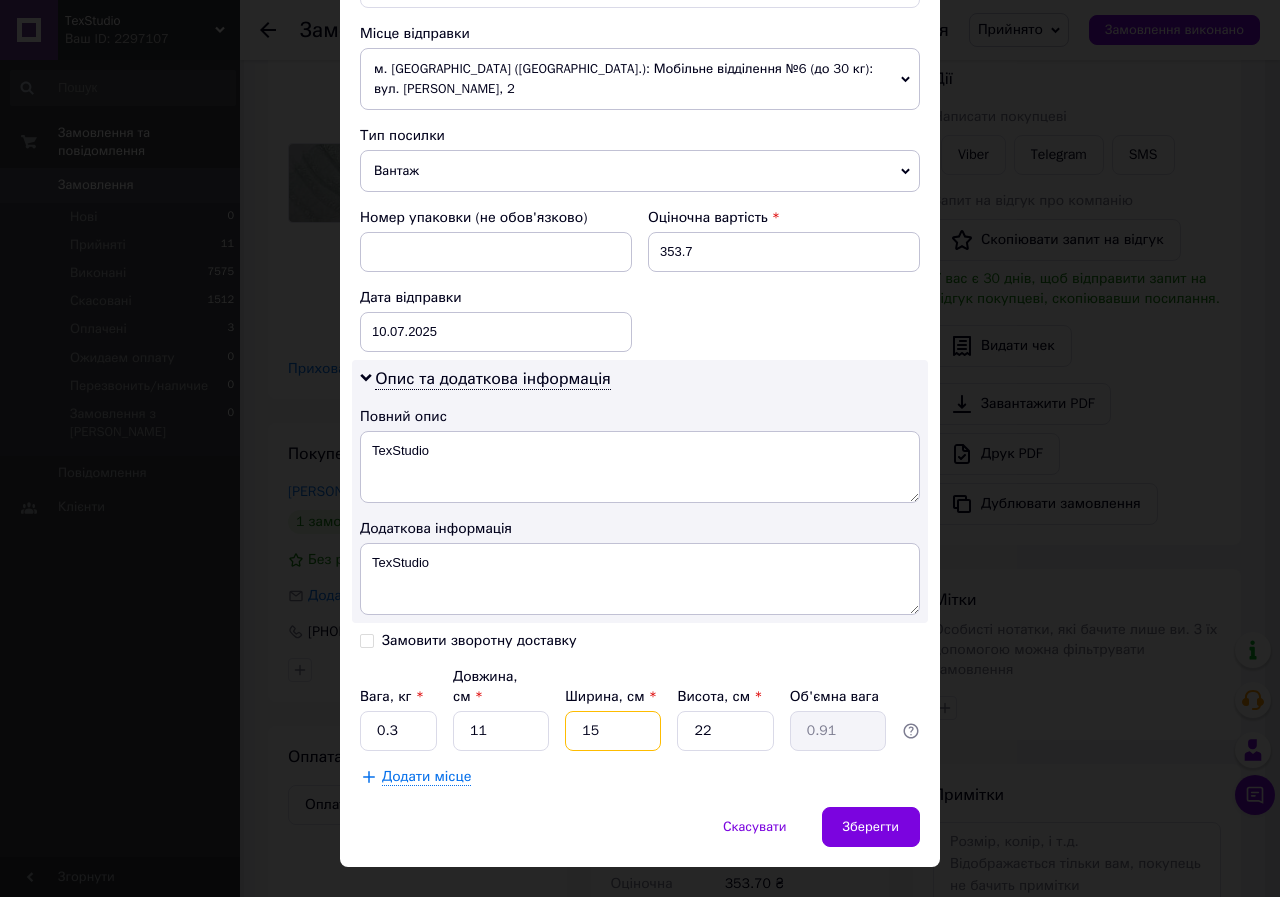 type on "15" 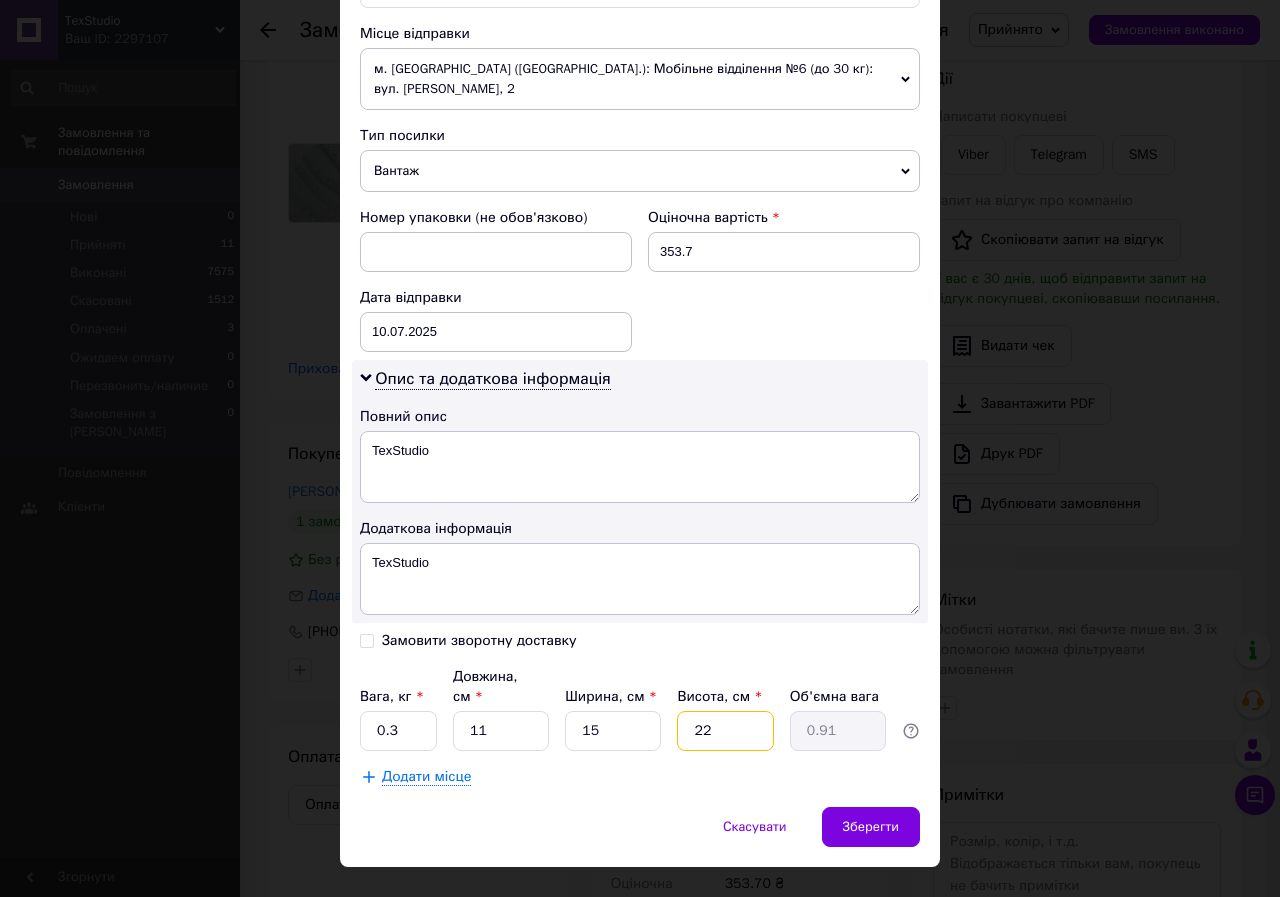 drag, startPoint x: 722, startPoint y: 707, endPoint x: 689, endPoint y: 695, distance: 35.1141 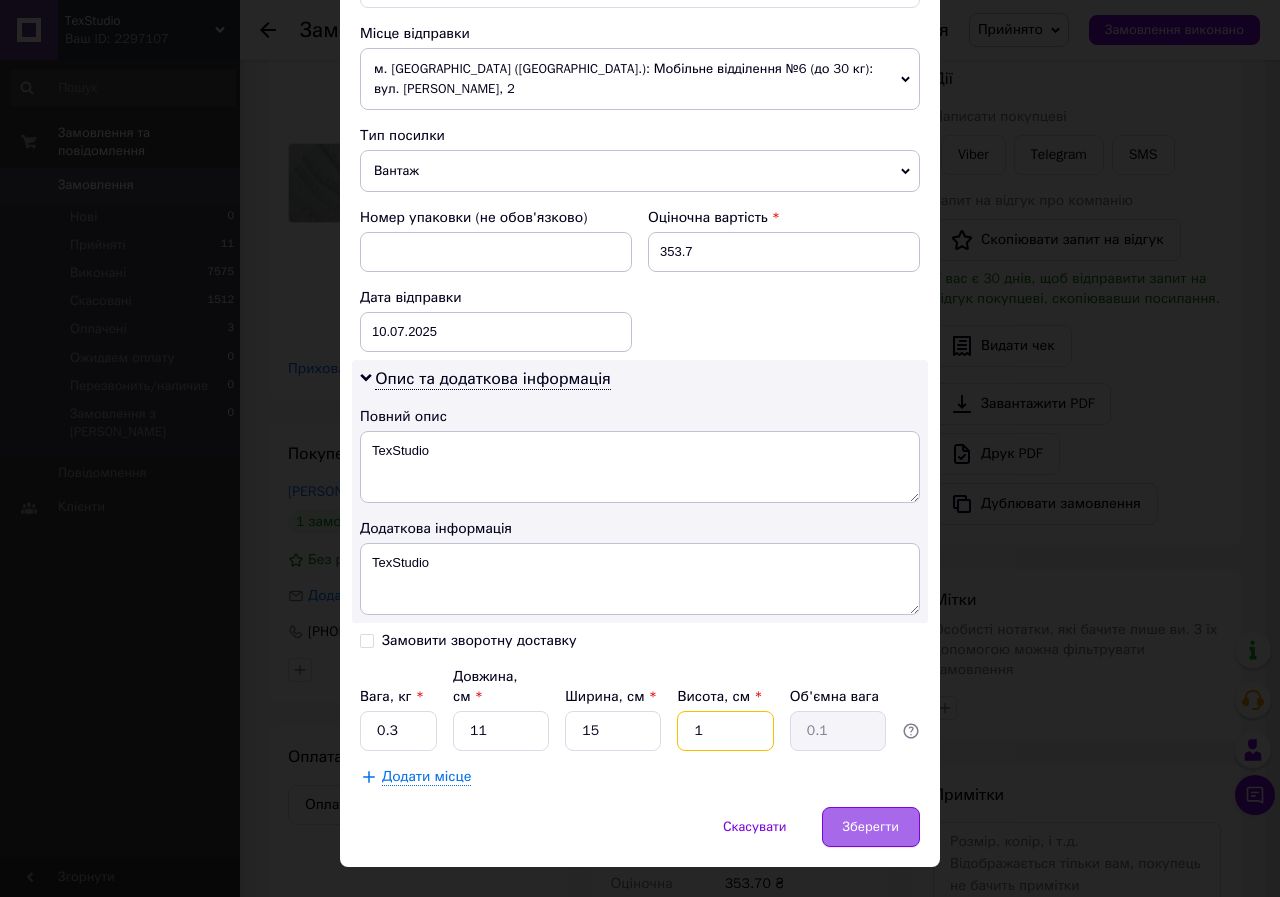 type on "1" 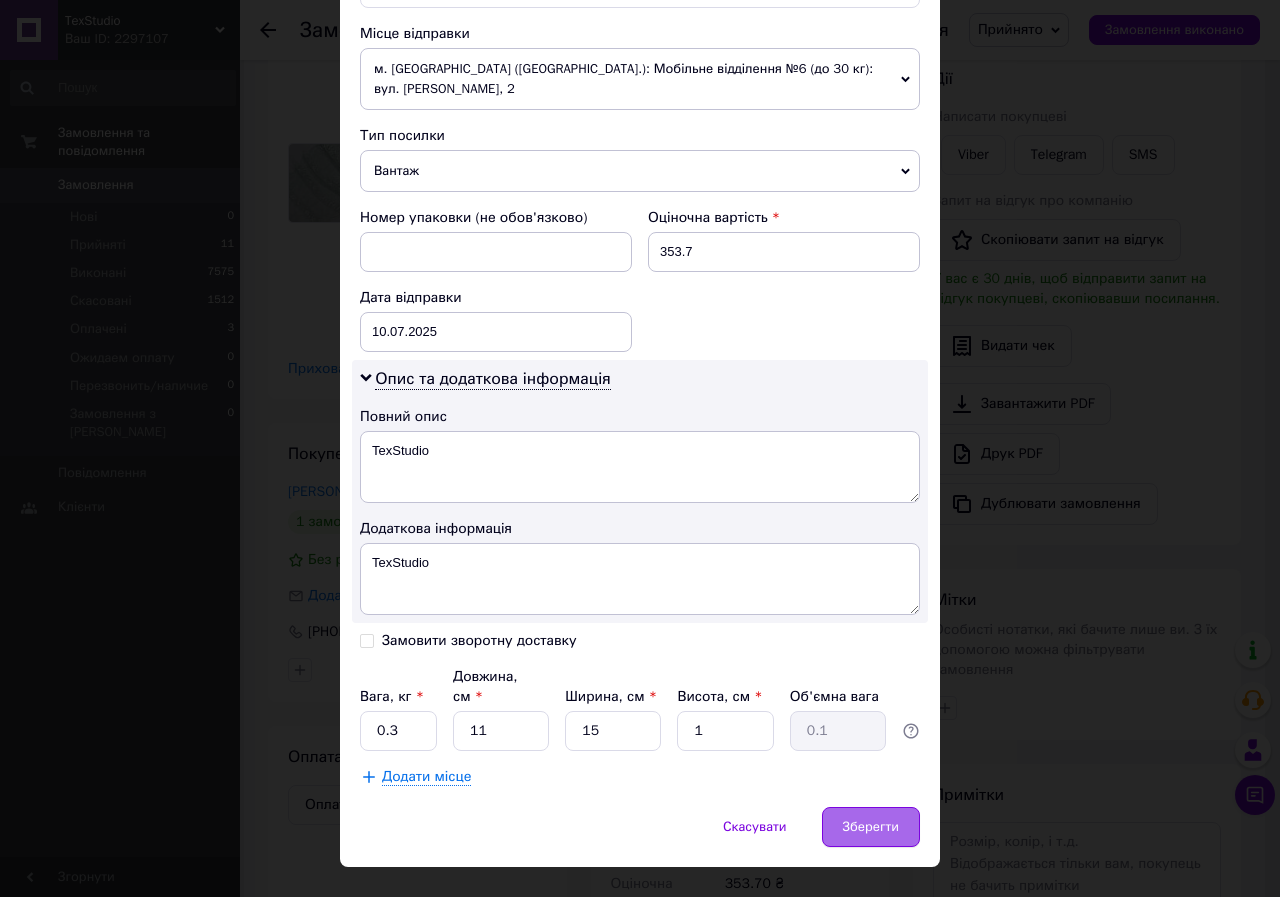 click on "Зберегти" at bounding box center [871, 827] 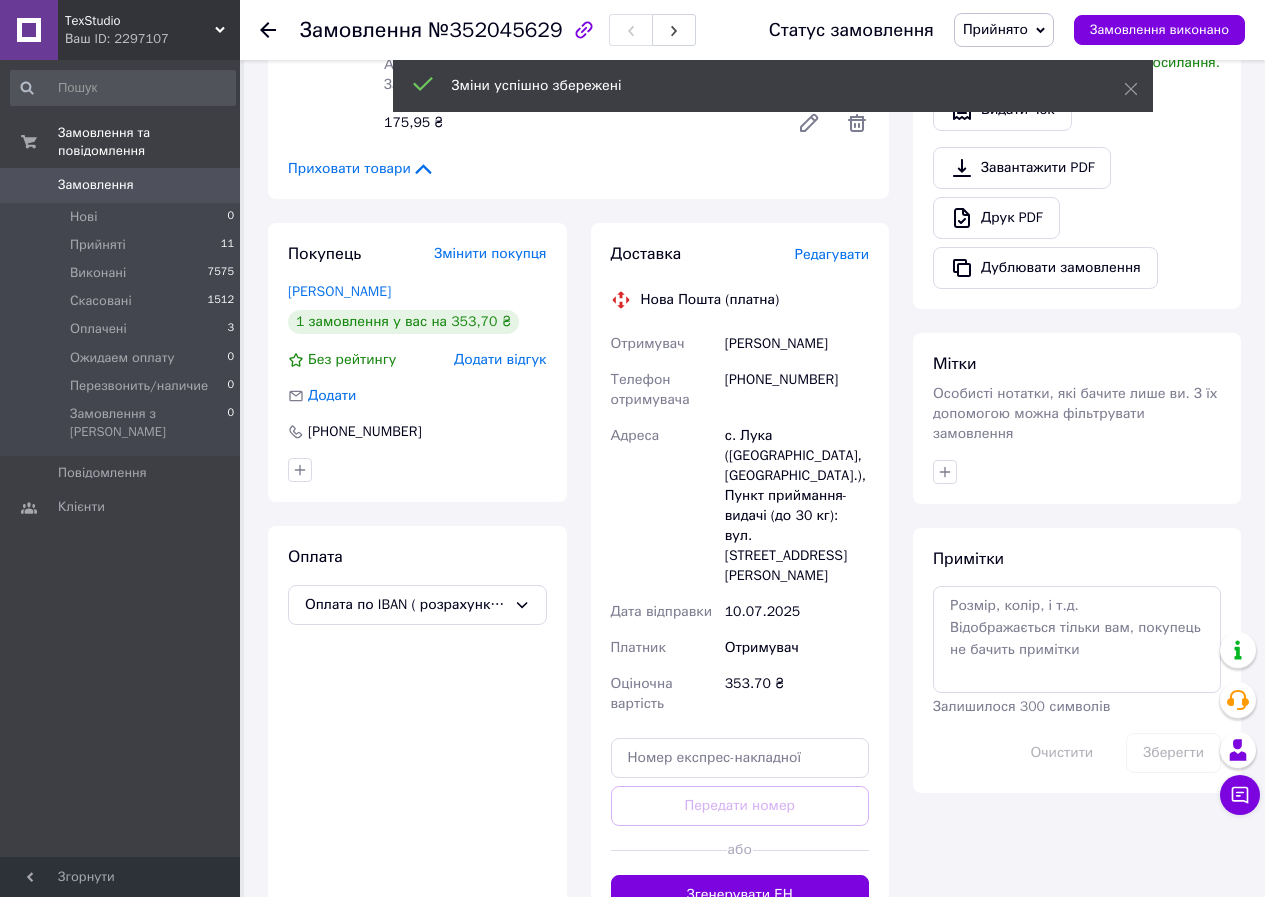 scroll, scrollTop: 684, scrollLeft: 0, axis: vertical 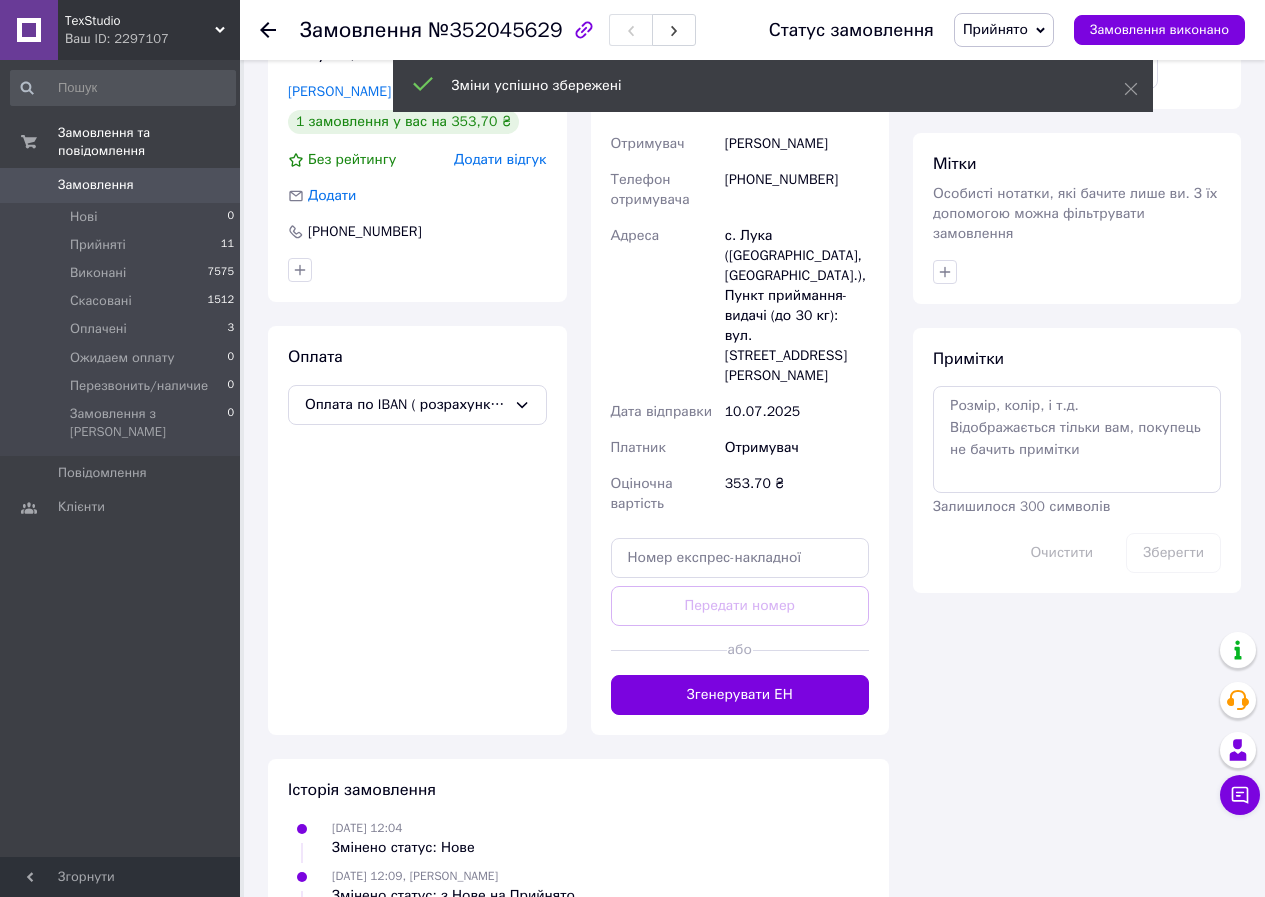 click on "Згенерувати ЕН" at bounding box center (740, 695) 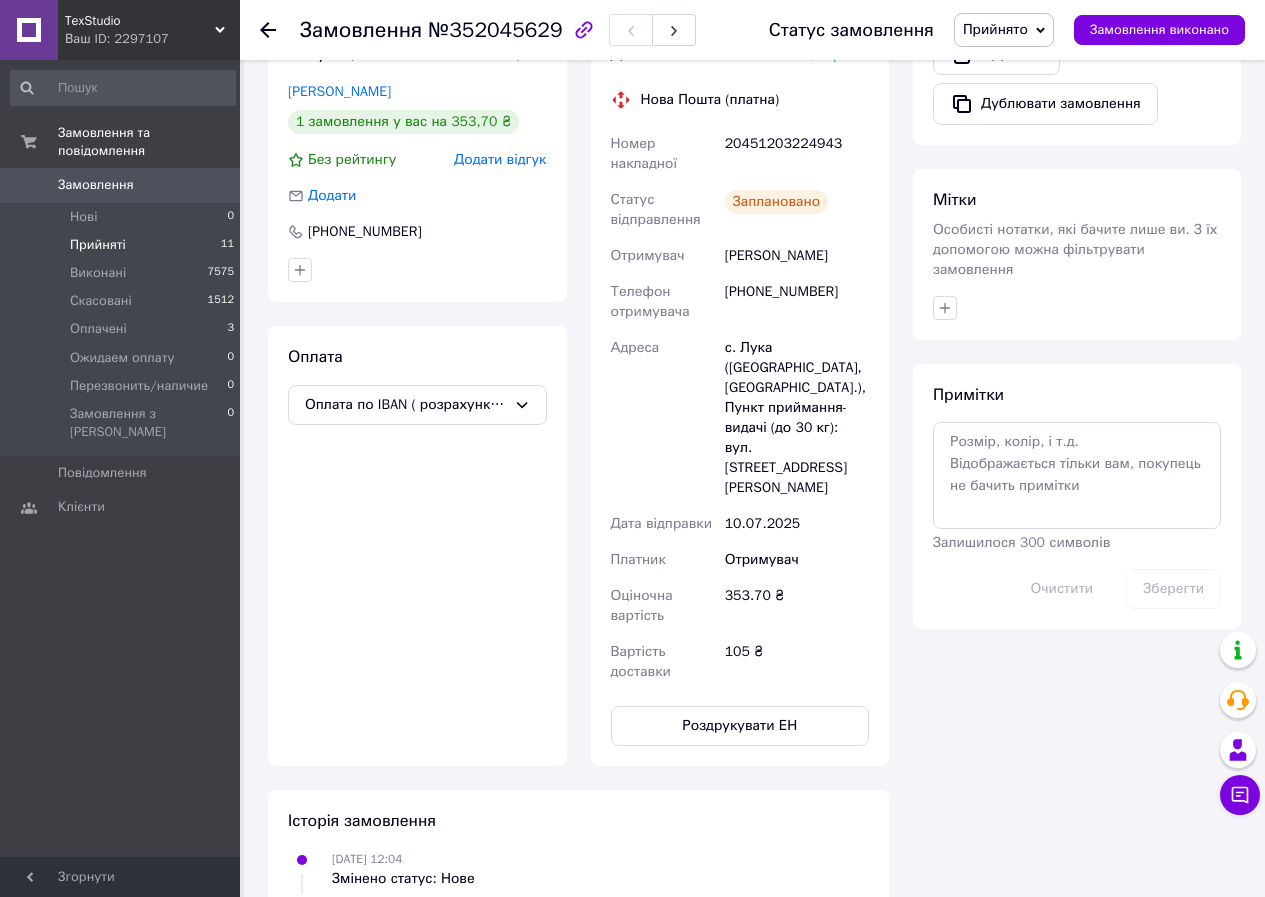 click on "Прийняті" at bounding box center [98, 245] 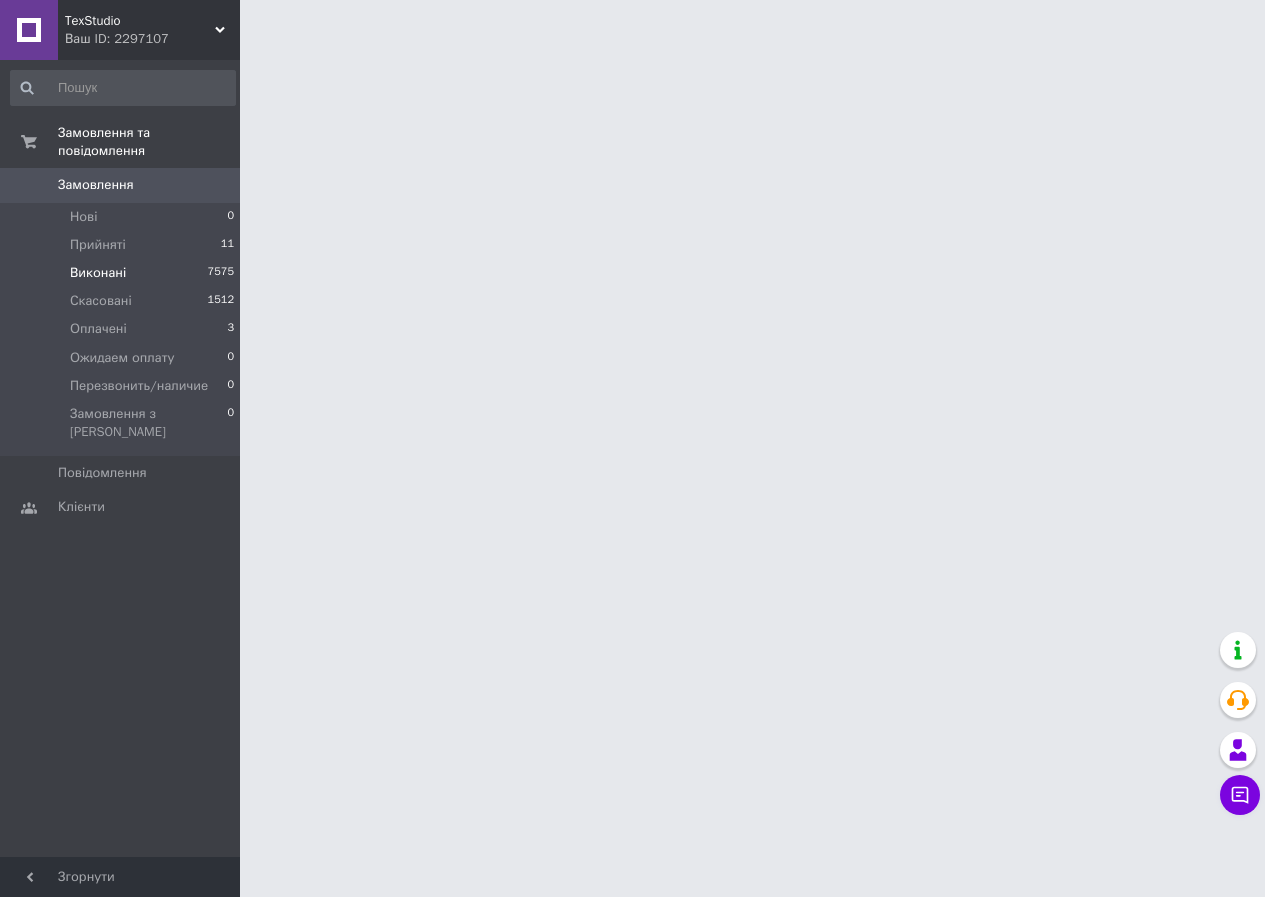 scroll, scrollTop: 0, scrollLeft: 0, axis: both 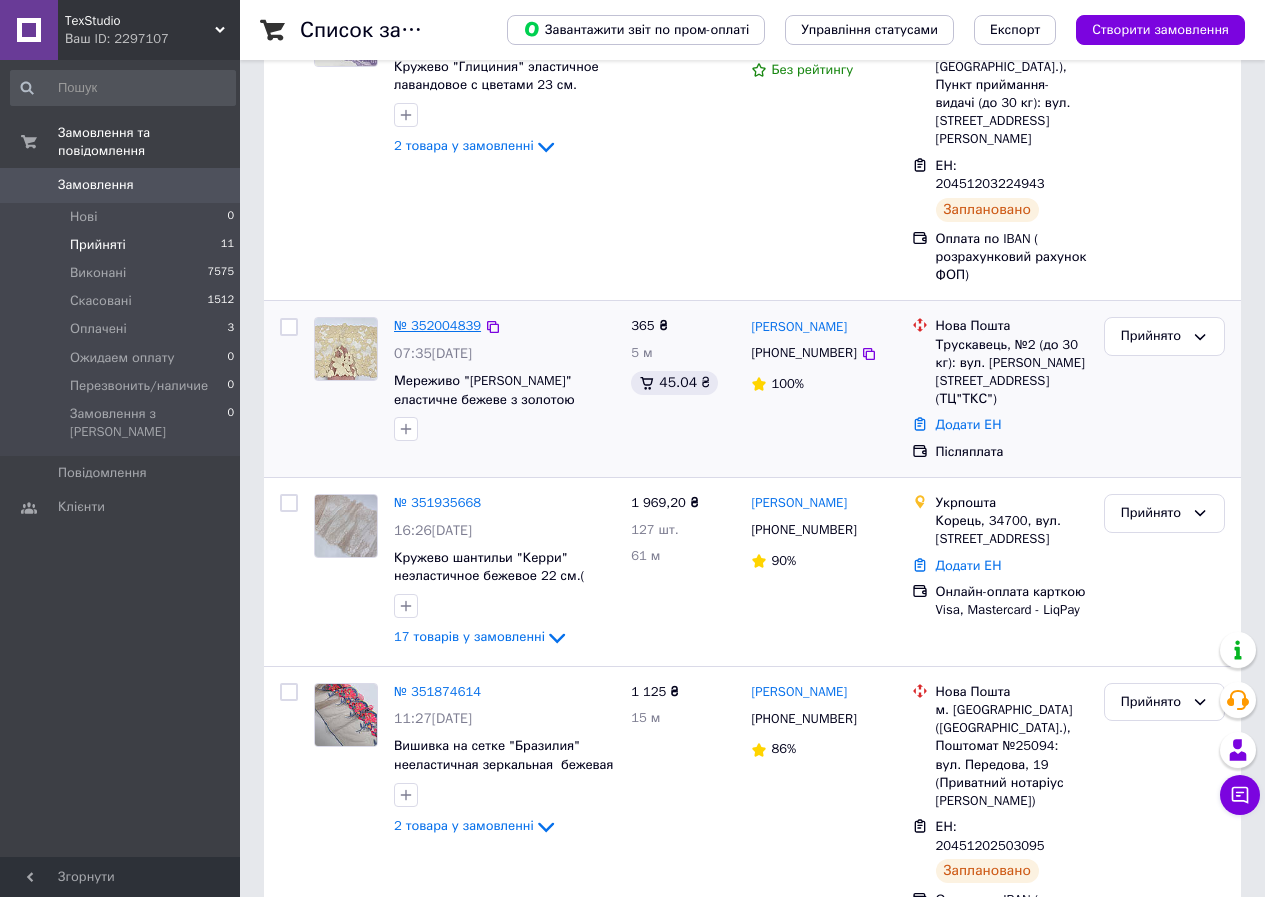 click on "№ 352004839" at bounding box center [437, 325] 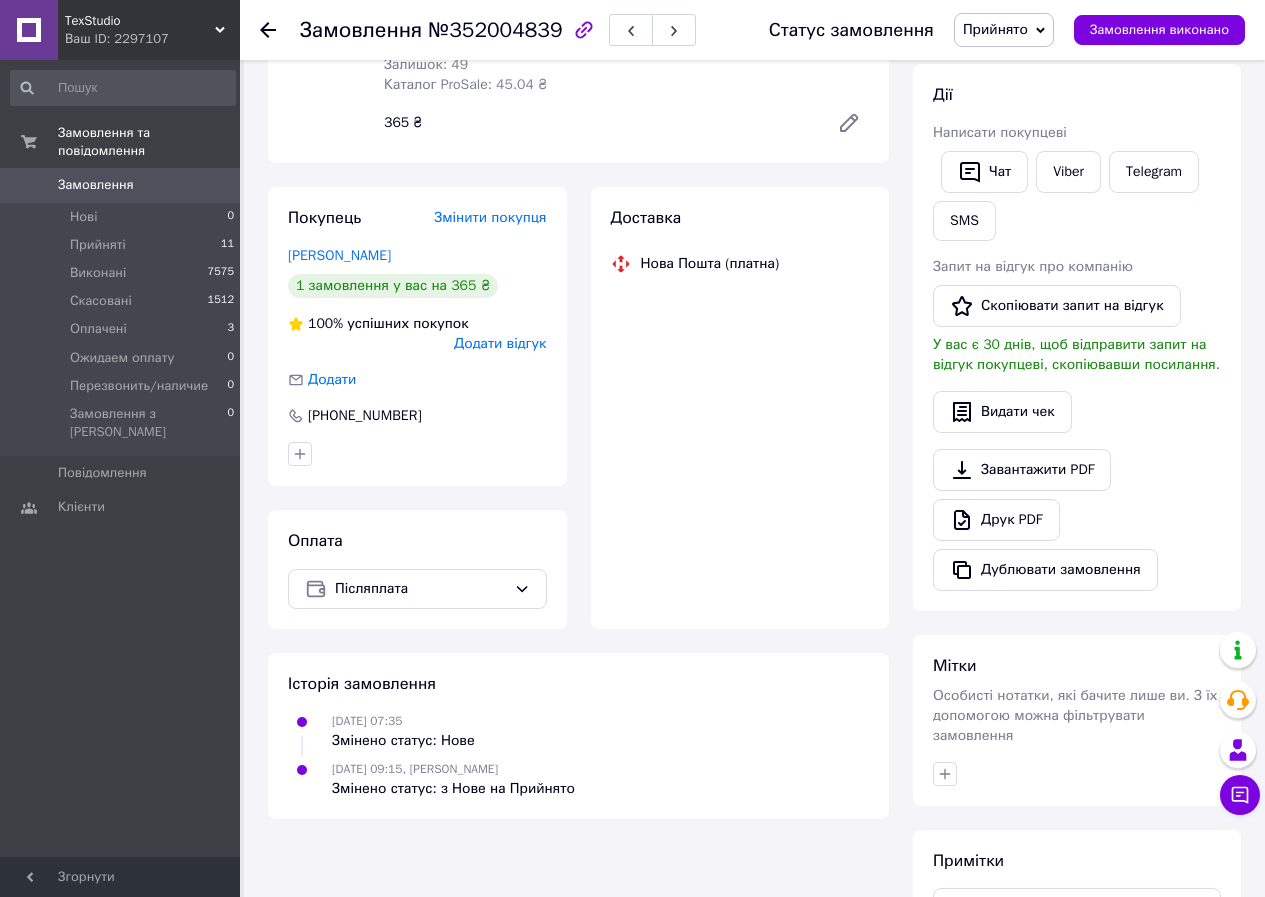 scroll, scrollTop: 500, scrollLeft: 0, axis: vertical 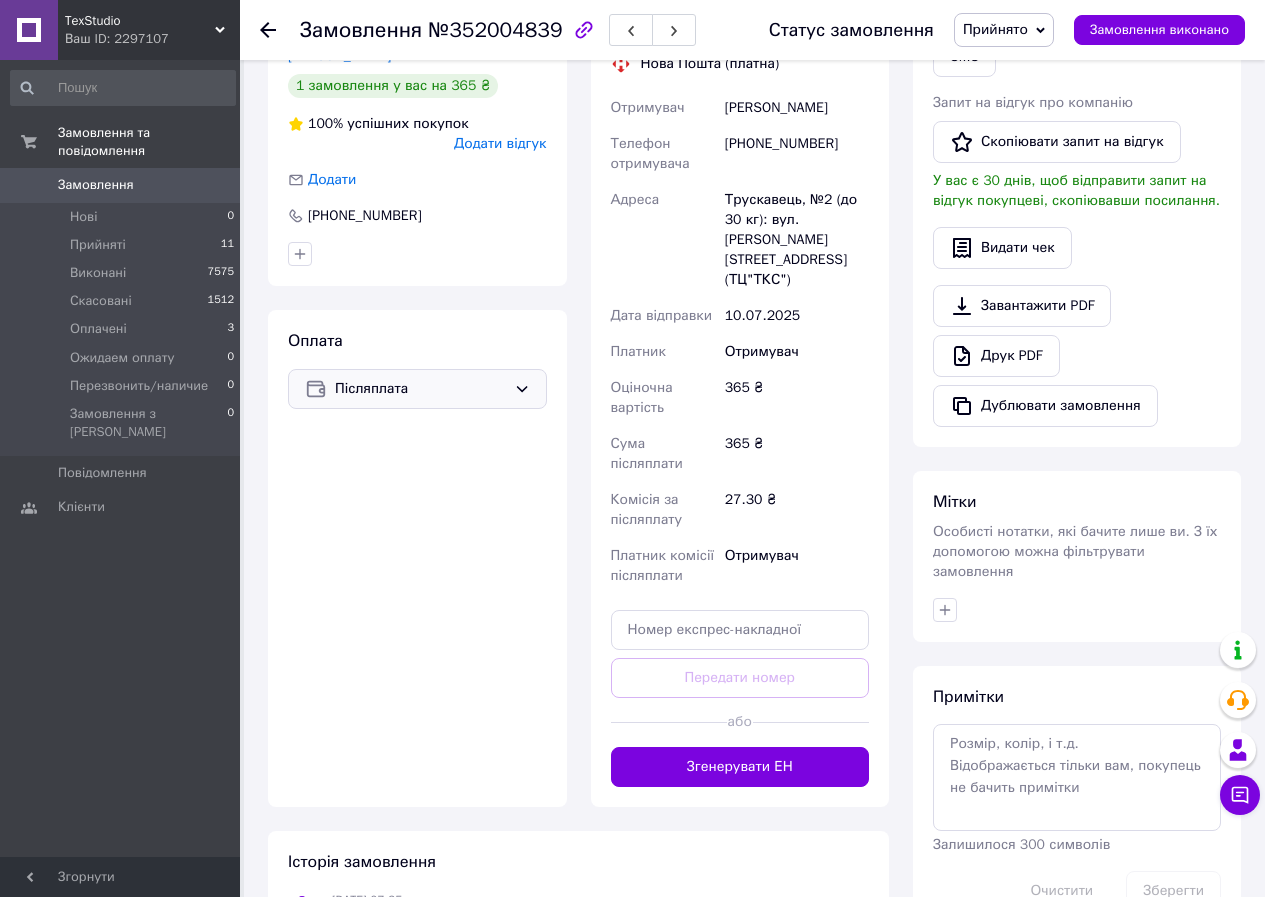 click on "Післяплата" at bounding box center (420, 389) 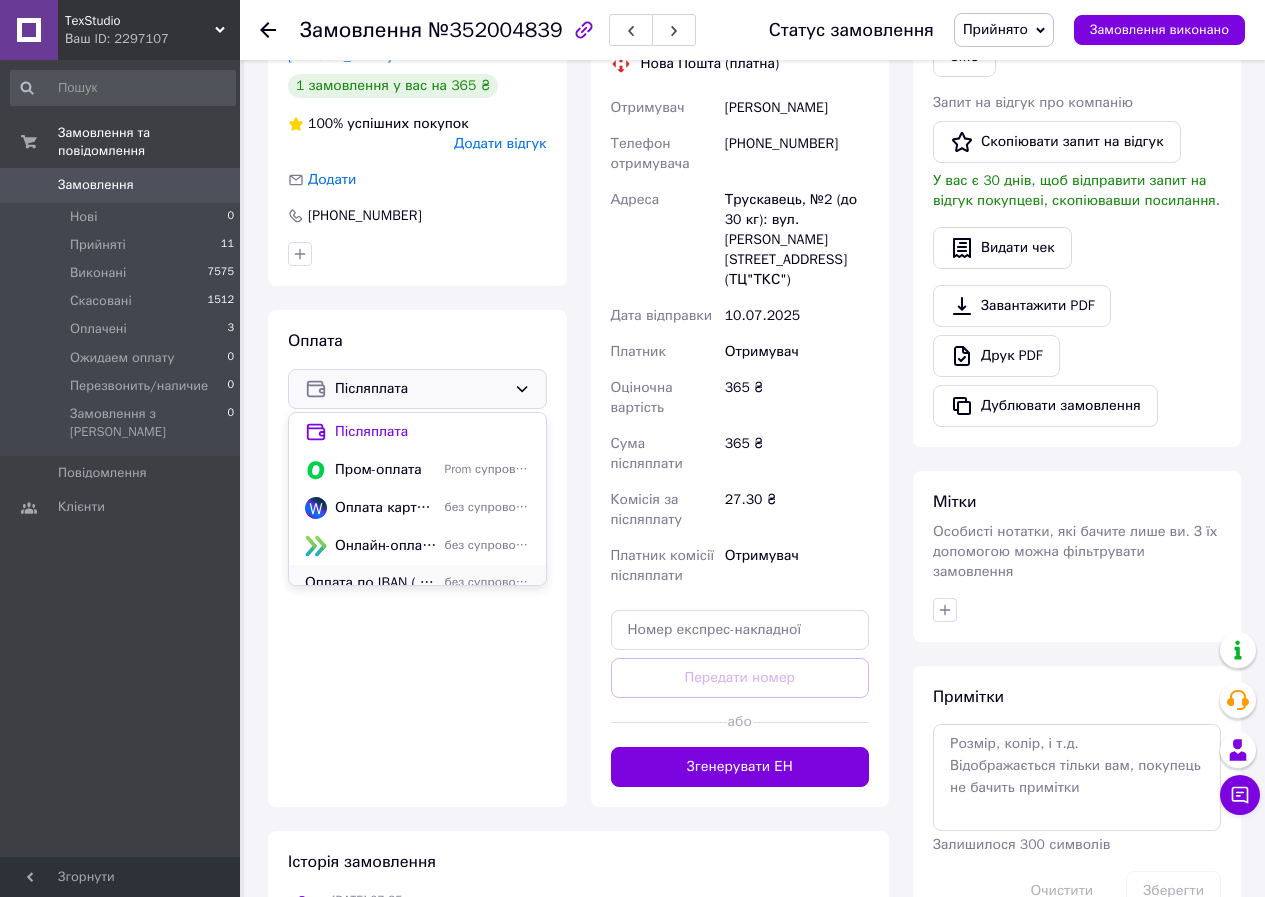 scroll, scrollTop: 16, scrollLeft: 0, axis: vertical 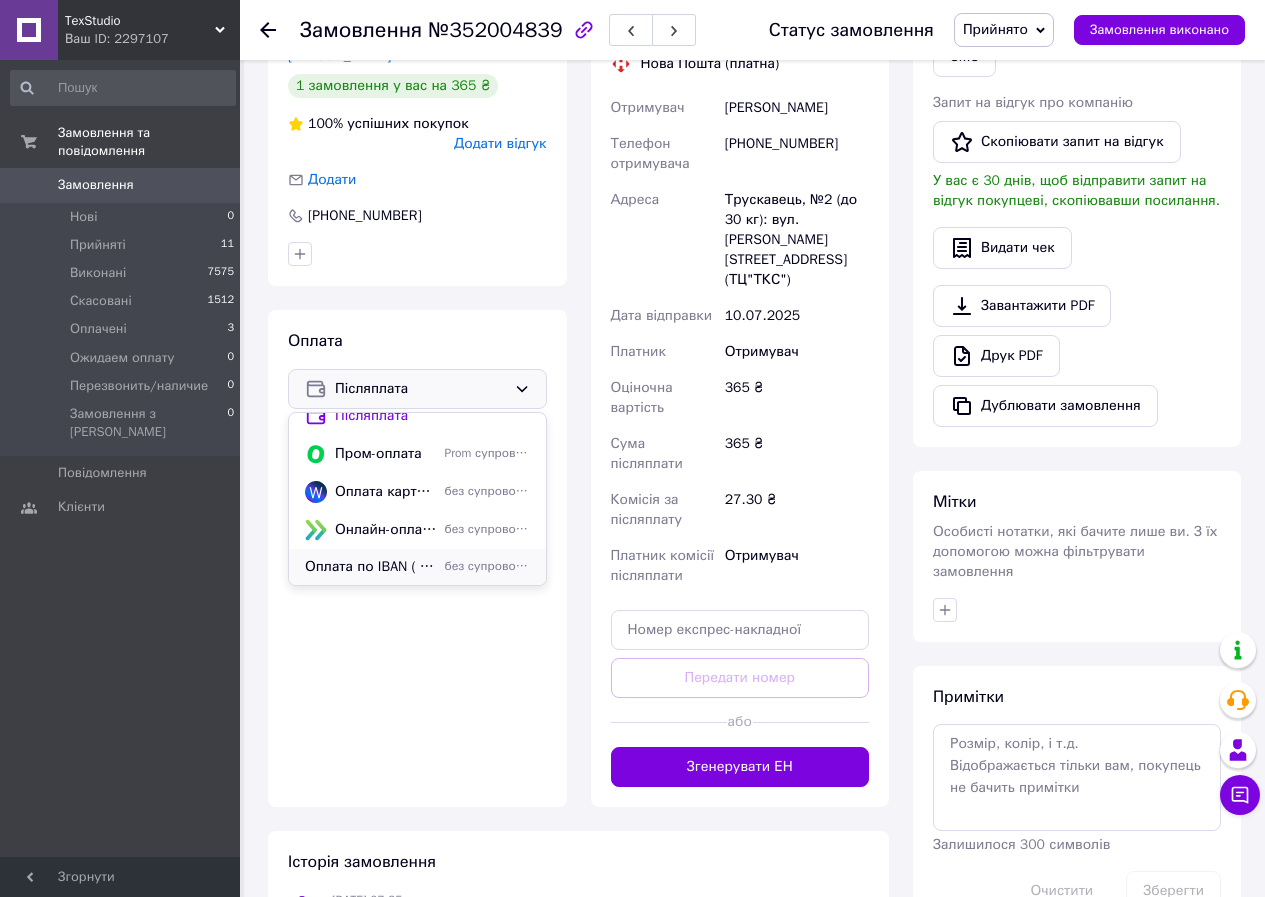 click on "Оплата по IBAN ( розрахунковий рахунок ФОП)" at bounding box center (371, 567) 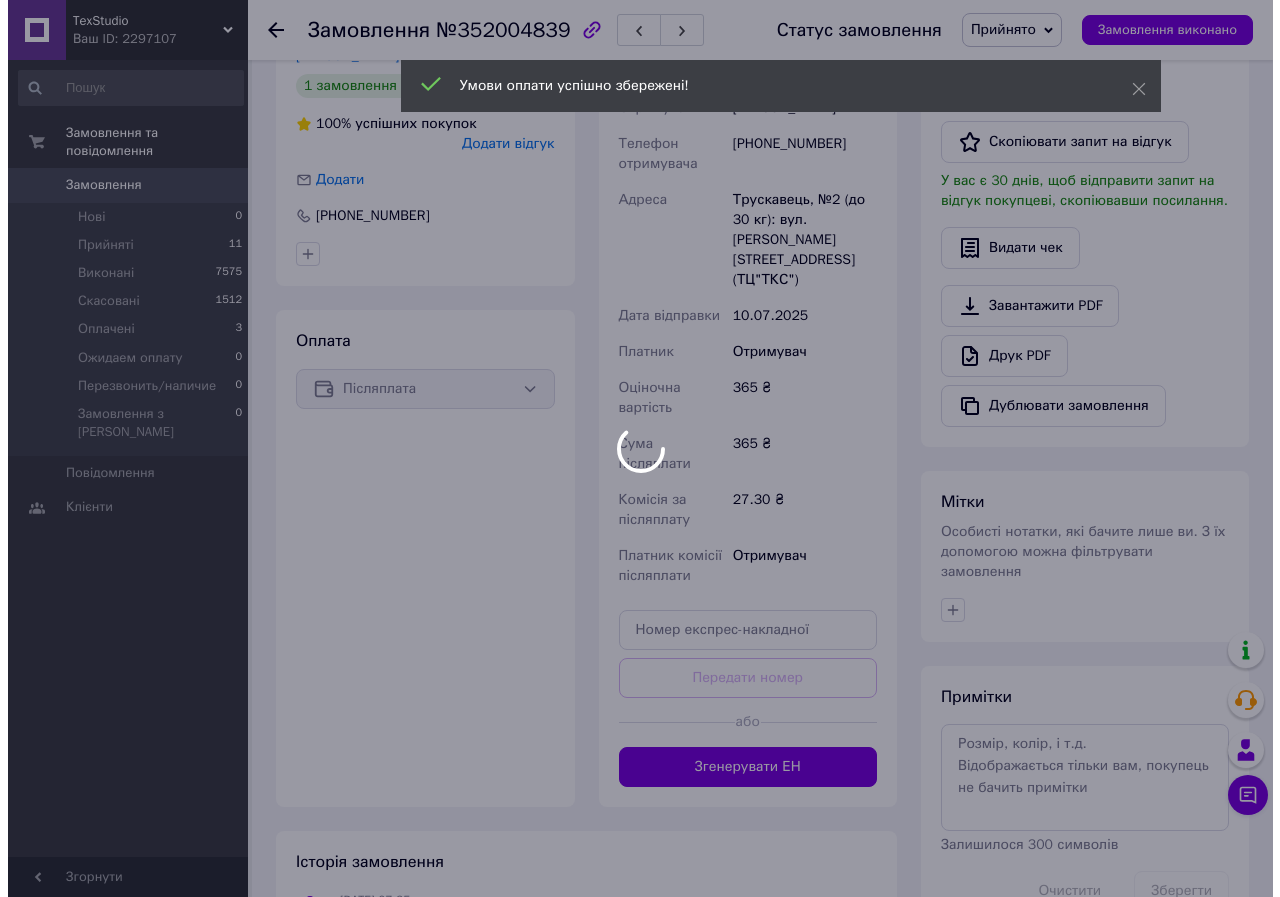 scroll, scrollTop: 300, scrollLeft: 0, axis: vertical 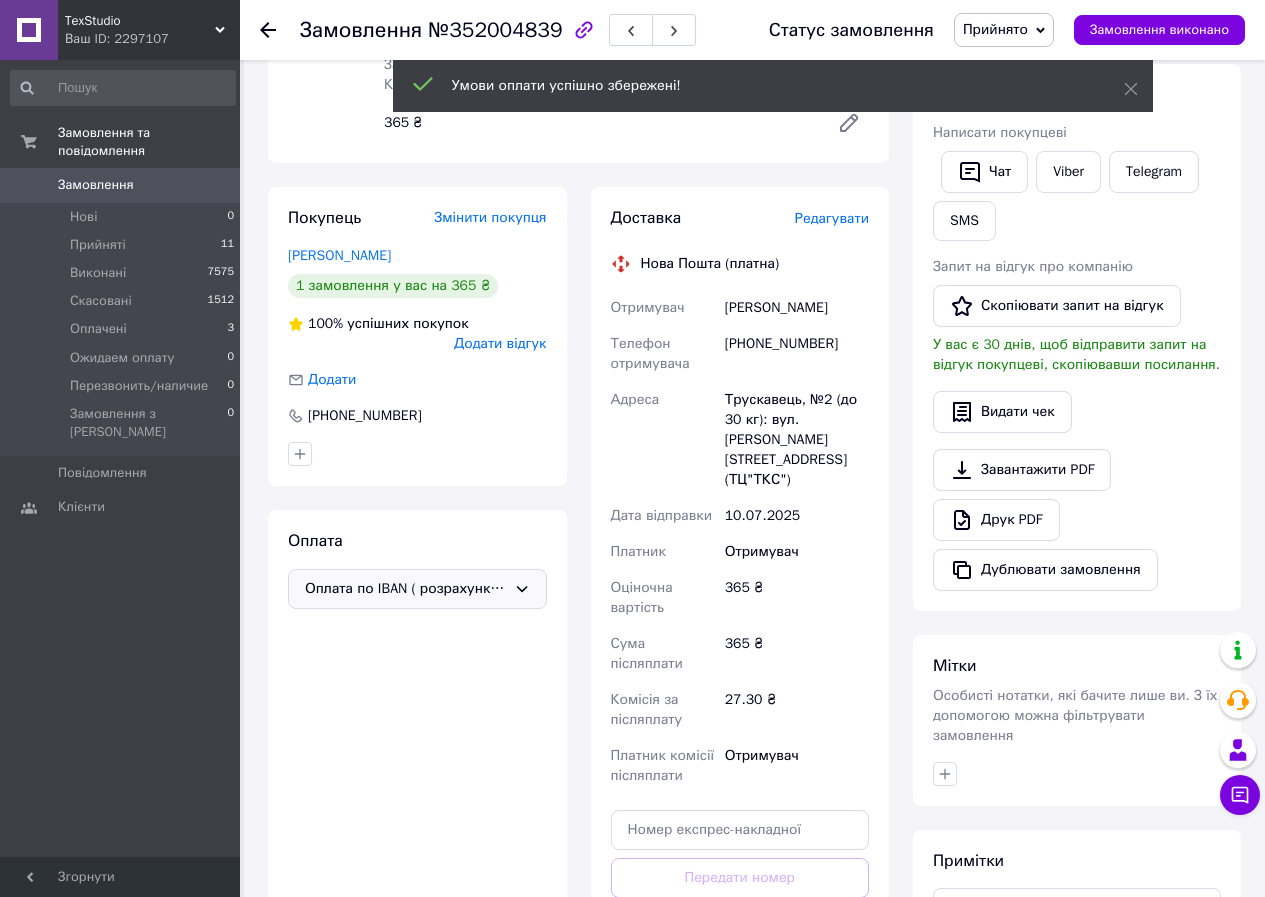 click on "Редагувати" at bounding box center [832, 218] 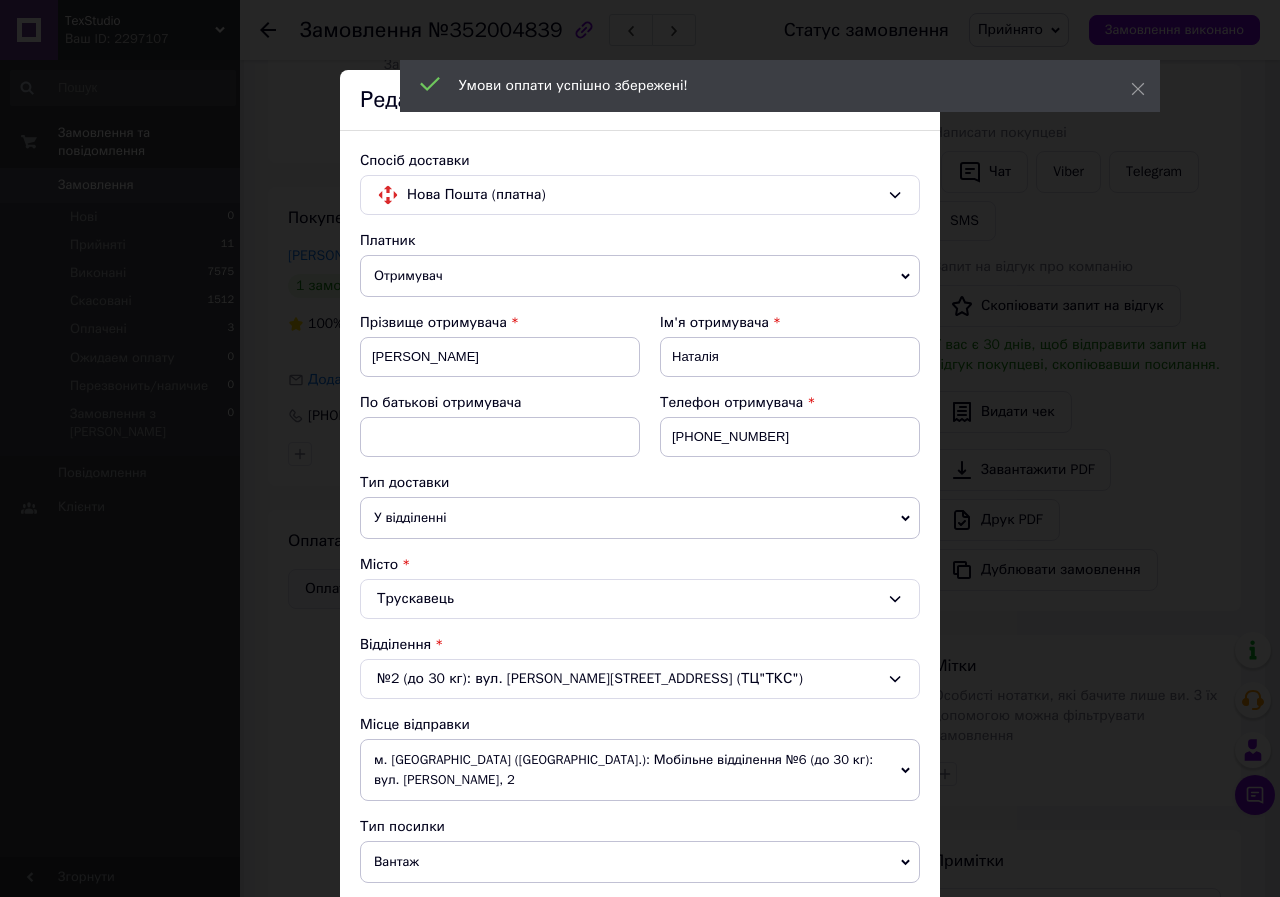 scroll, scrollTop: 500, scrollLeft: 0, axis: vertical 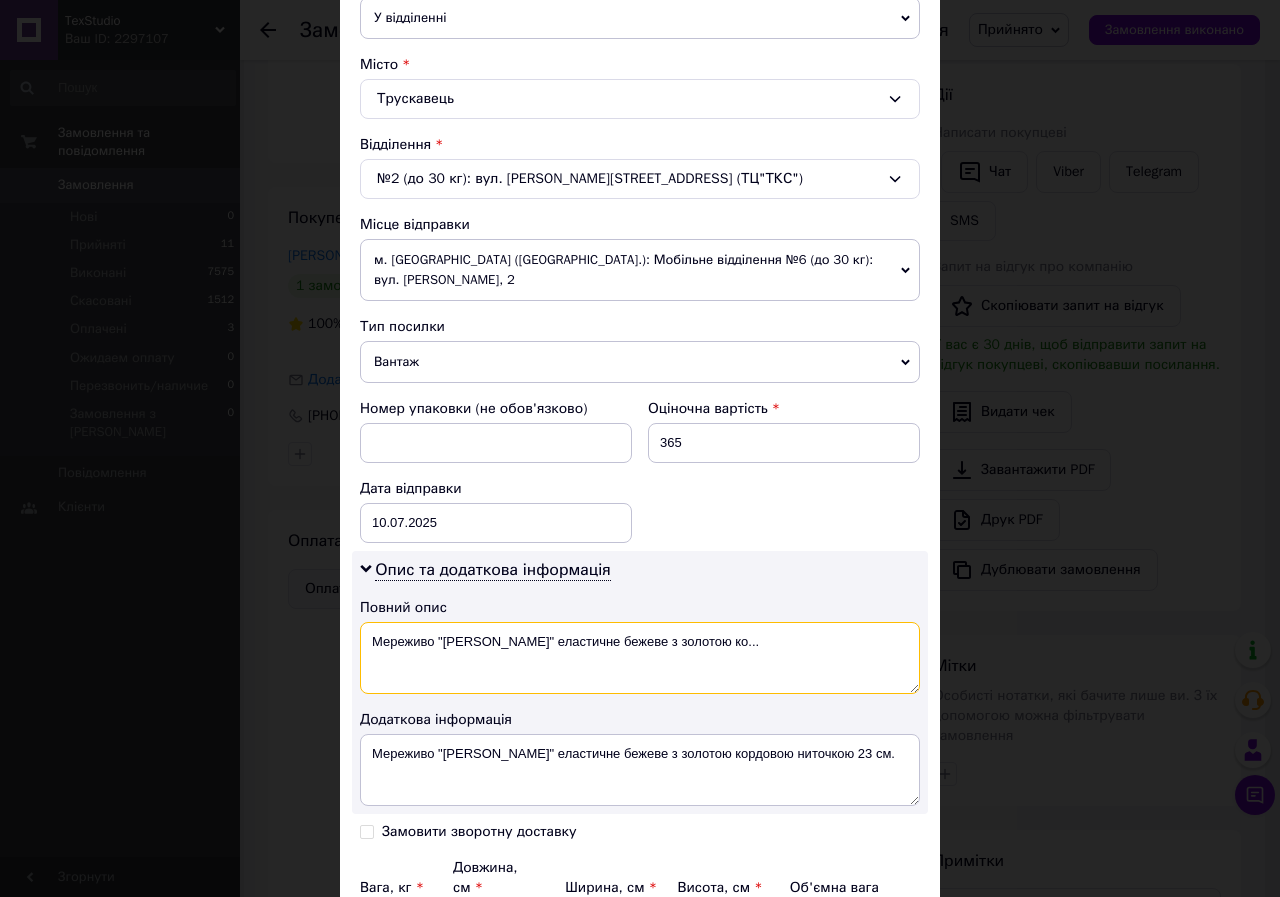 drag, startPoint x: 372, startPoint y: 625, endPoint x: 696, endPoint y: 634, distance: 324.12497 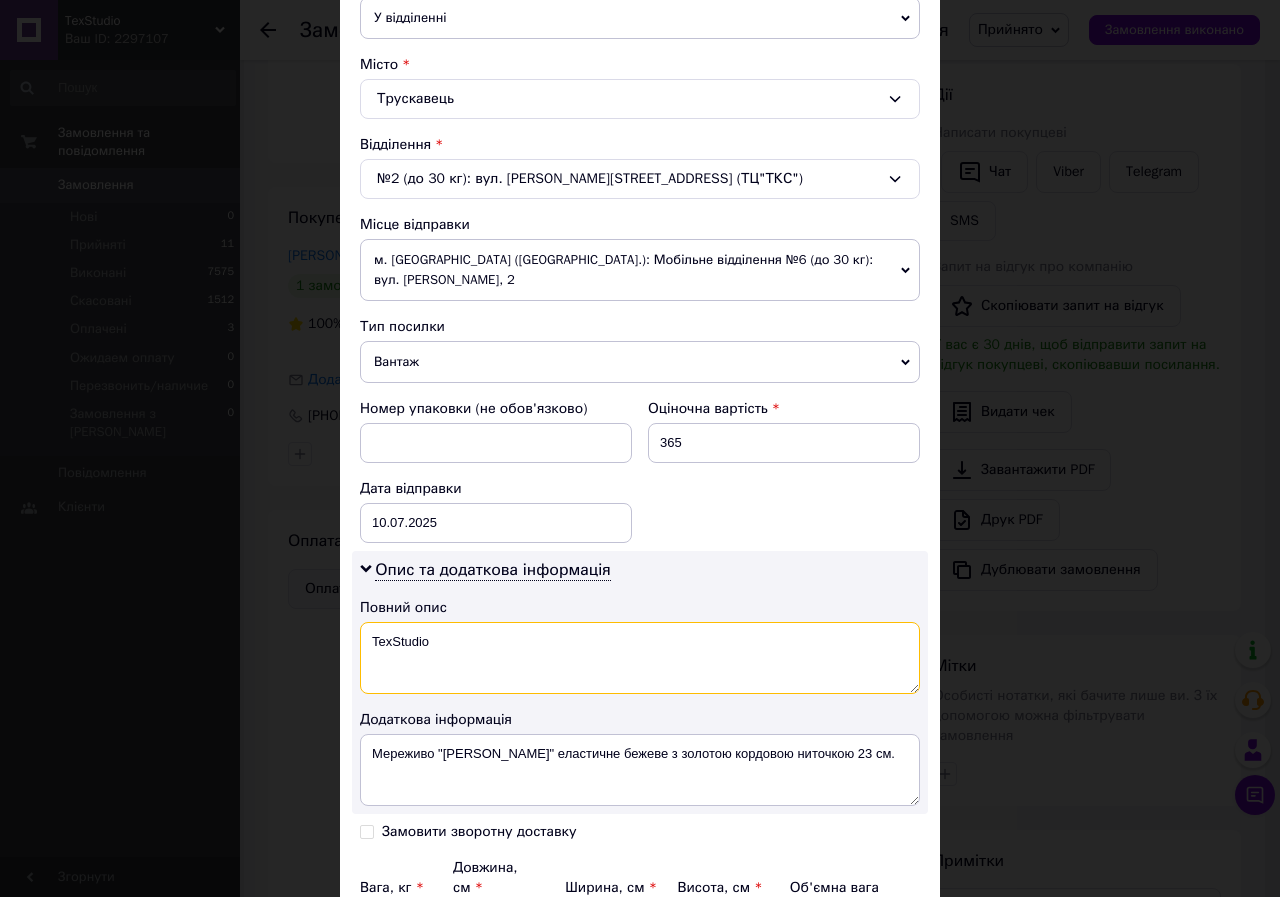 type on "TexStudio" 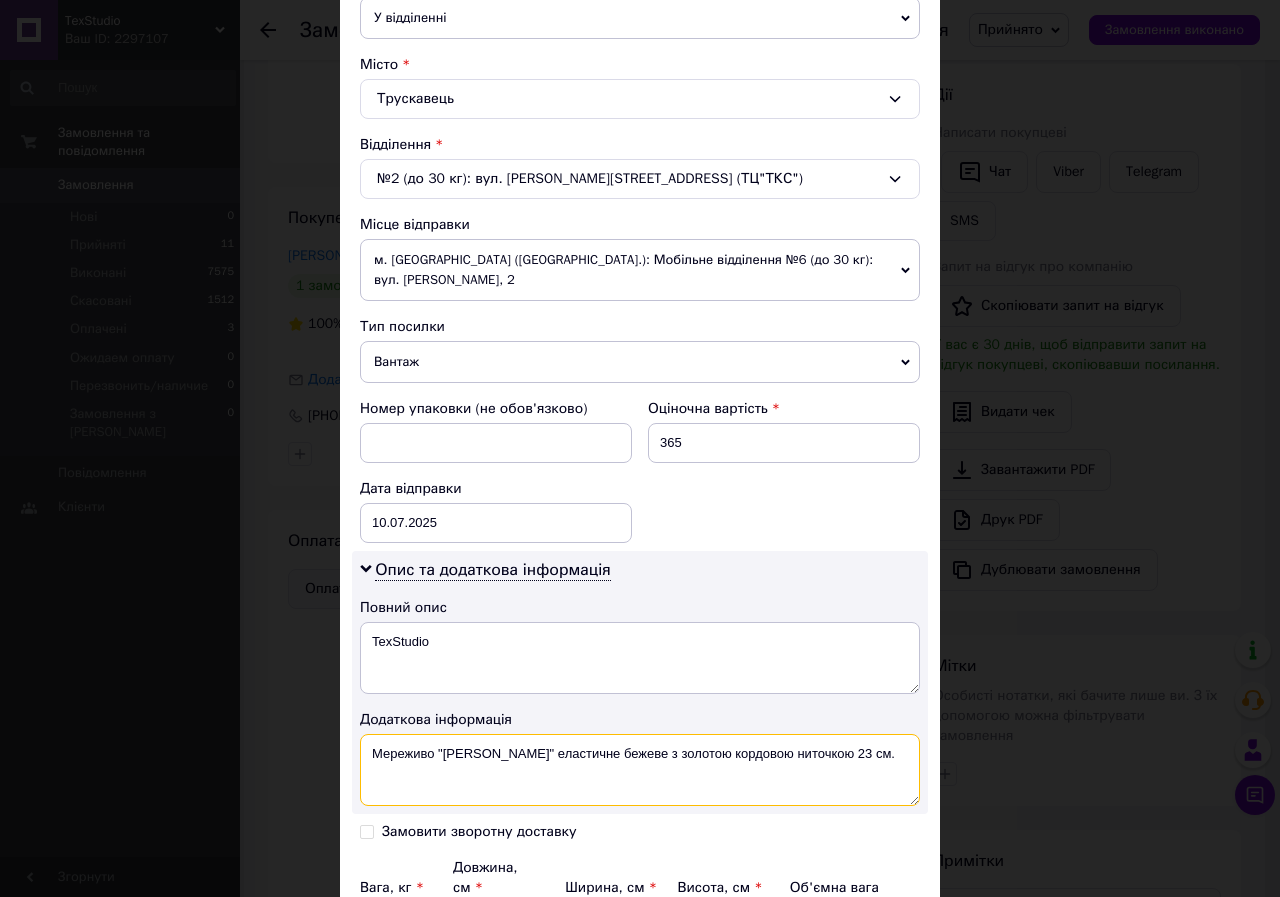 drag, startPoint x: 364, startPoint y: 733, endPoint x: 860, endPoint y: 738, distance: 496.0252 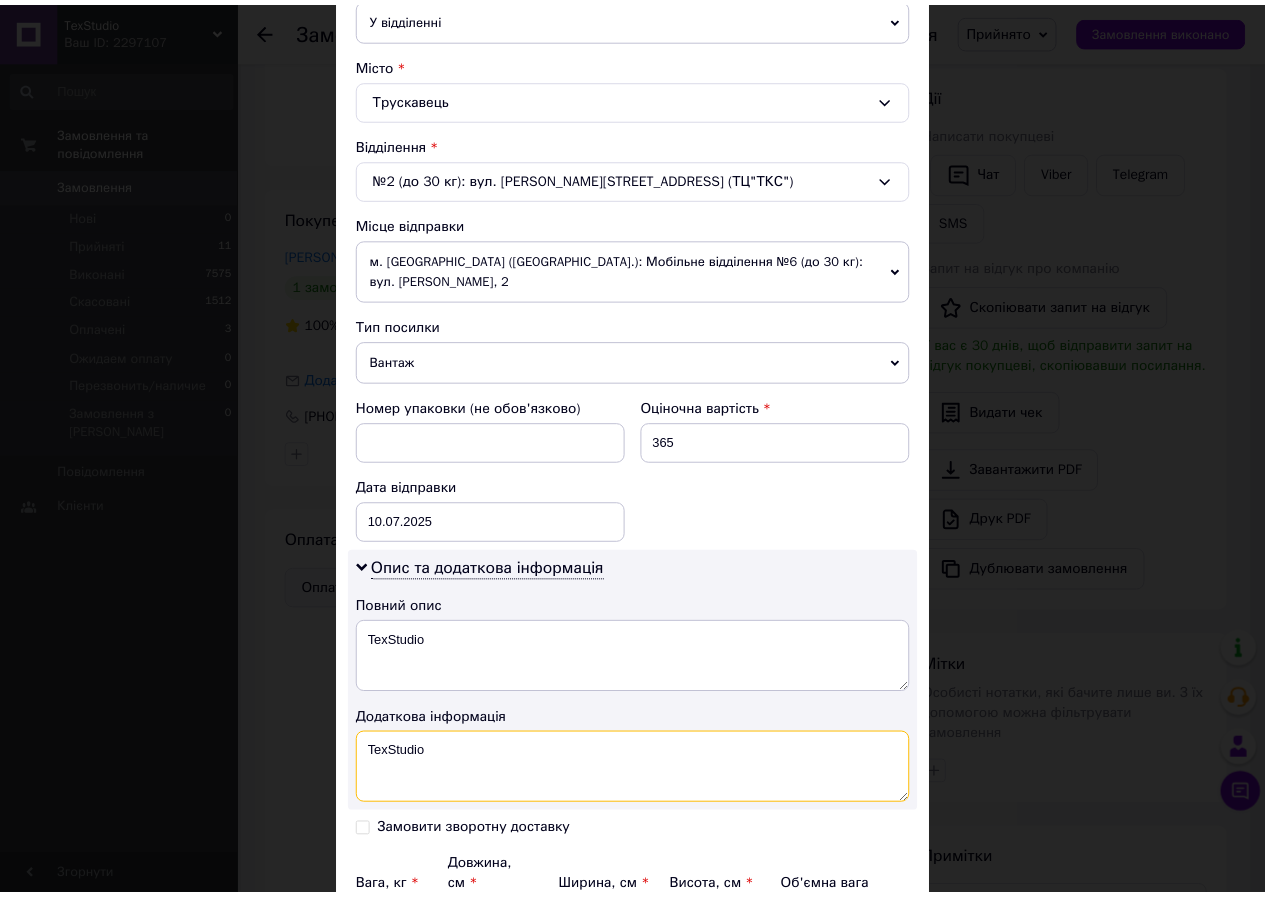 scroll, scrollTop: 600, scrollLeft: 0, axis: vertical 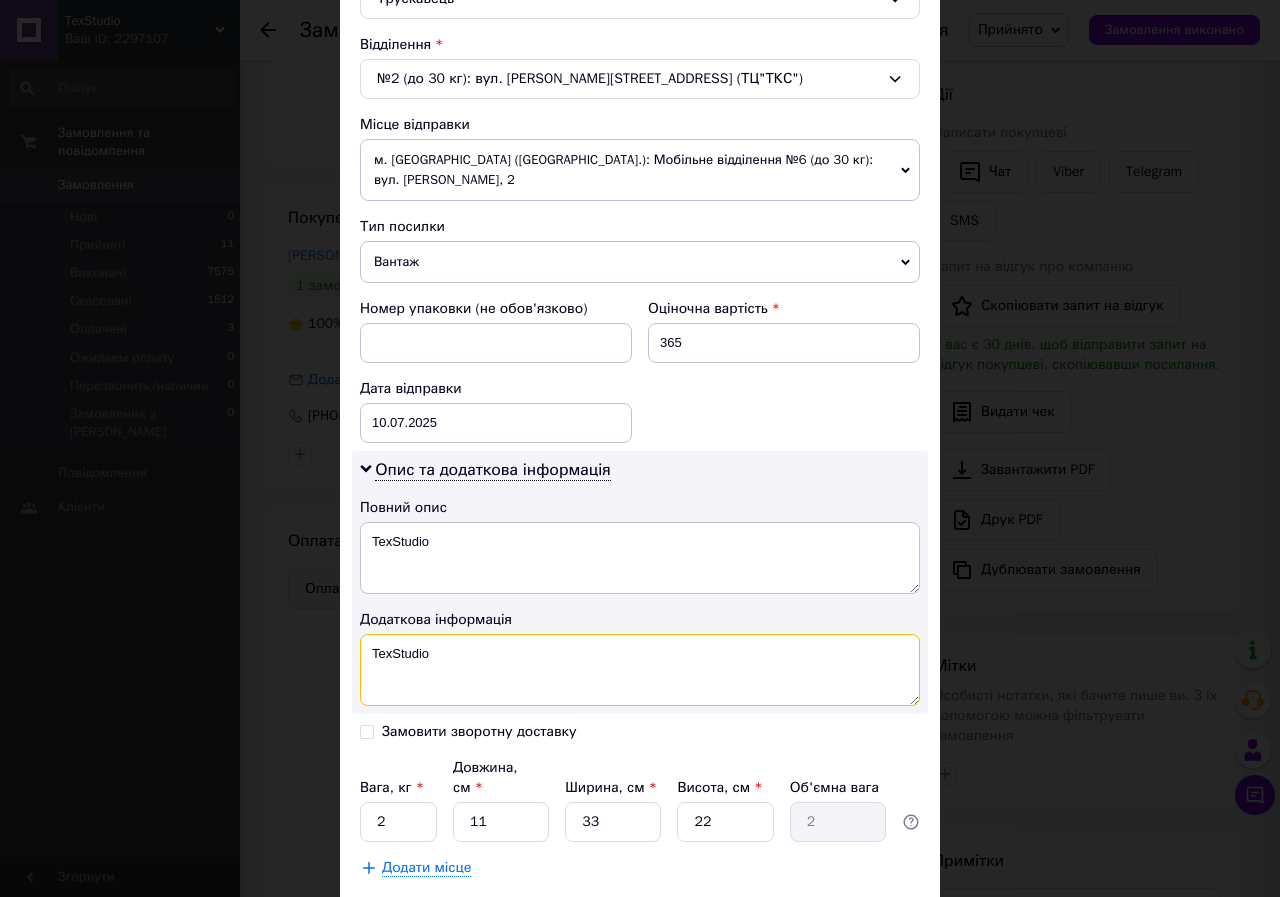 type on "TexStudio" 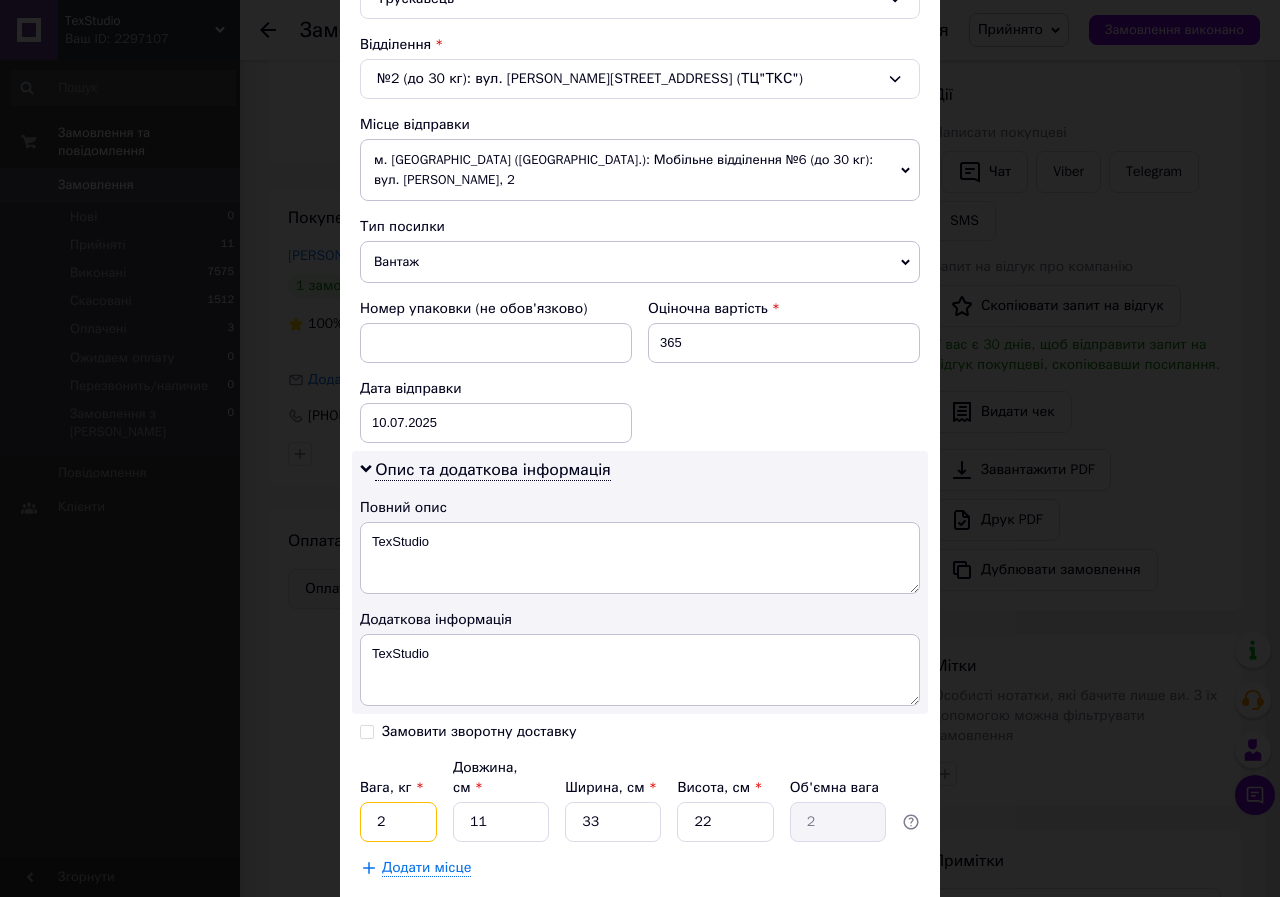 drag, startPoint x: 389, startPoint y: 794, endPoint x: 367, endPoint y: 776, distance: 28.42534 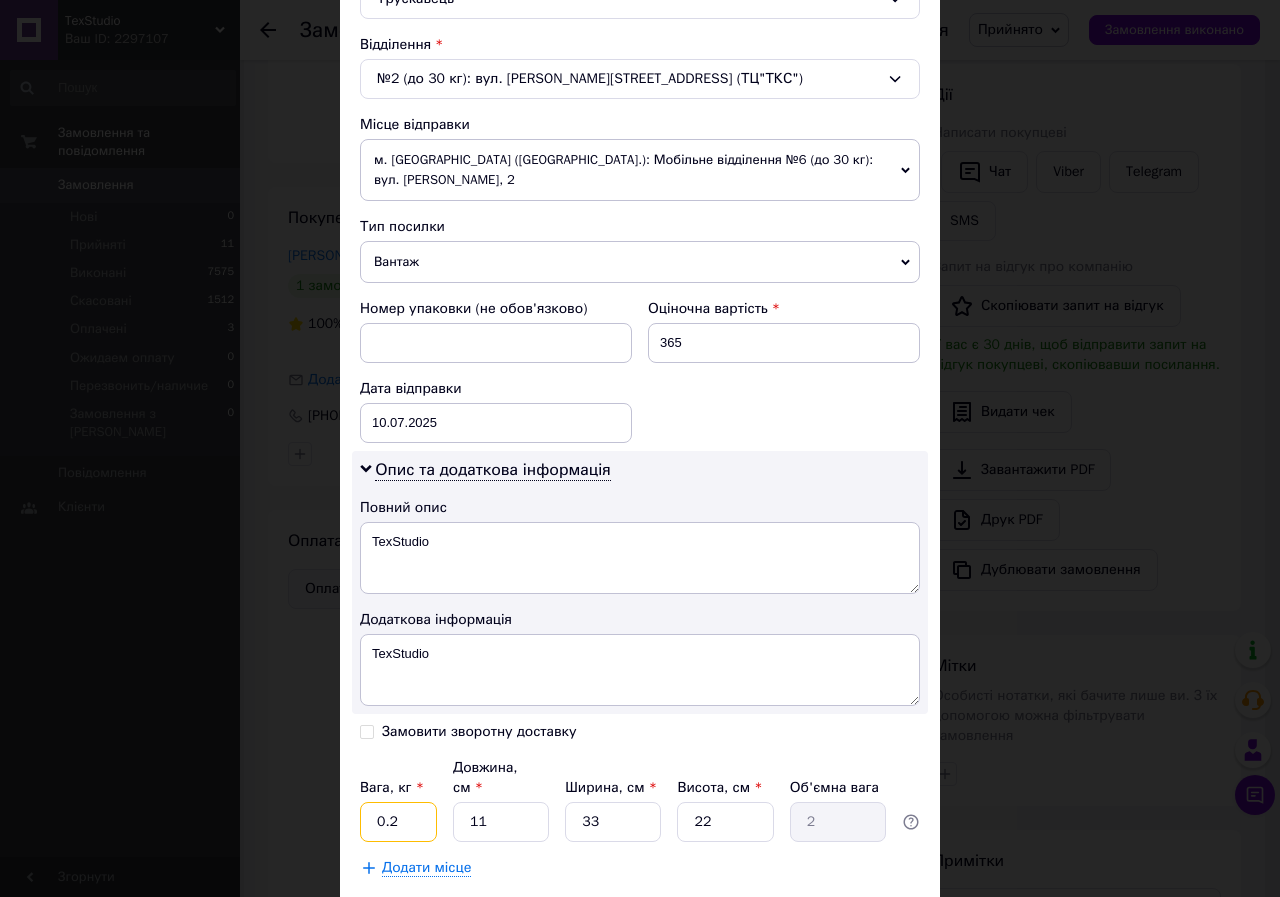 type on "0.2" 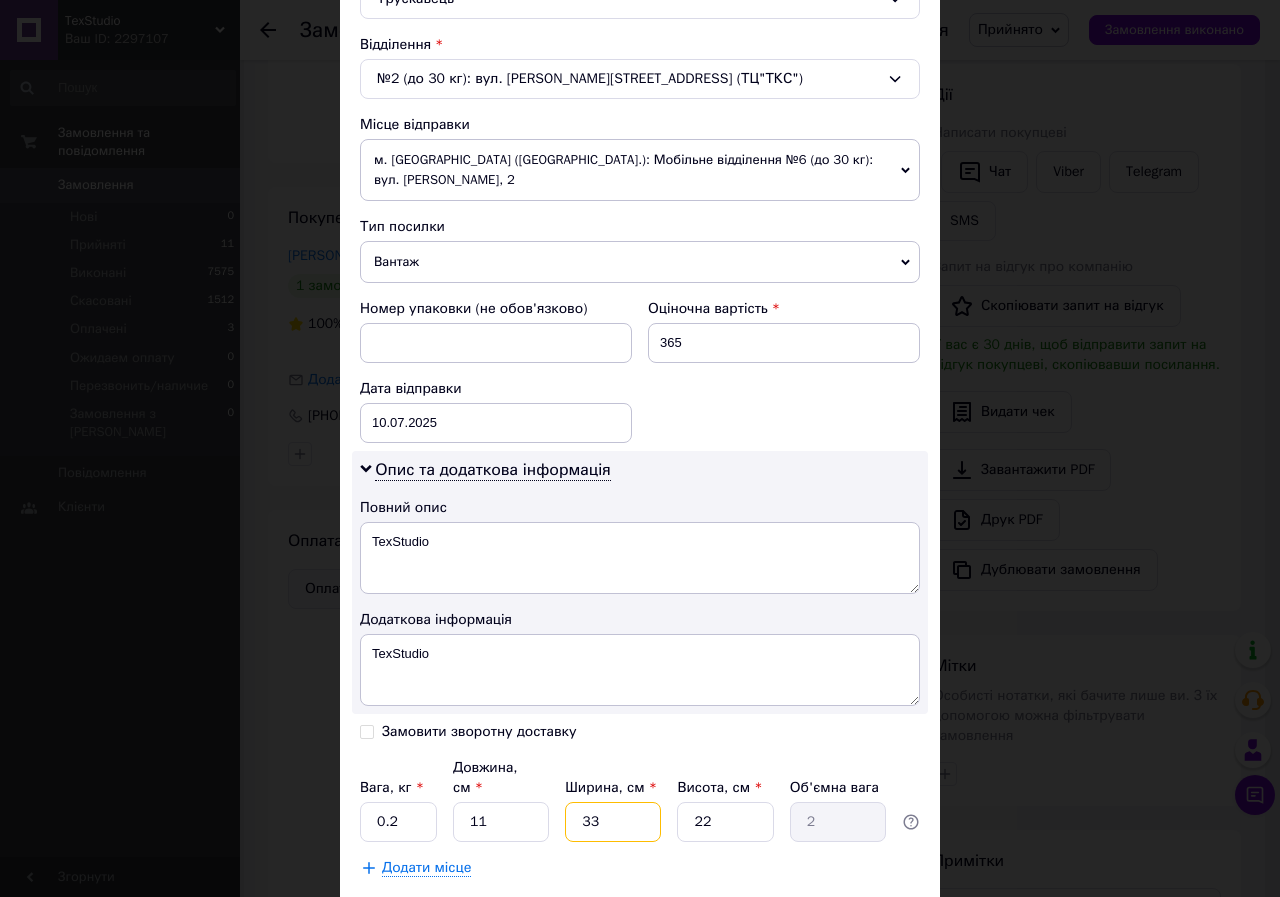 drag, startPoint x: 605, startPoint y: 787, endPoint x: 572, endPoint y: 784, distance: 33.13608 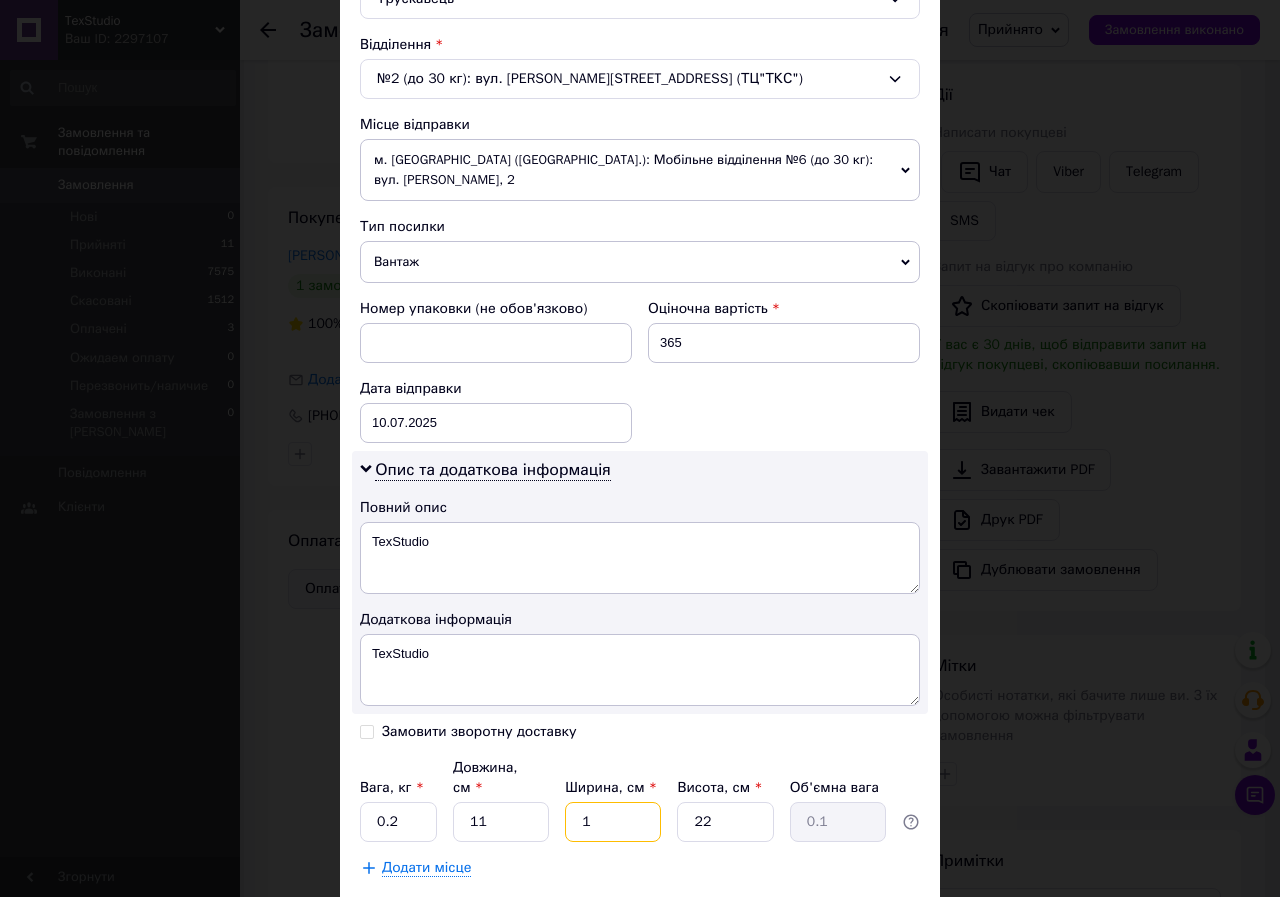 type on "15" 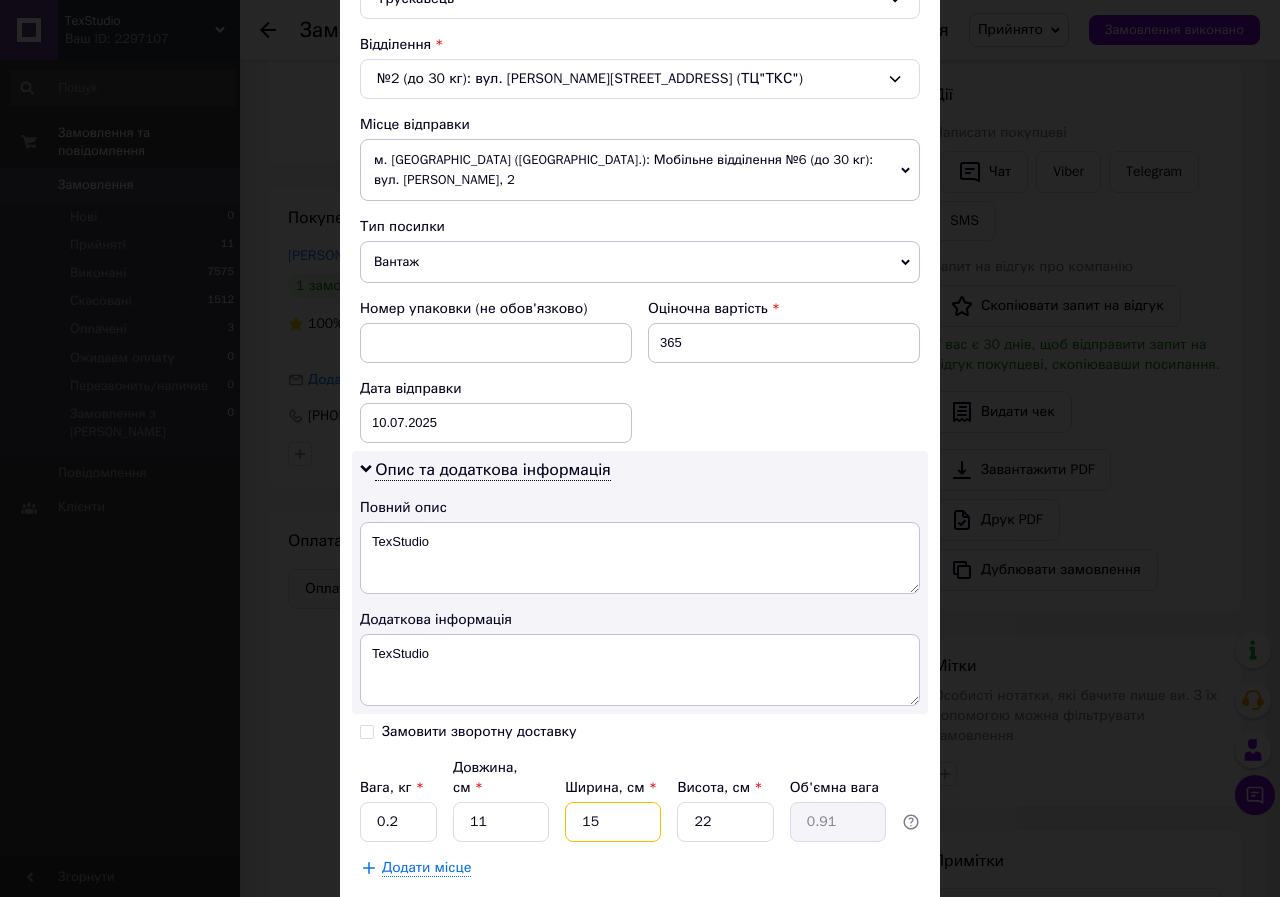 type on "15" 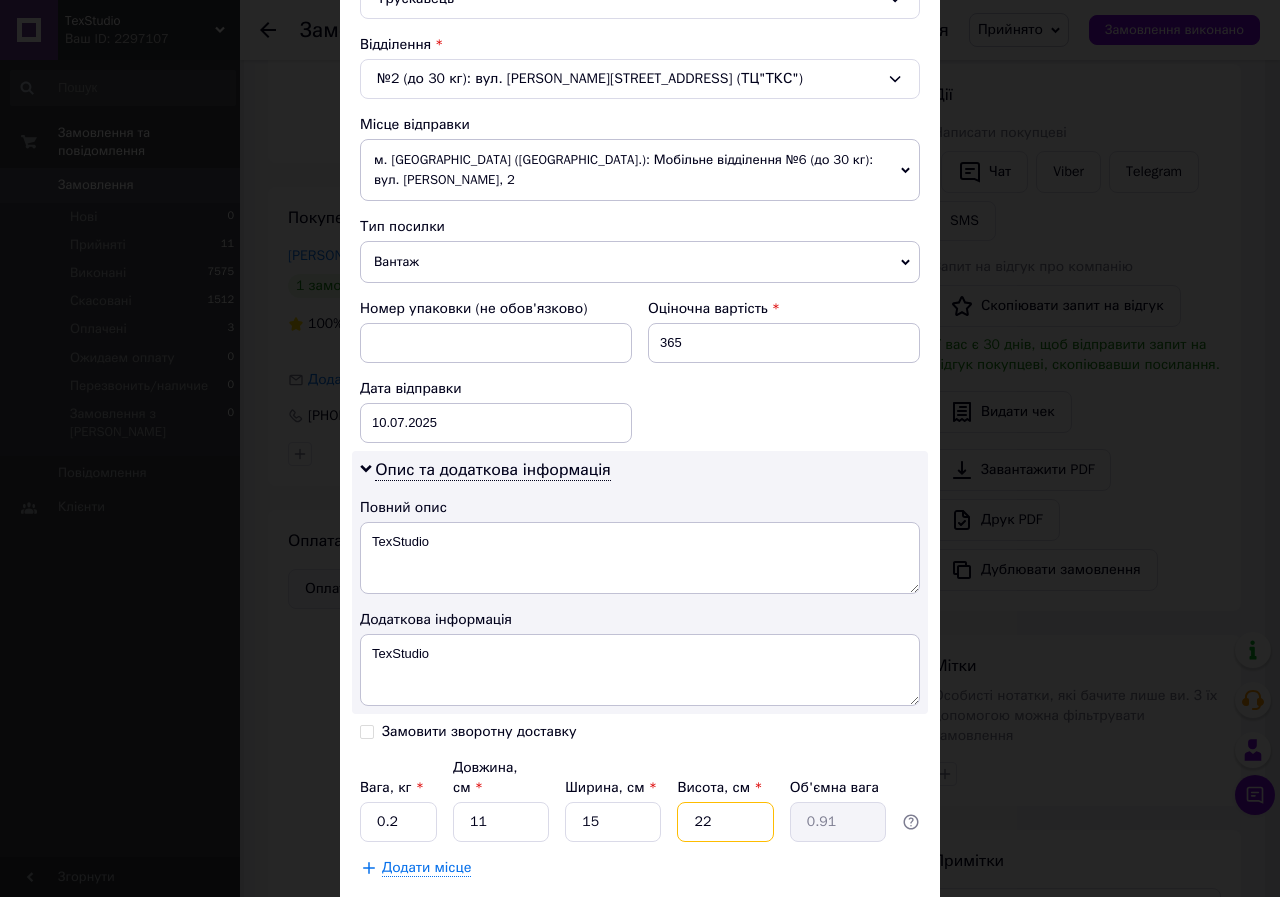 drag, startPoint x: 731, startPoint y: 770, endPoint x: 680, endPoint y: 779, distance: 51.78803 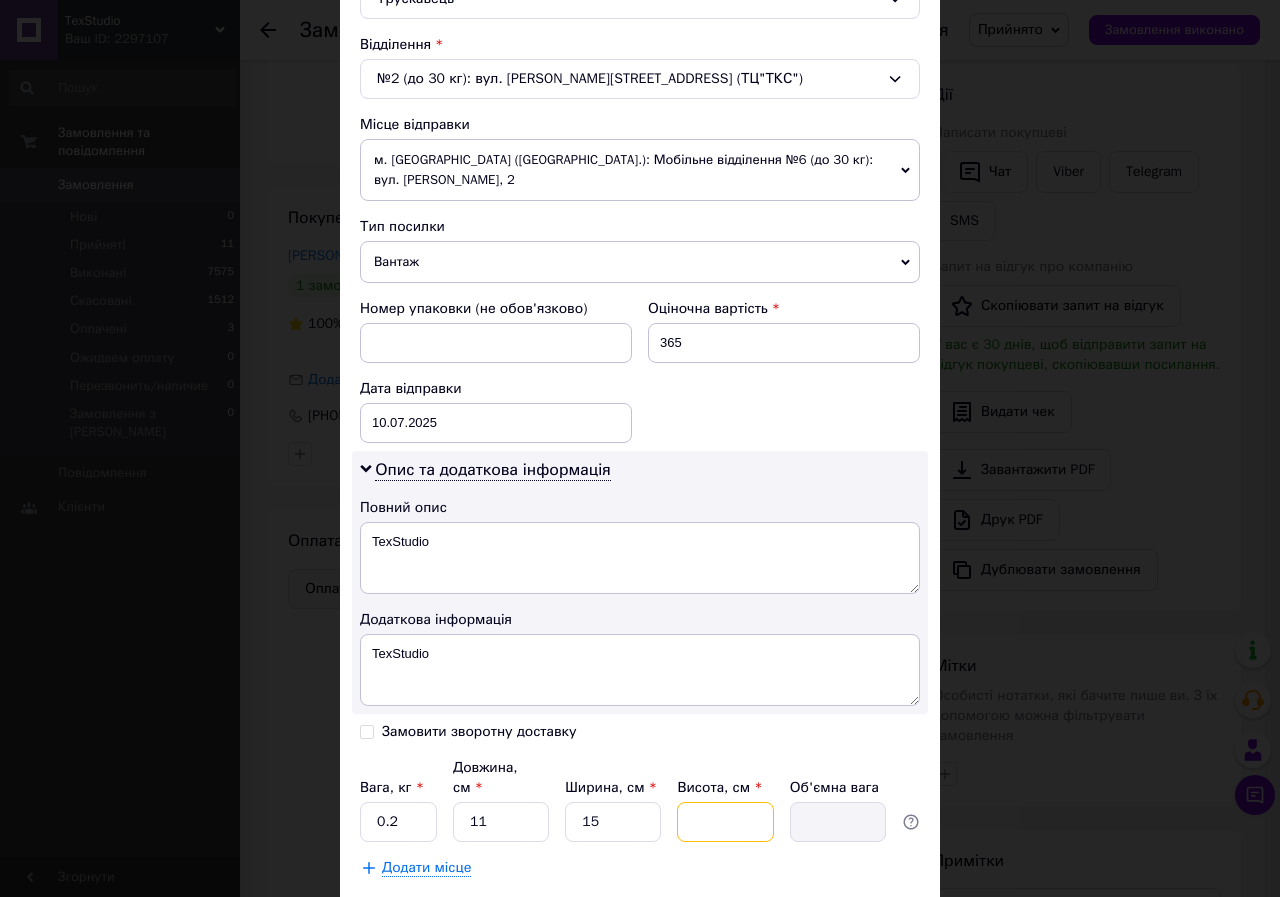 type on "1" 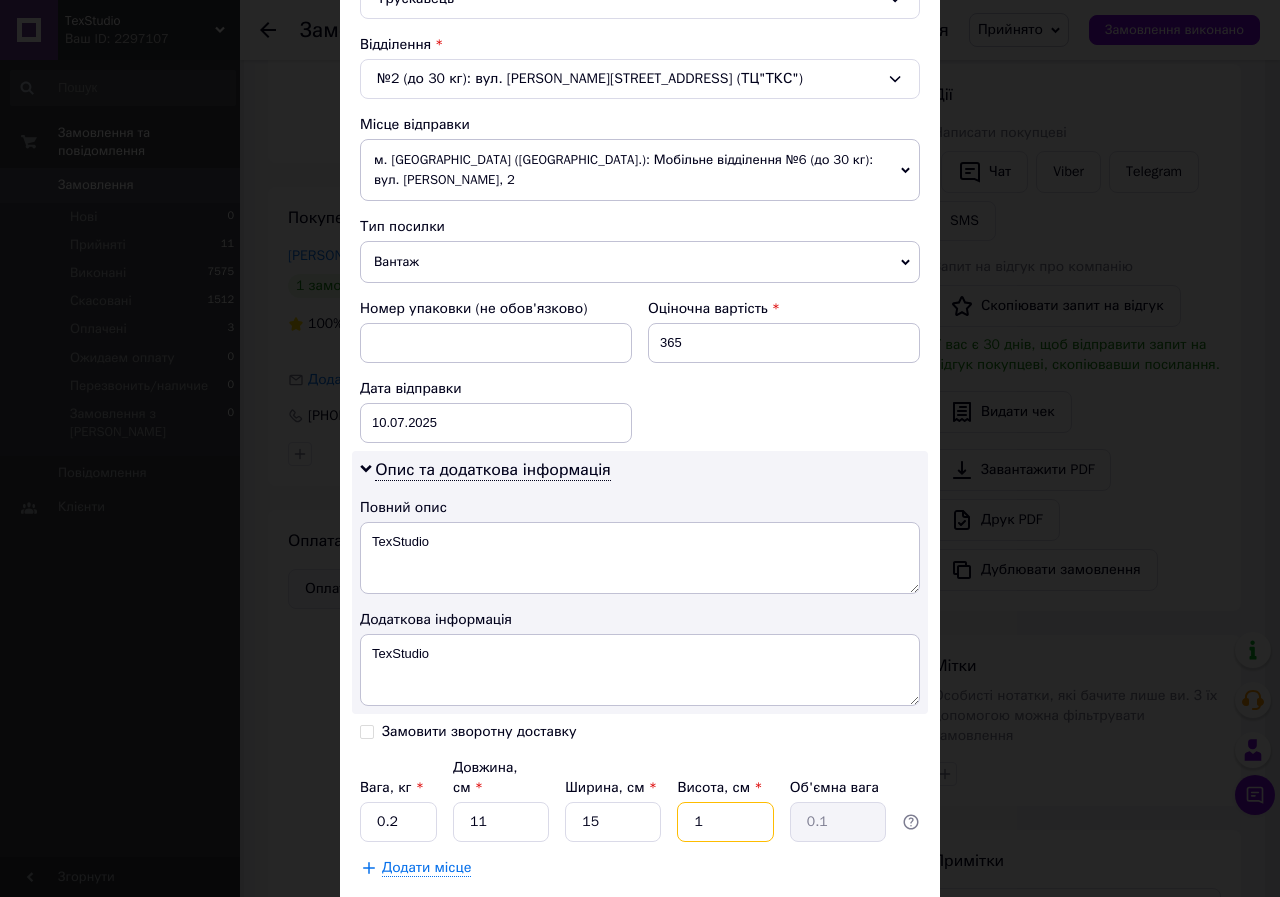 type on "1" 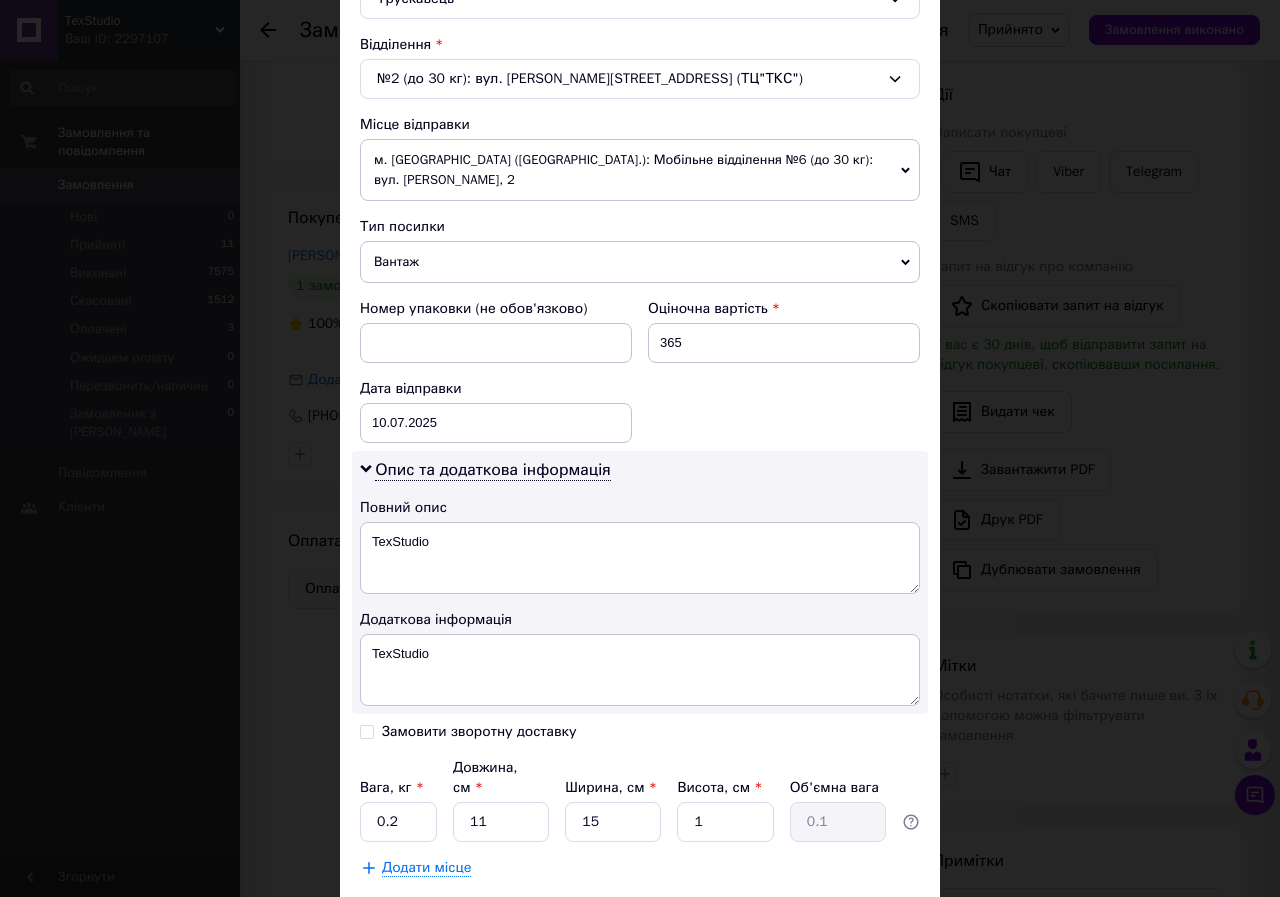 click on "Зберегти" at bounding box center [871, 918] 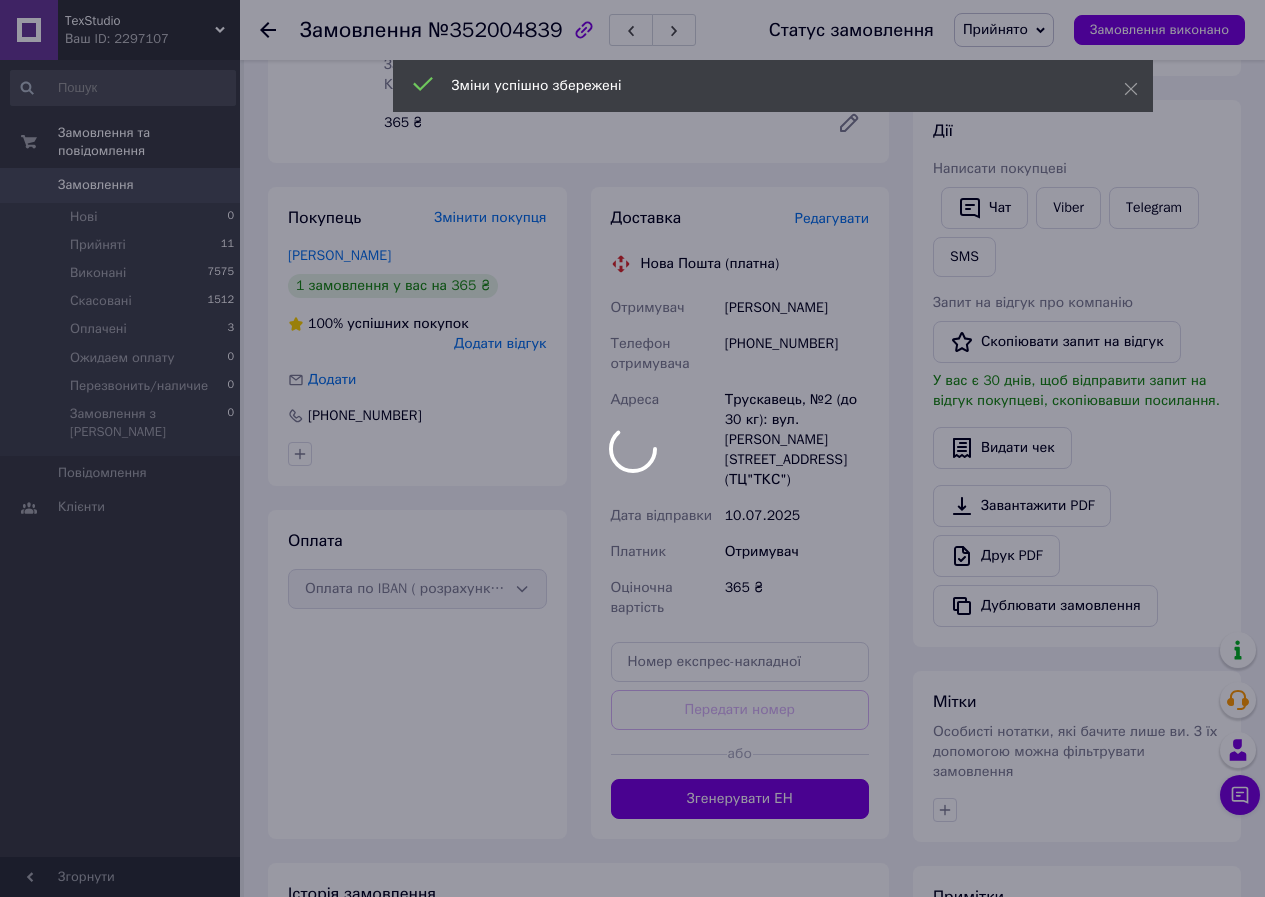 scroll, scrollTop: 500, scrollLeft: 0, axis: vertical 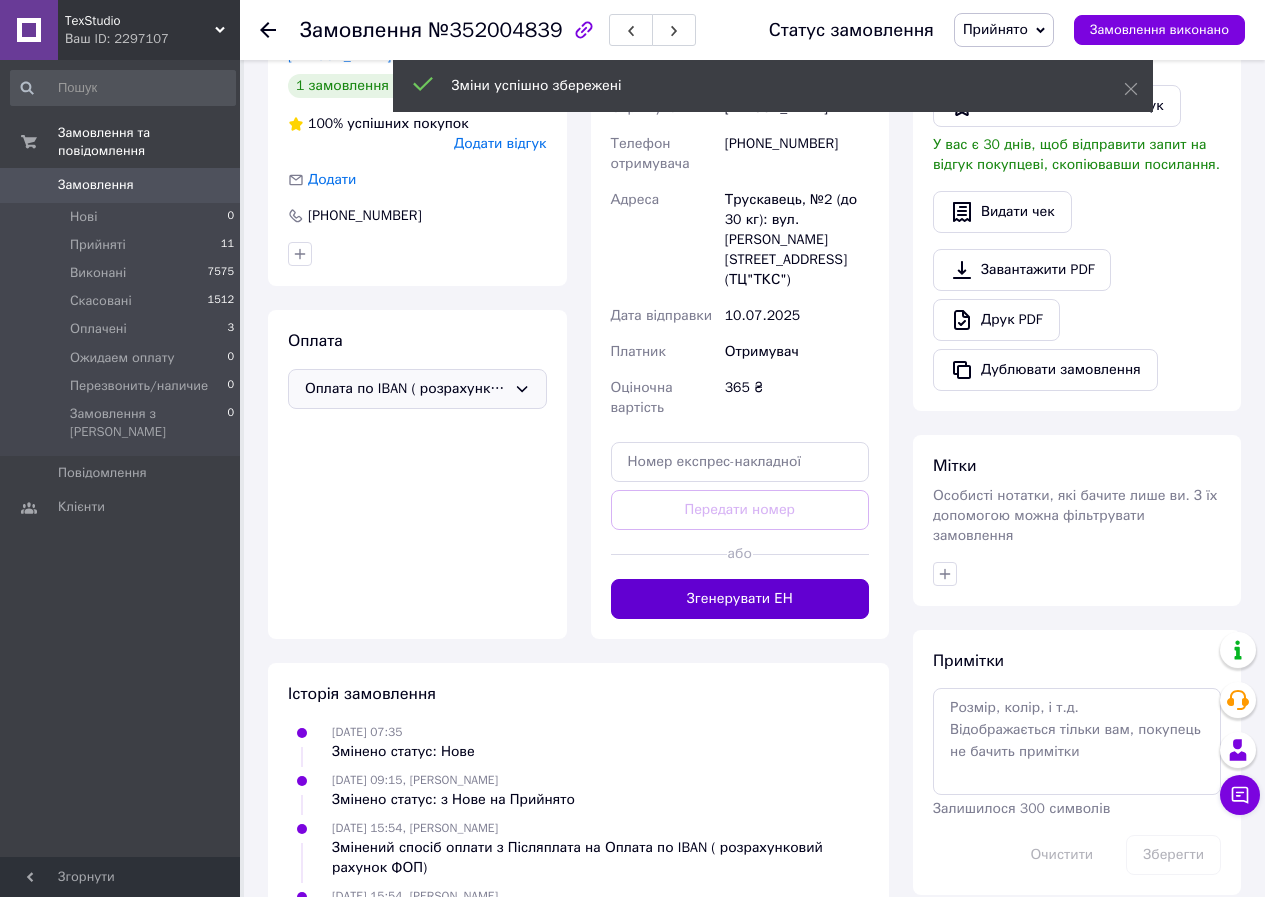 click on "Згенерувати ЕН" at bounding box center [740, 599] 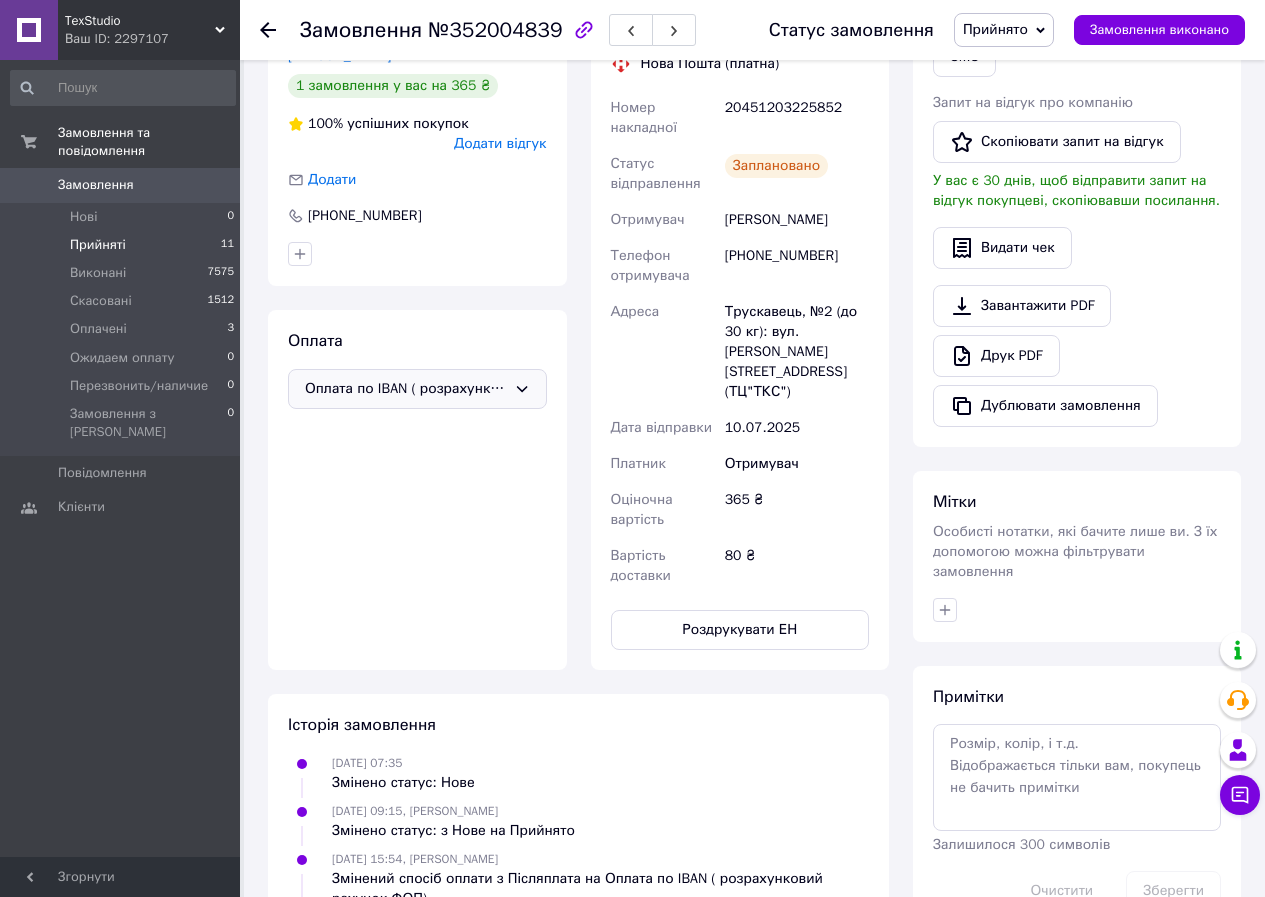 click on "Прийняті" at bounding box center (98, 245) 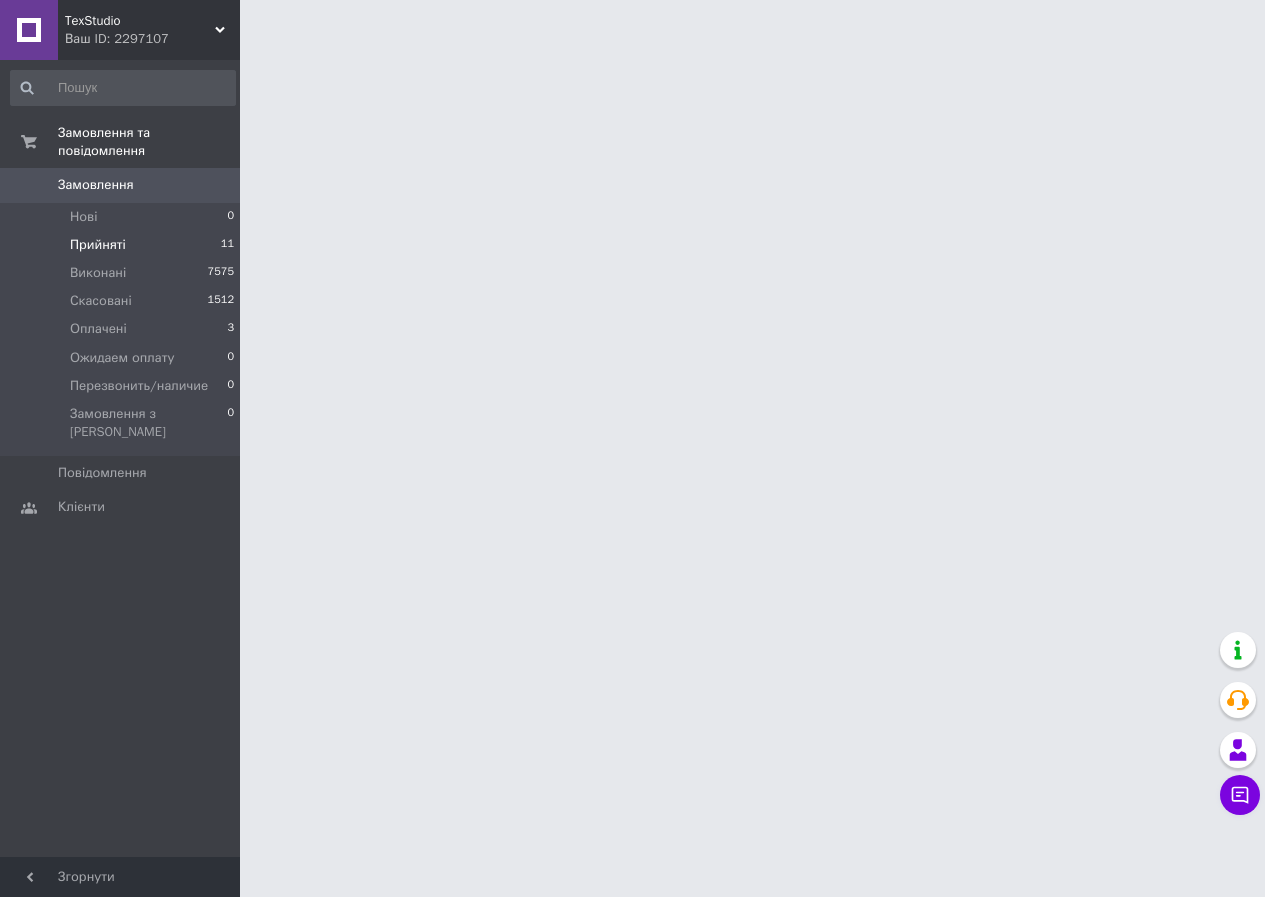 scroll, scrollTop: 0, scrollLeft: 0, axis: both 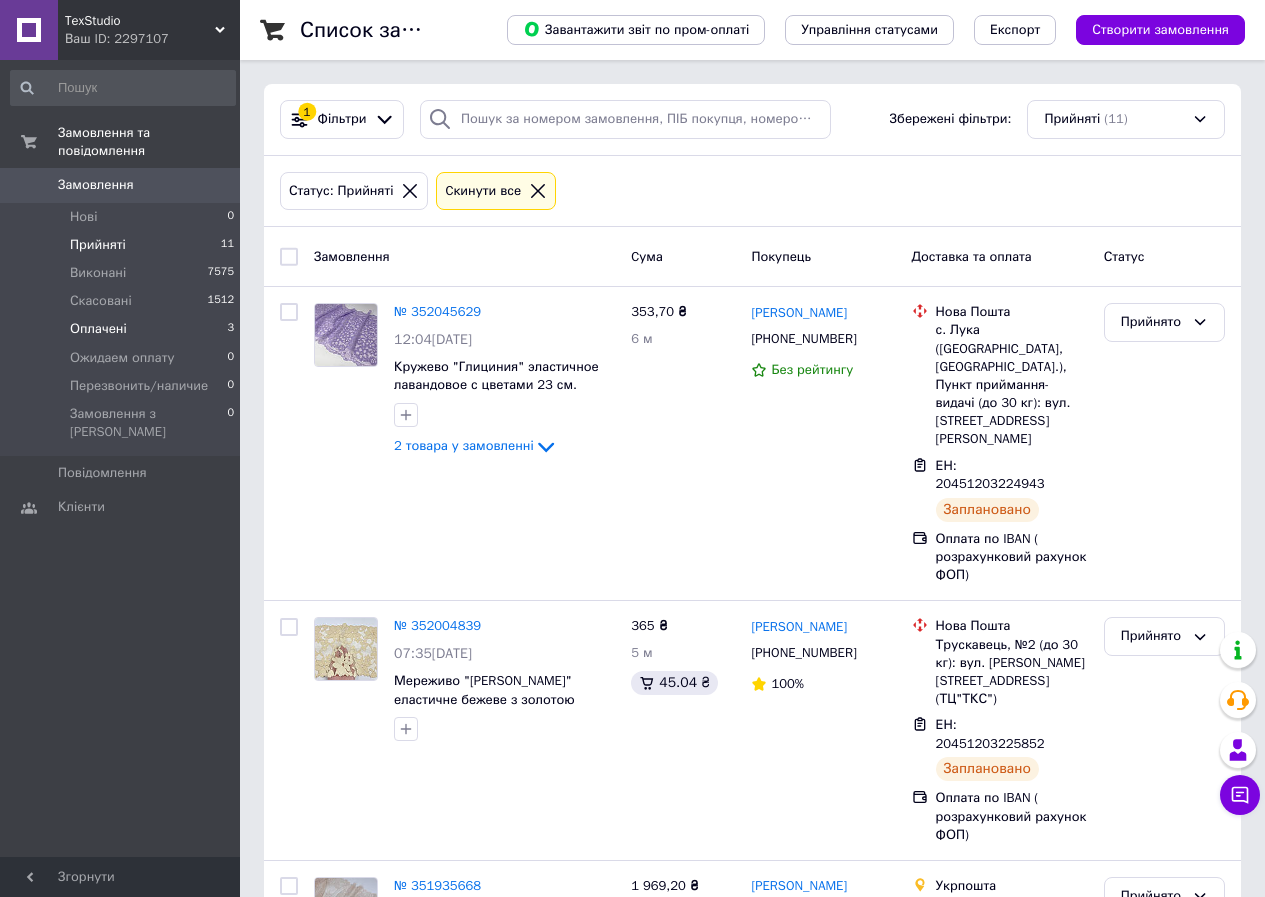 click on "Оплачені" at bounding box center [98, 329] 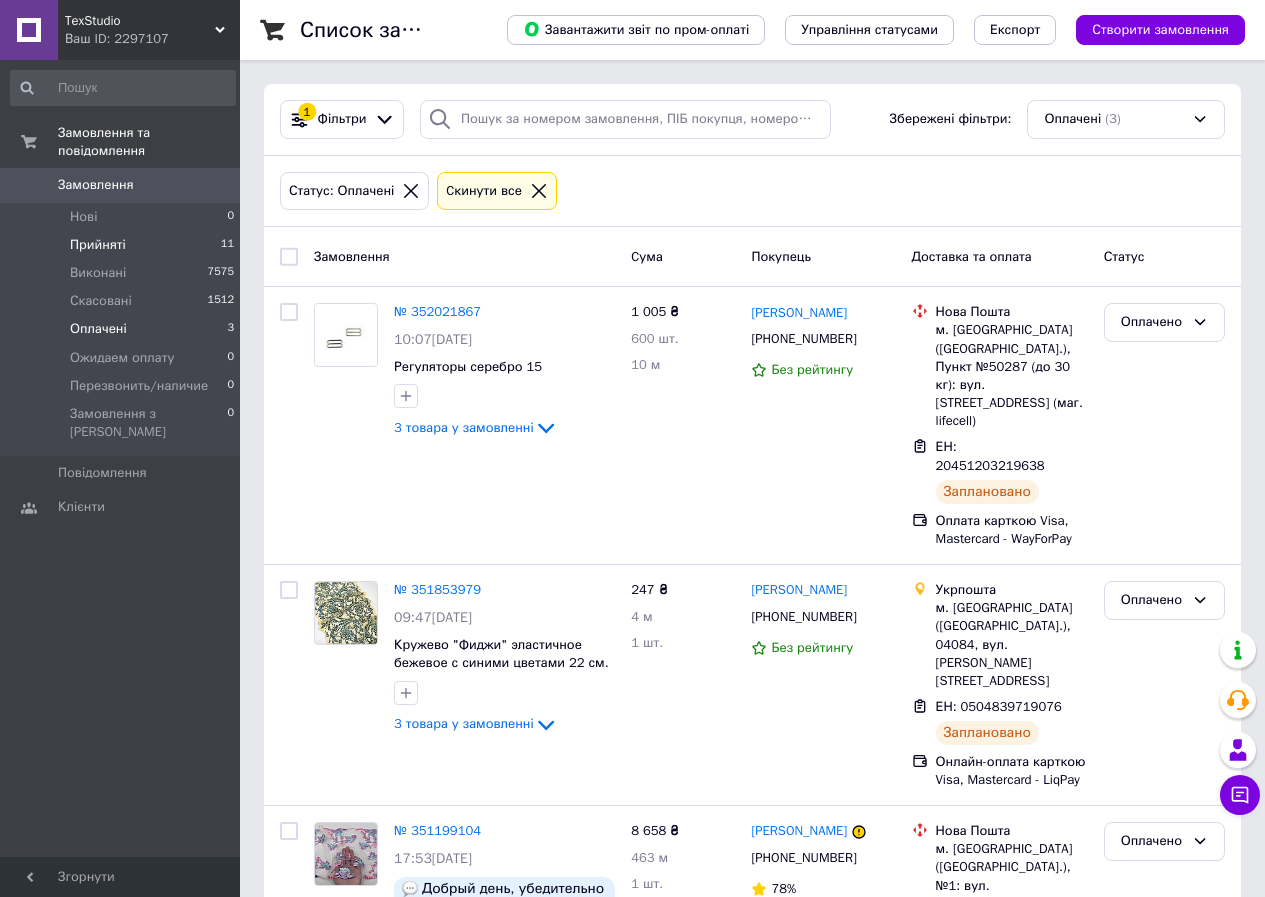 click on "Прийняті 11" at bounding box center [123, 245] 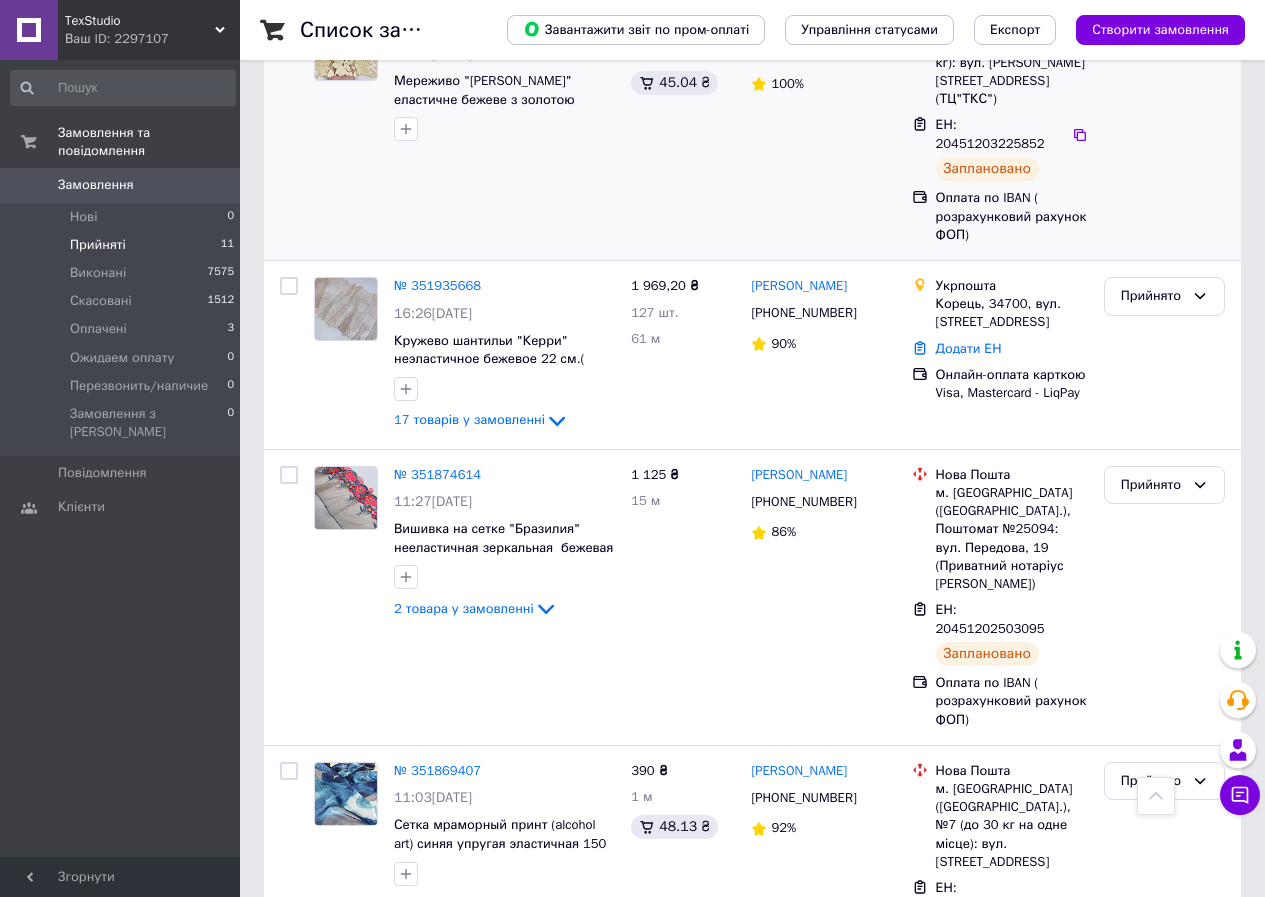 scroll, scrollTop: 300, scrollLeft: 0, axis: vertical 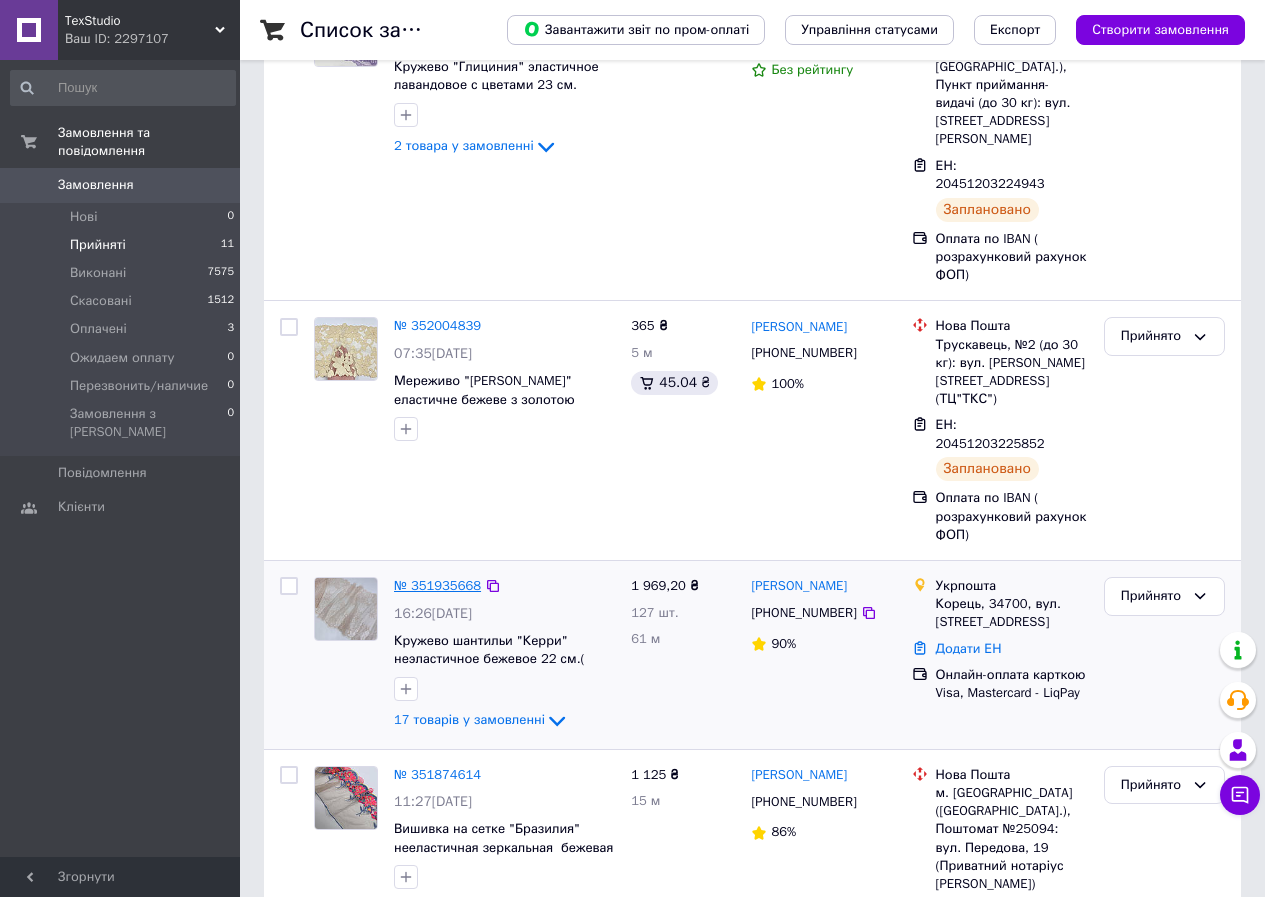 click on "№ 351935668" at bounding box center [437, 585] 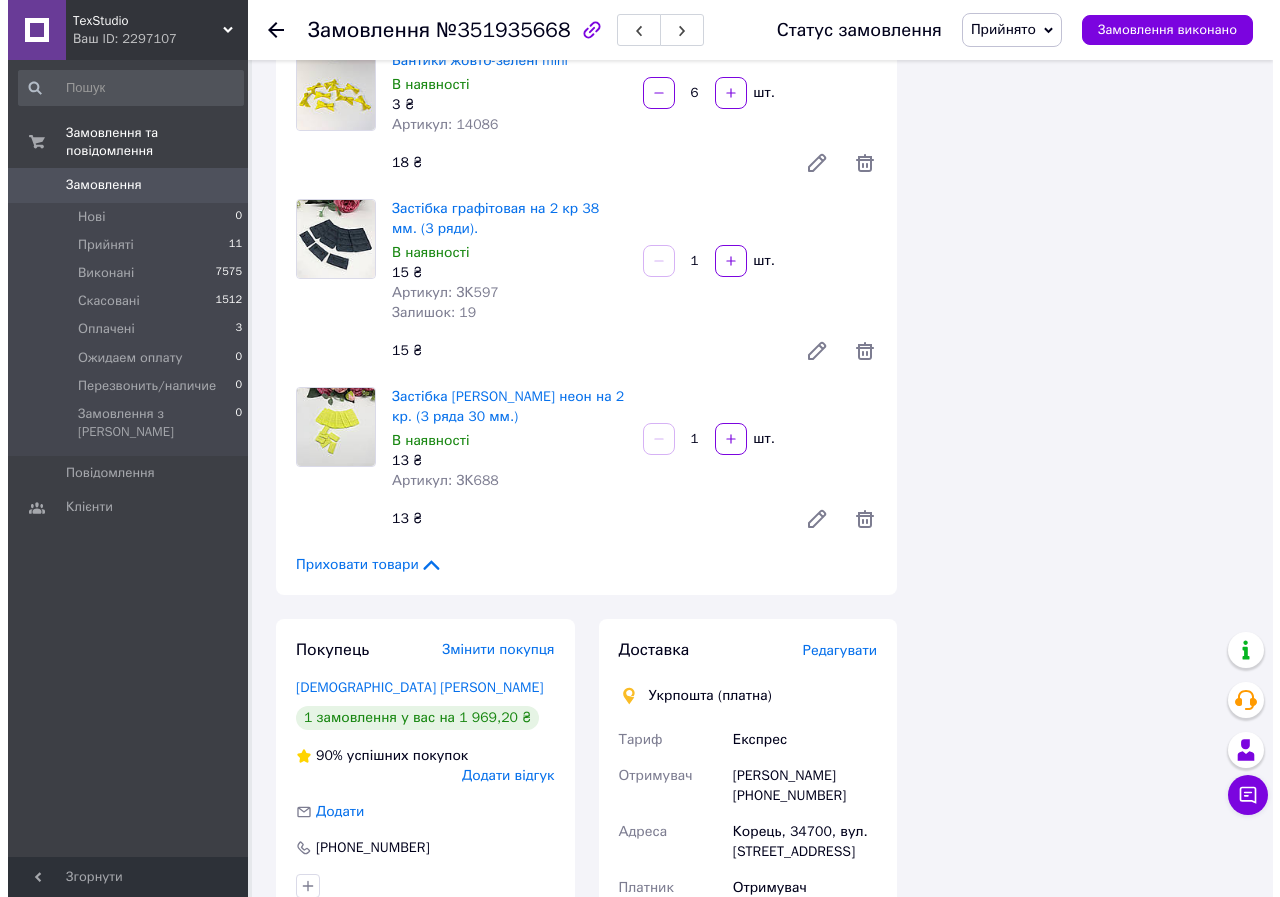 scroll, scrollTop: 2700, scrollLeft: 0, axis: vertical 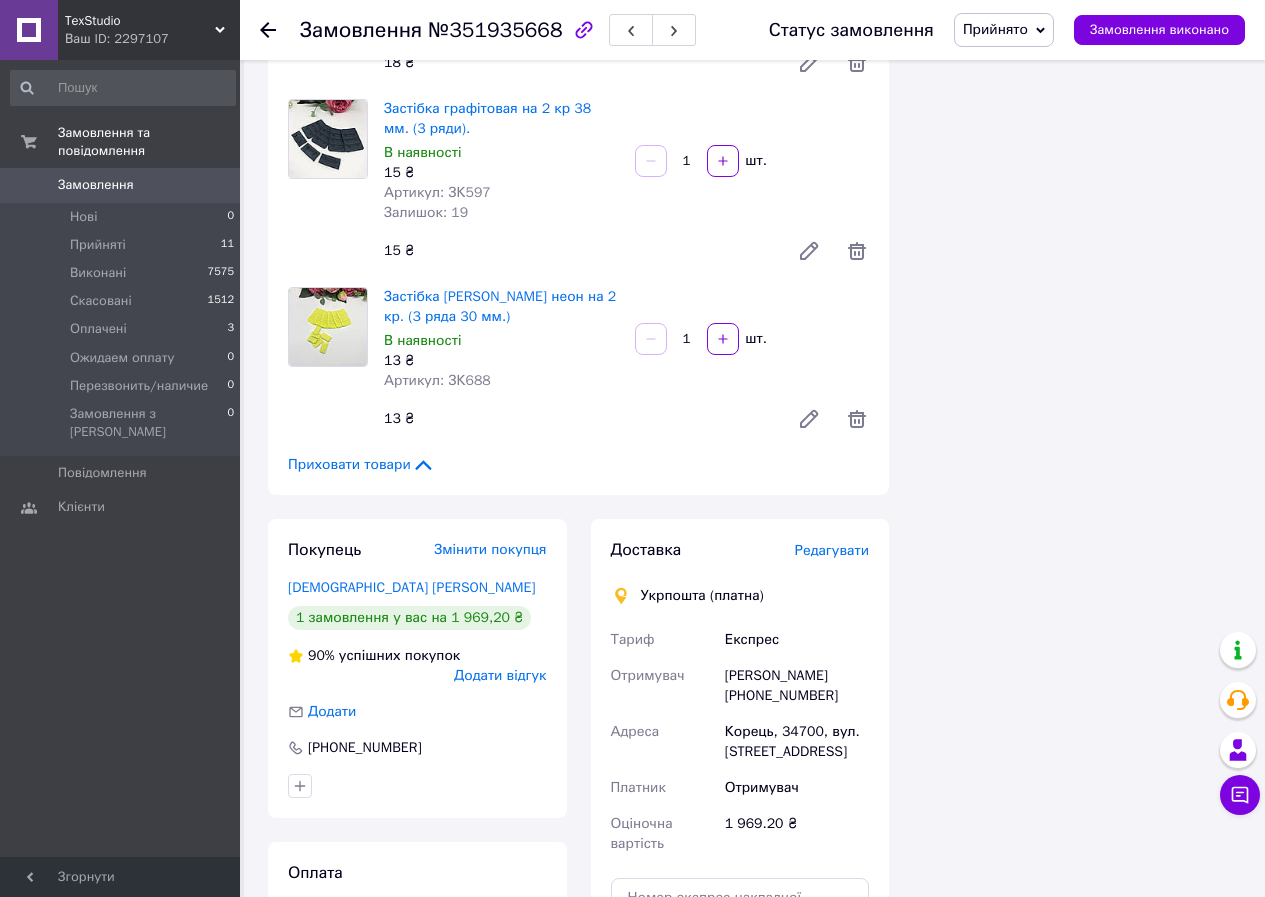 click on "Редагувати" at bounding box center (832, 550) 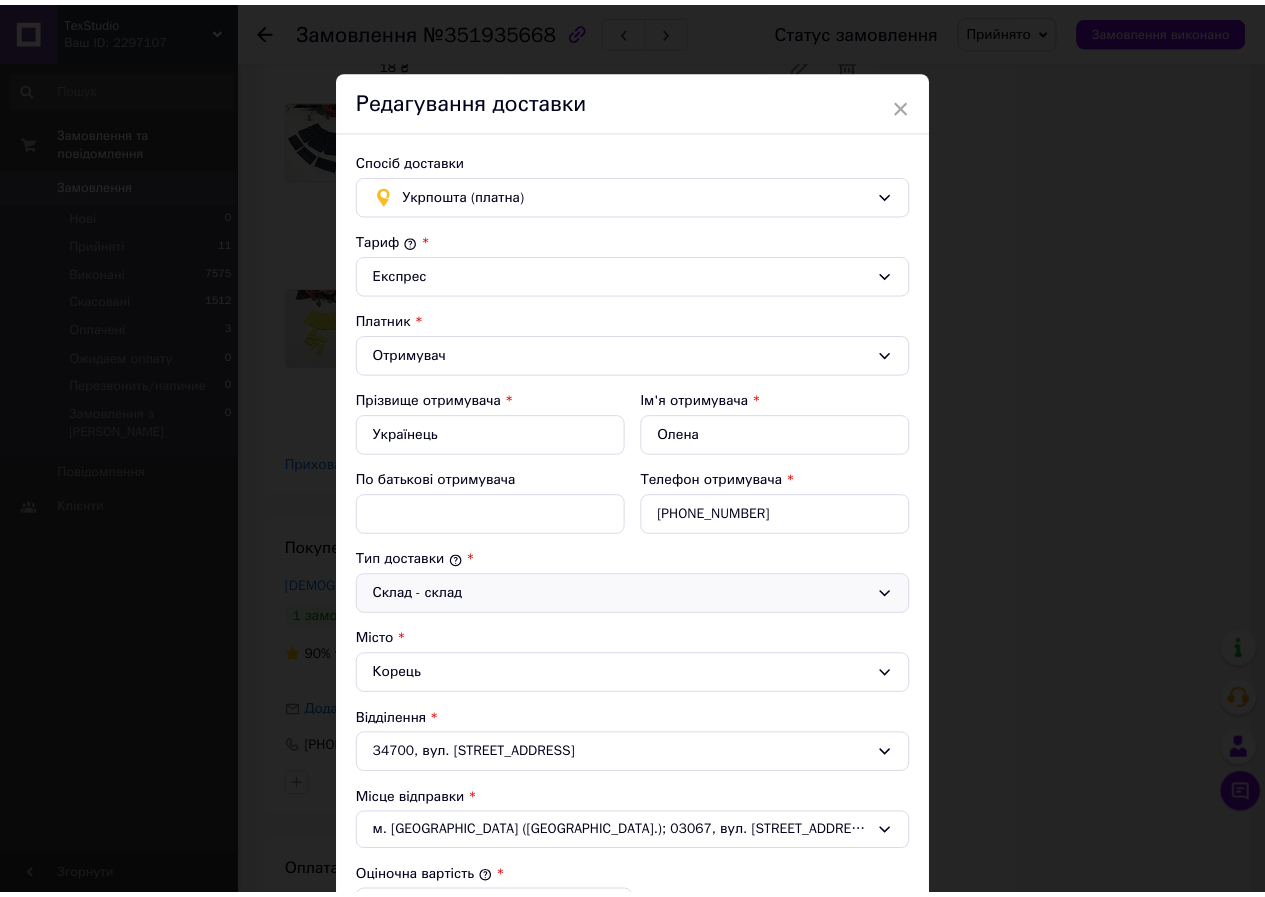 scroll, scrollTop: 426, scrollLeft: 0, axis: vertical 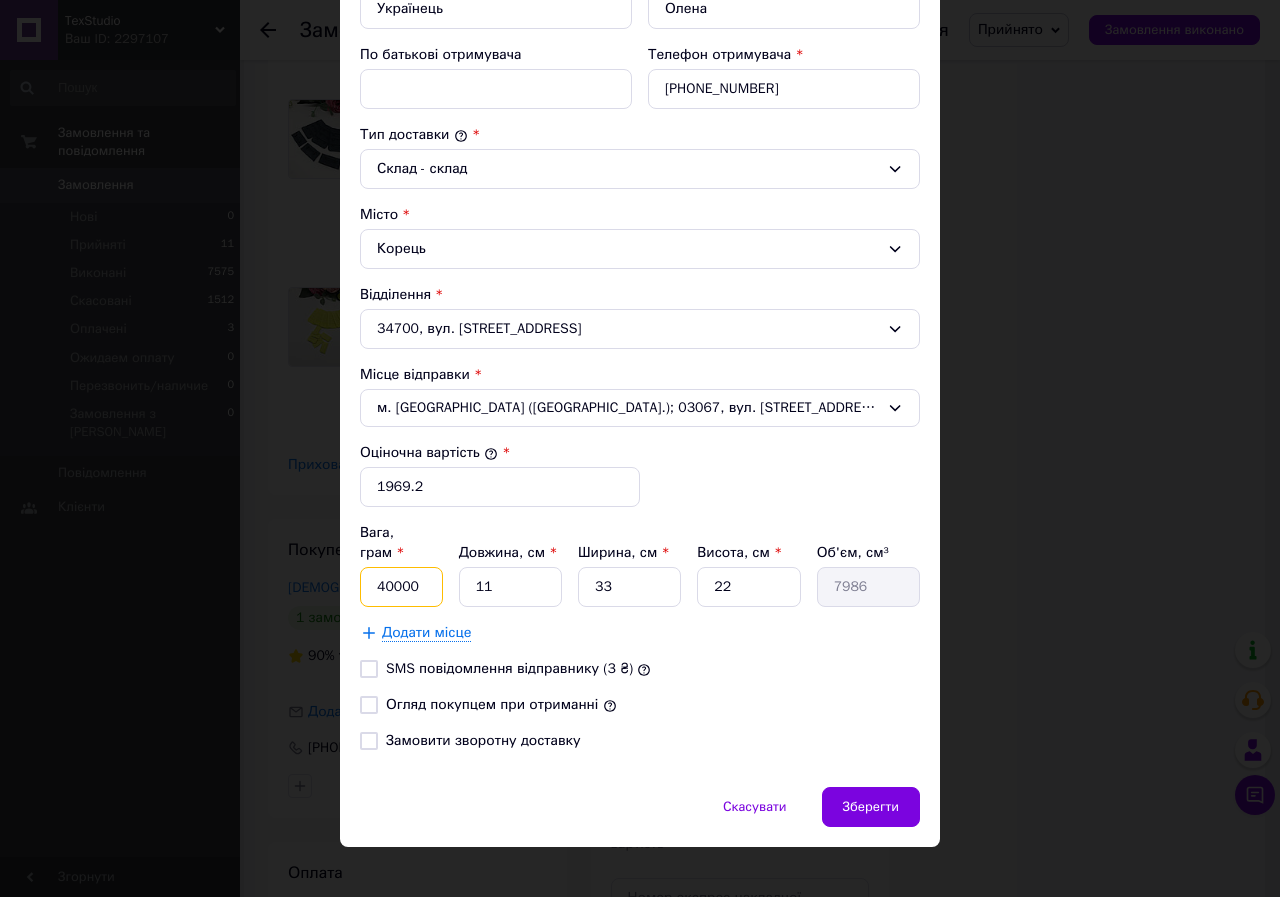 drag, startPoint x: 420, startPoint y: 573, endPoint x: 367, endPoint y: 565, distance: 53.600372 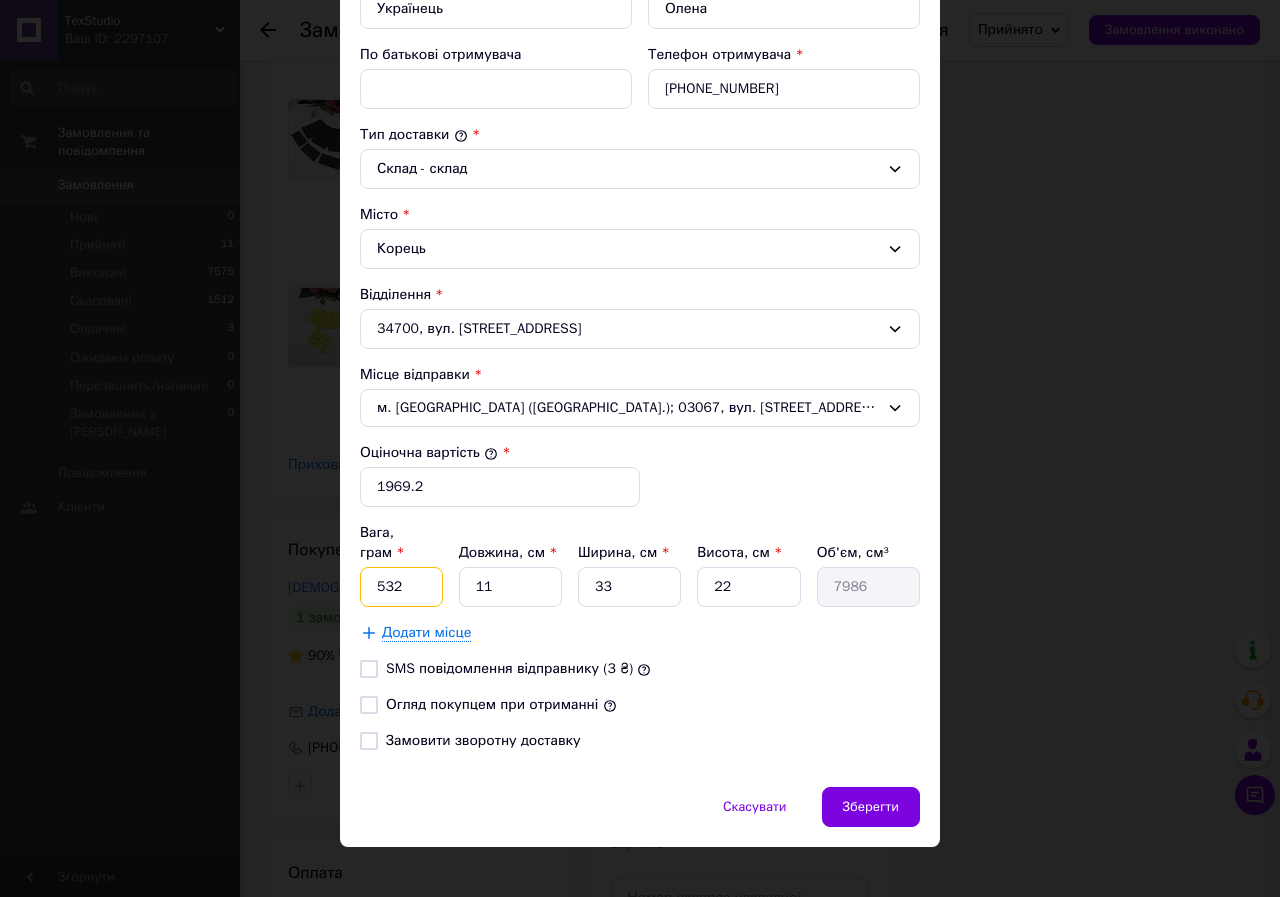 type on "532" 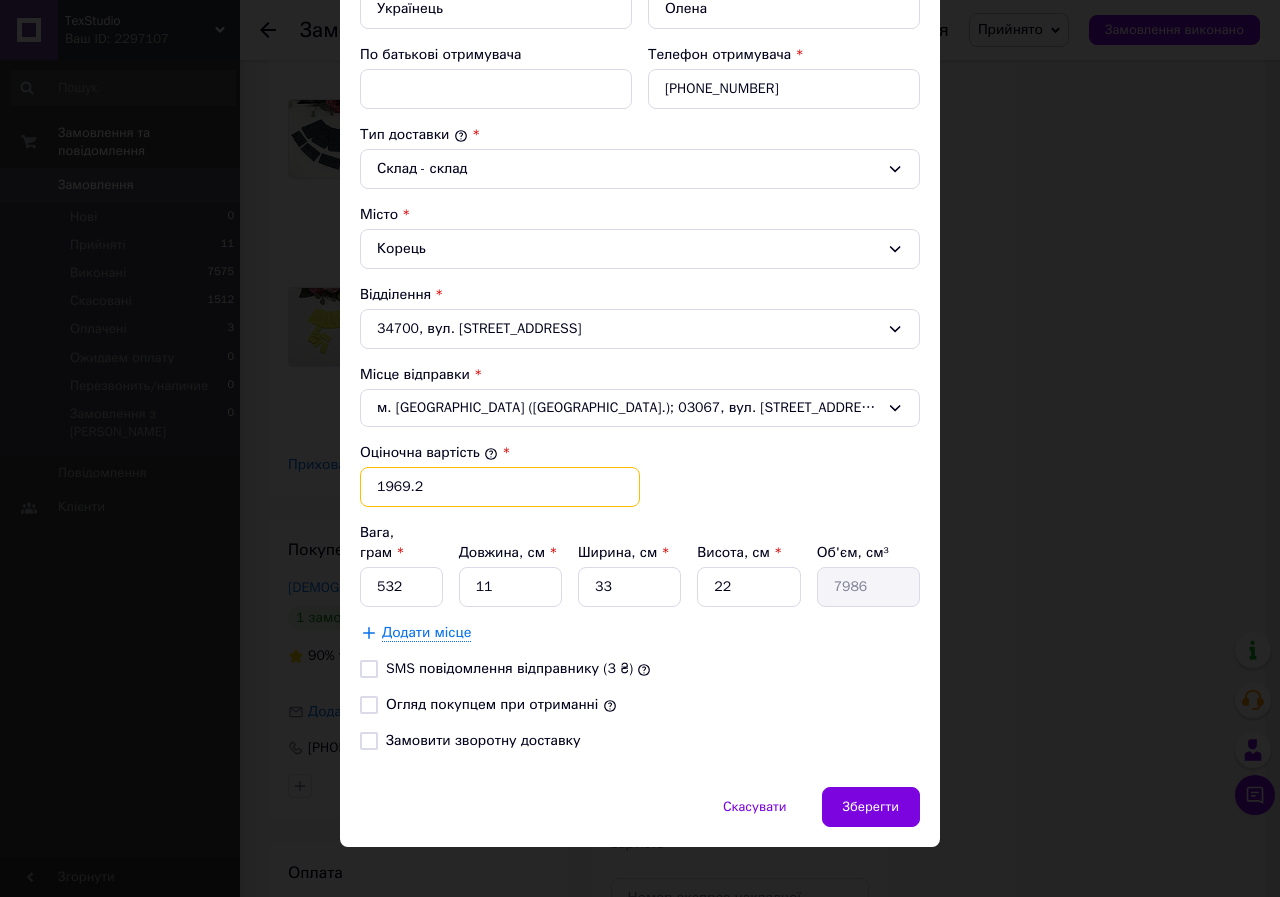 drag, startPoint x: 414, startPoint y: 494, endPoint x: 363, endPoint y: 489, distance: 51.24451 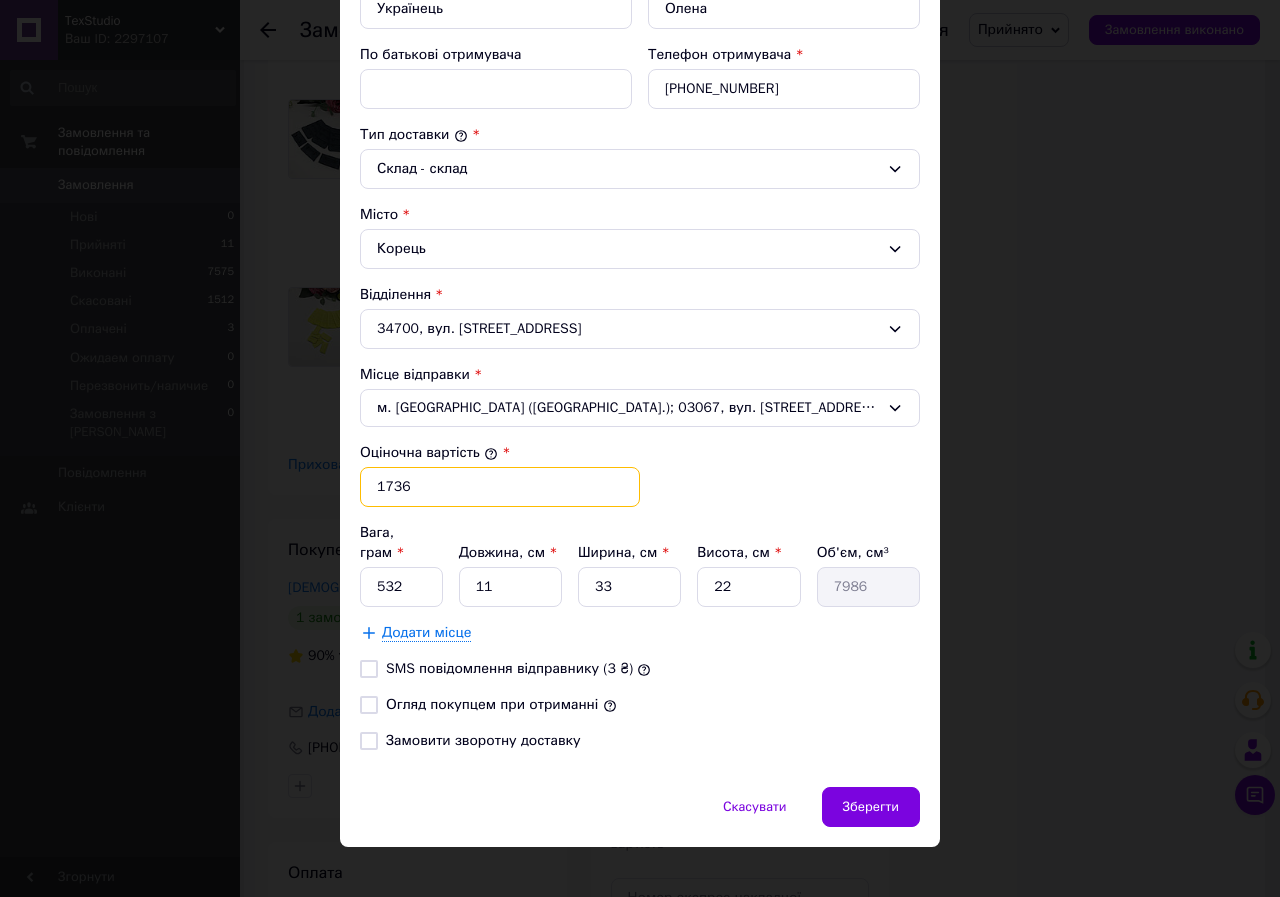 type on "1736" 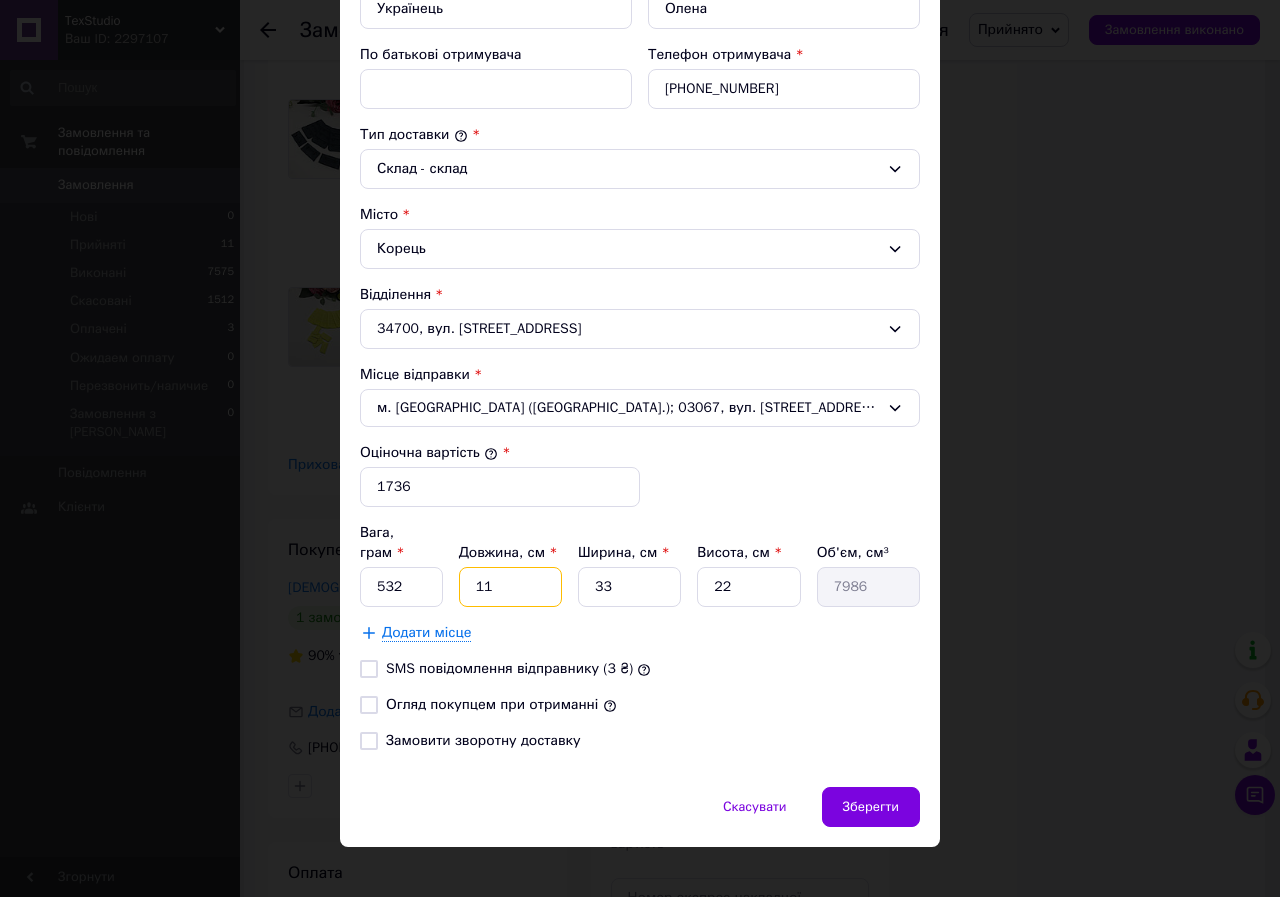 drag, startPoint x: 513, startPoint y: 569, endPoint x: 470, endPoint y: 562, distance: 43.56604 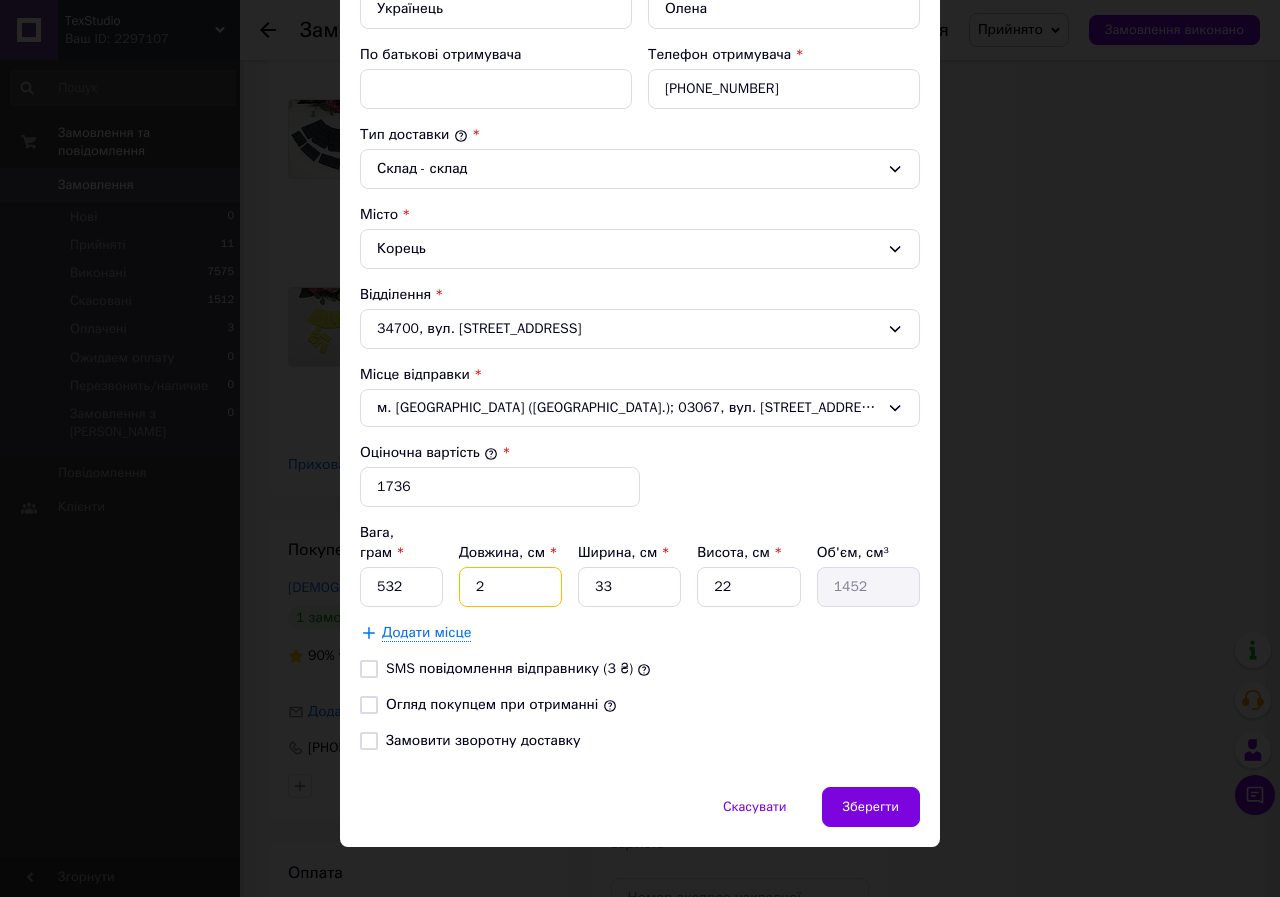 type on "22" 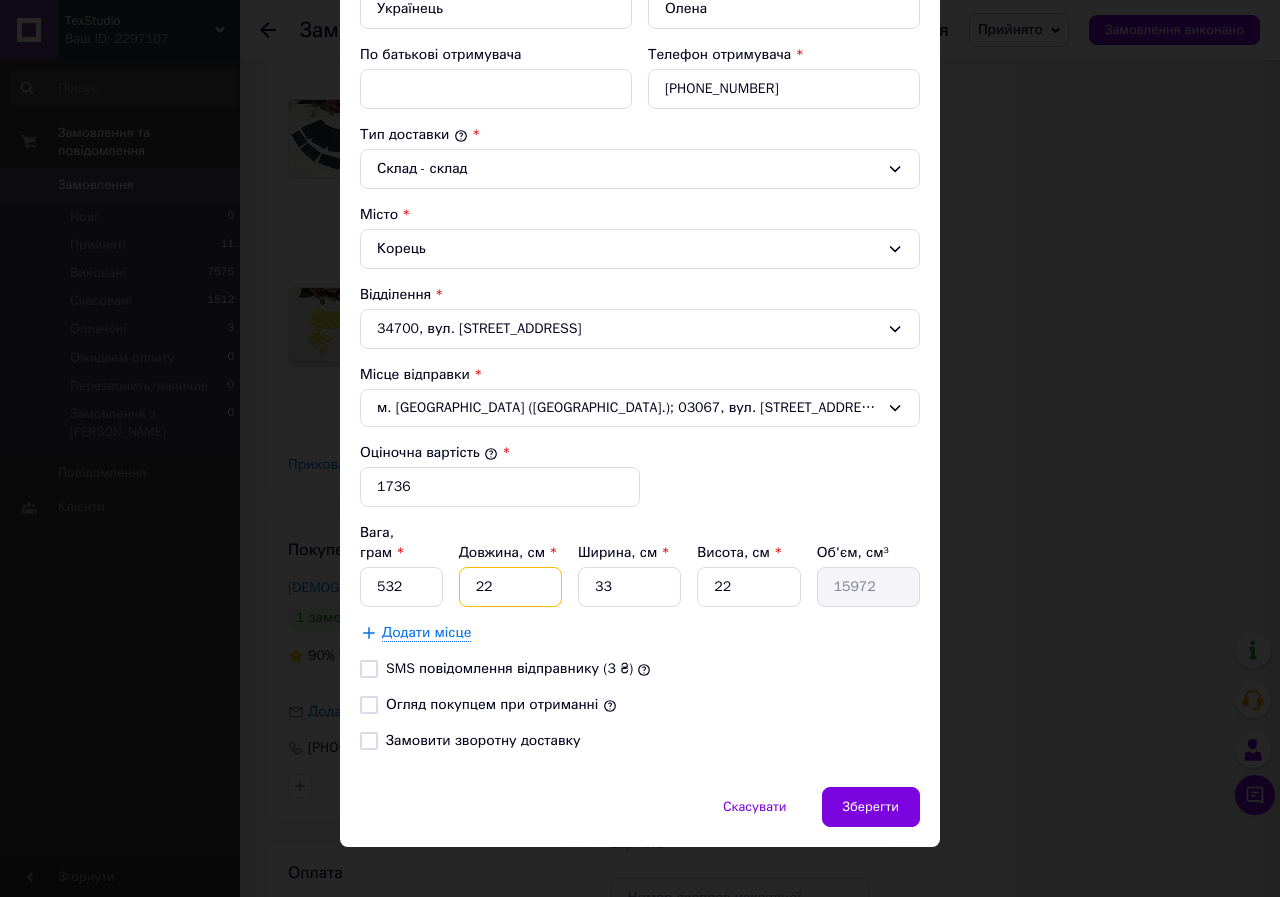 type on "22" 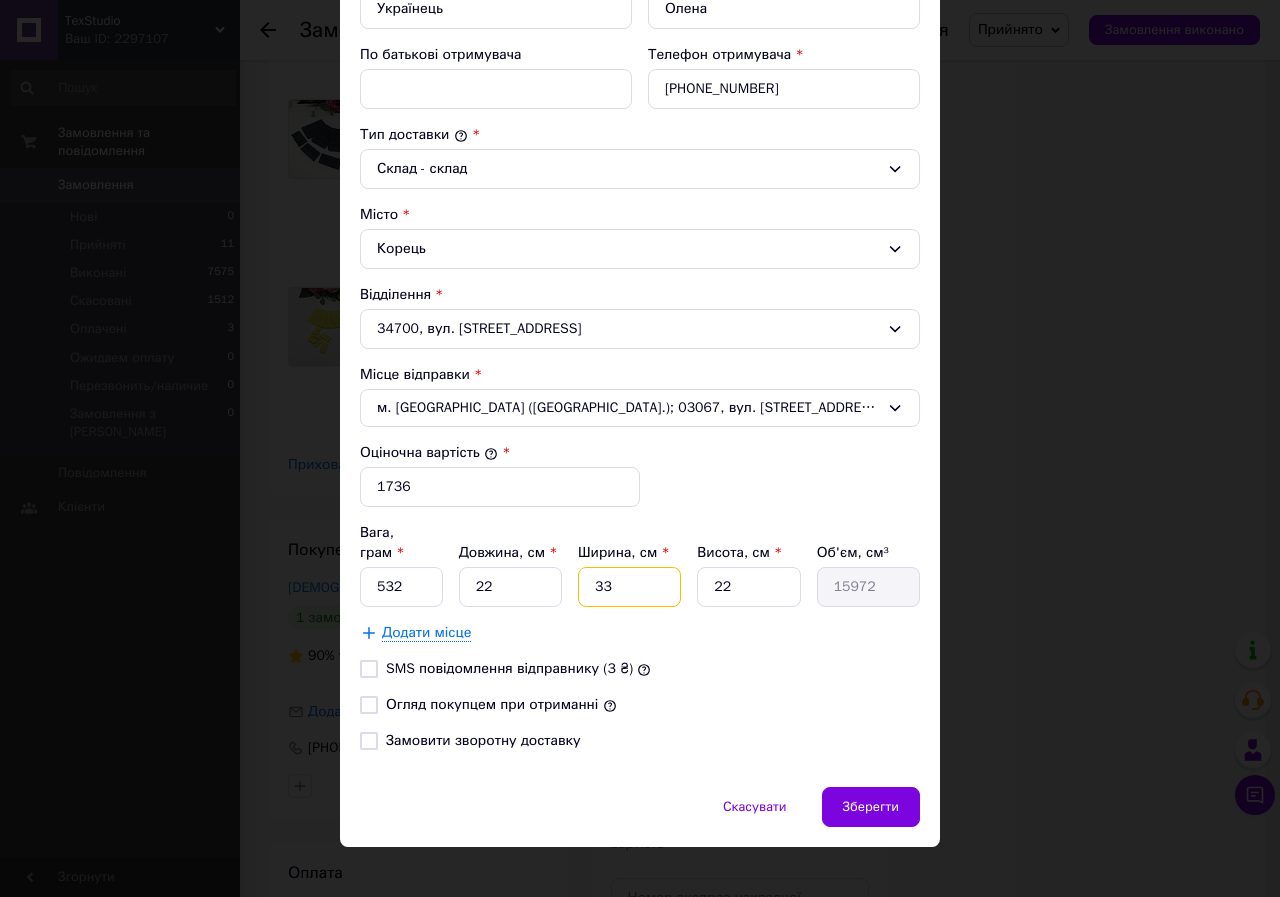 drag, startPoint x: 629, startPoint y: 560, endPoint x: 577, endPoint y: 563, distance: 52.086468 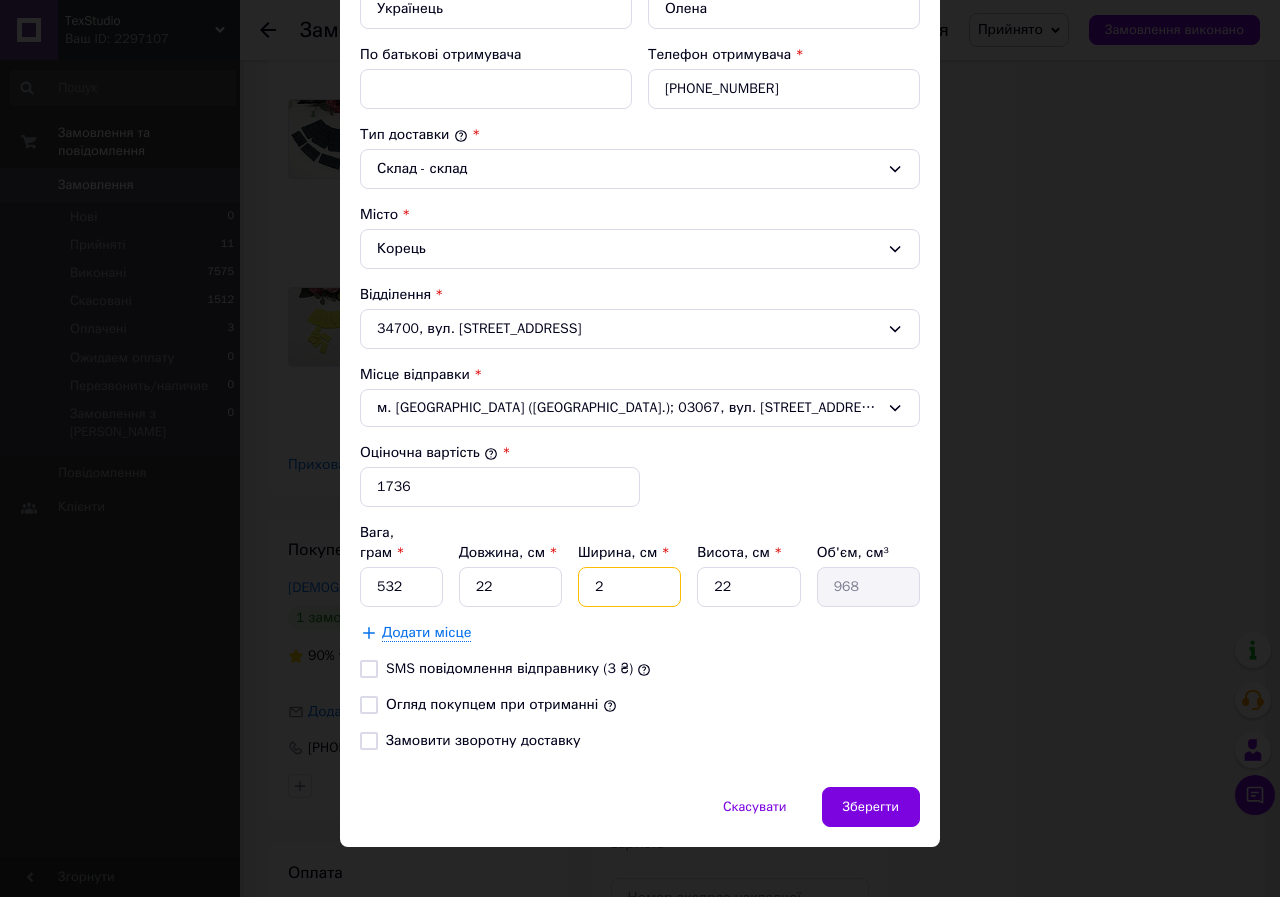 type on "26" 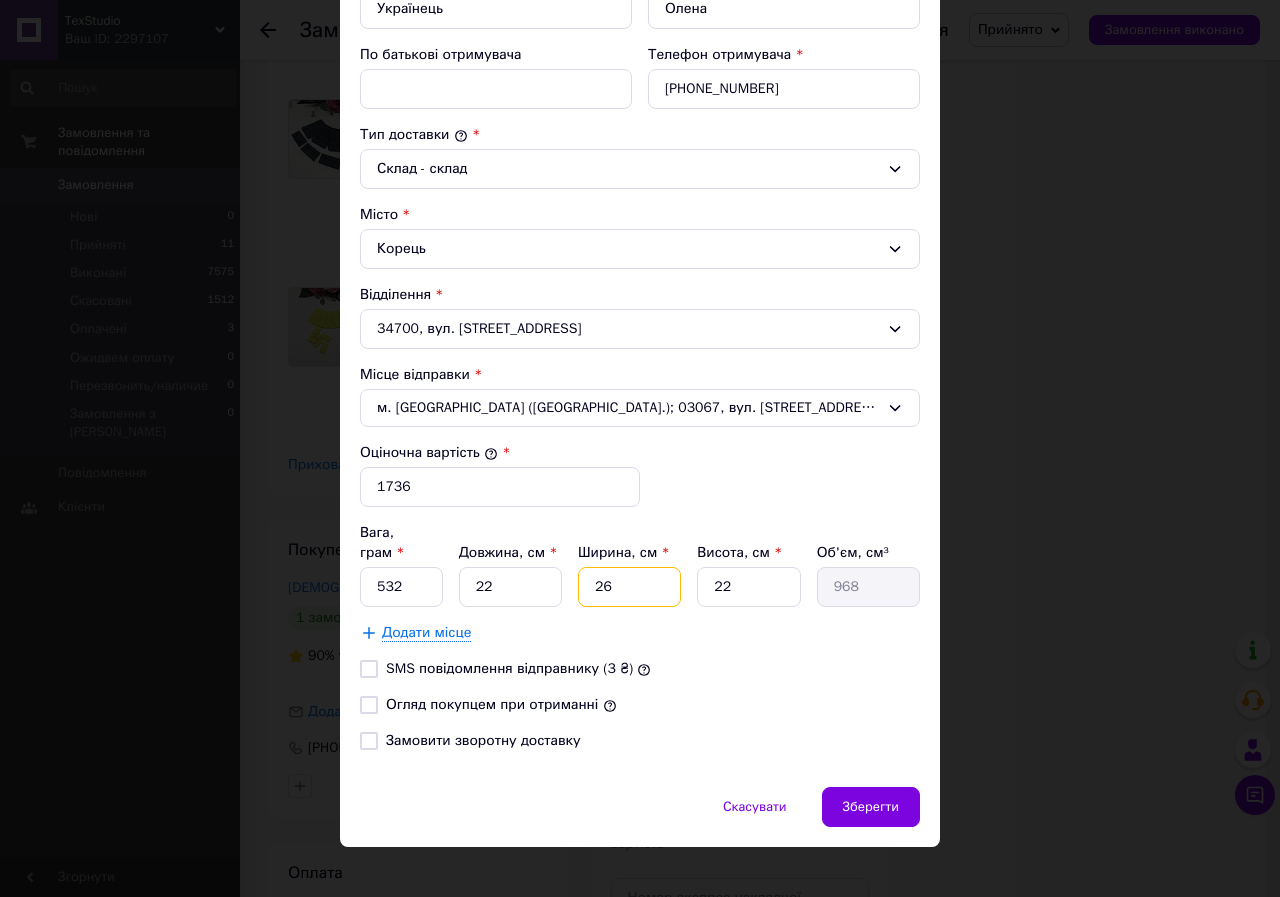 type on "12584" 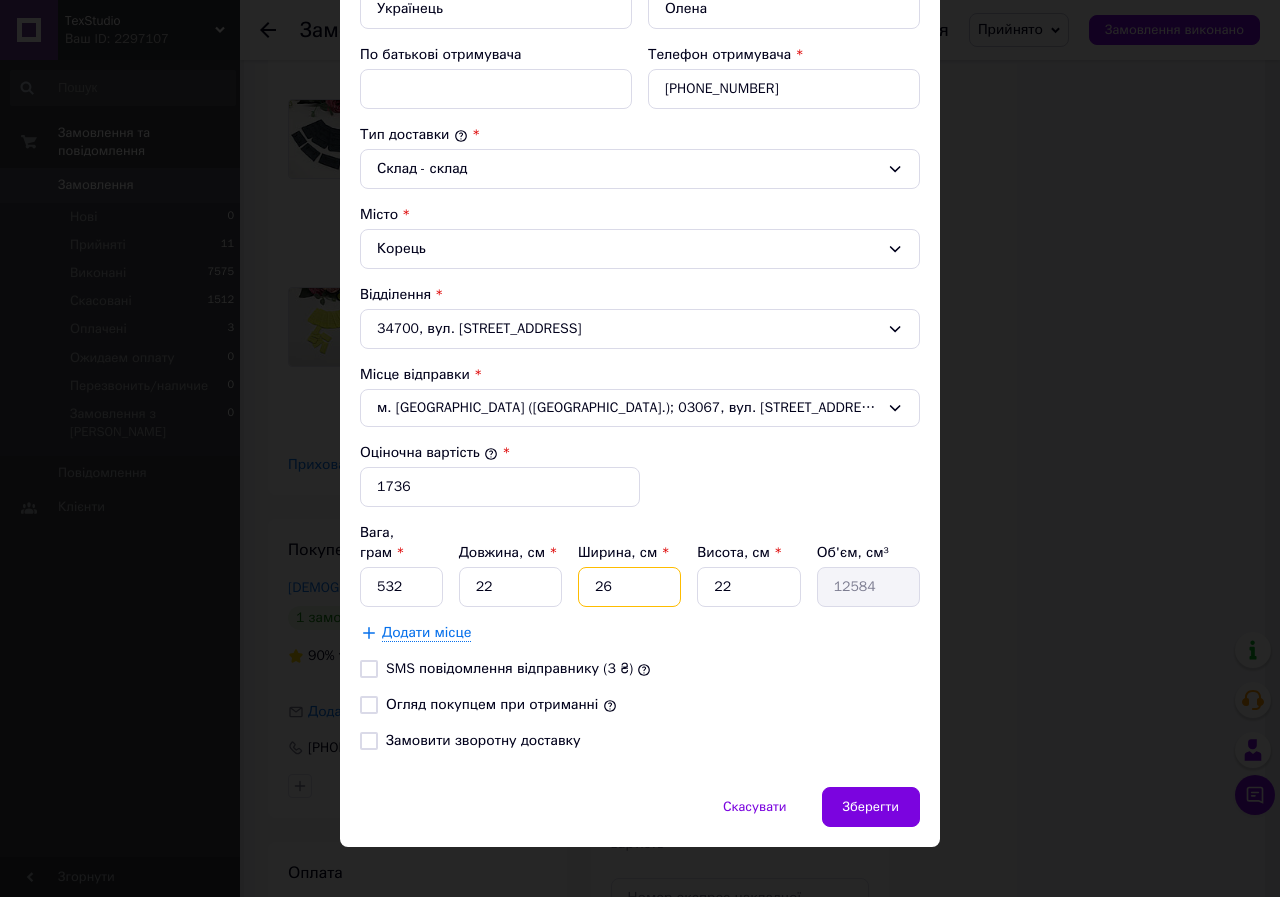 type on "26" 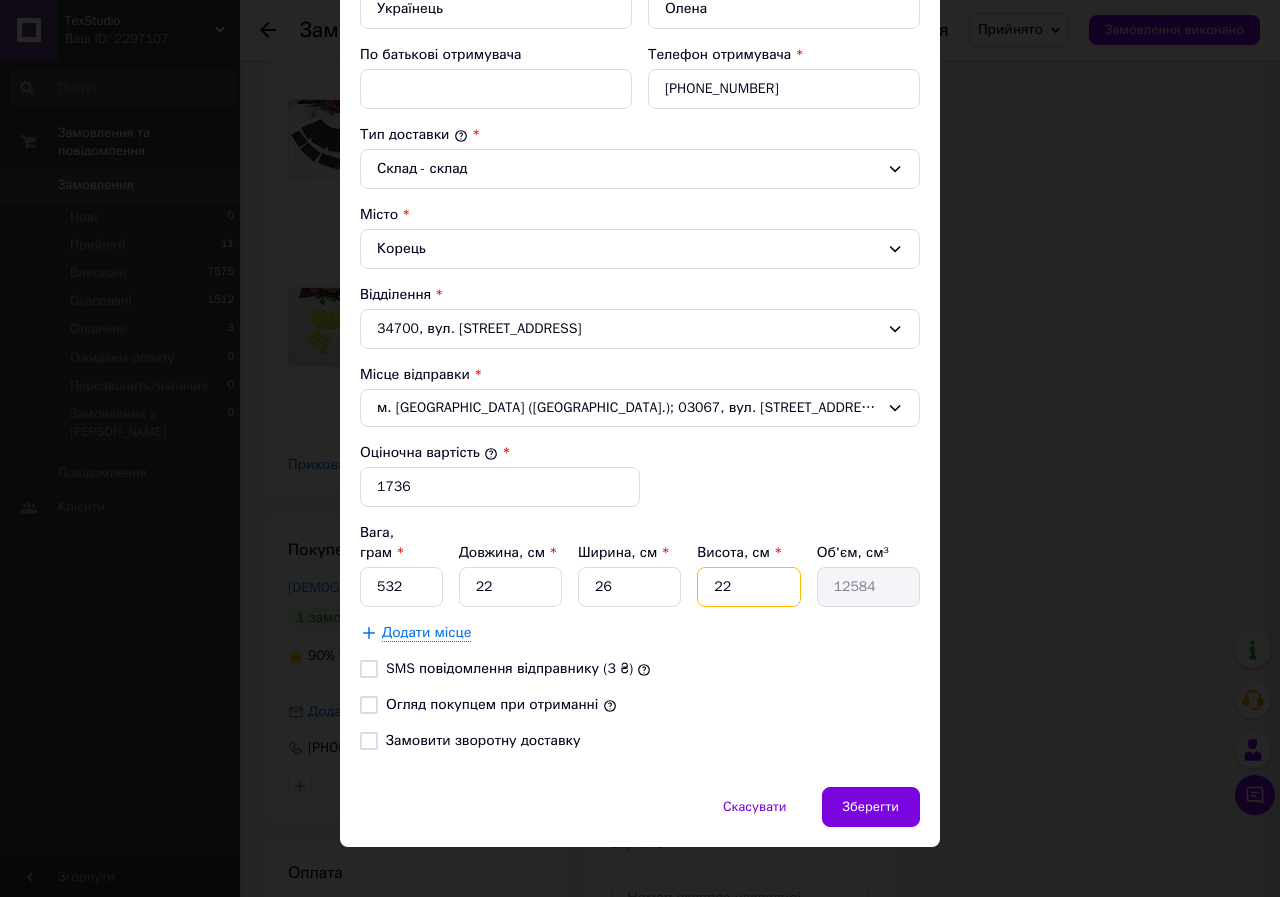 drag, startPoint x: 731, startPoint y: 558, endPoint x: 705, endPoint y: 564, distance: 26.683329 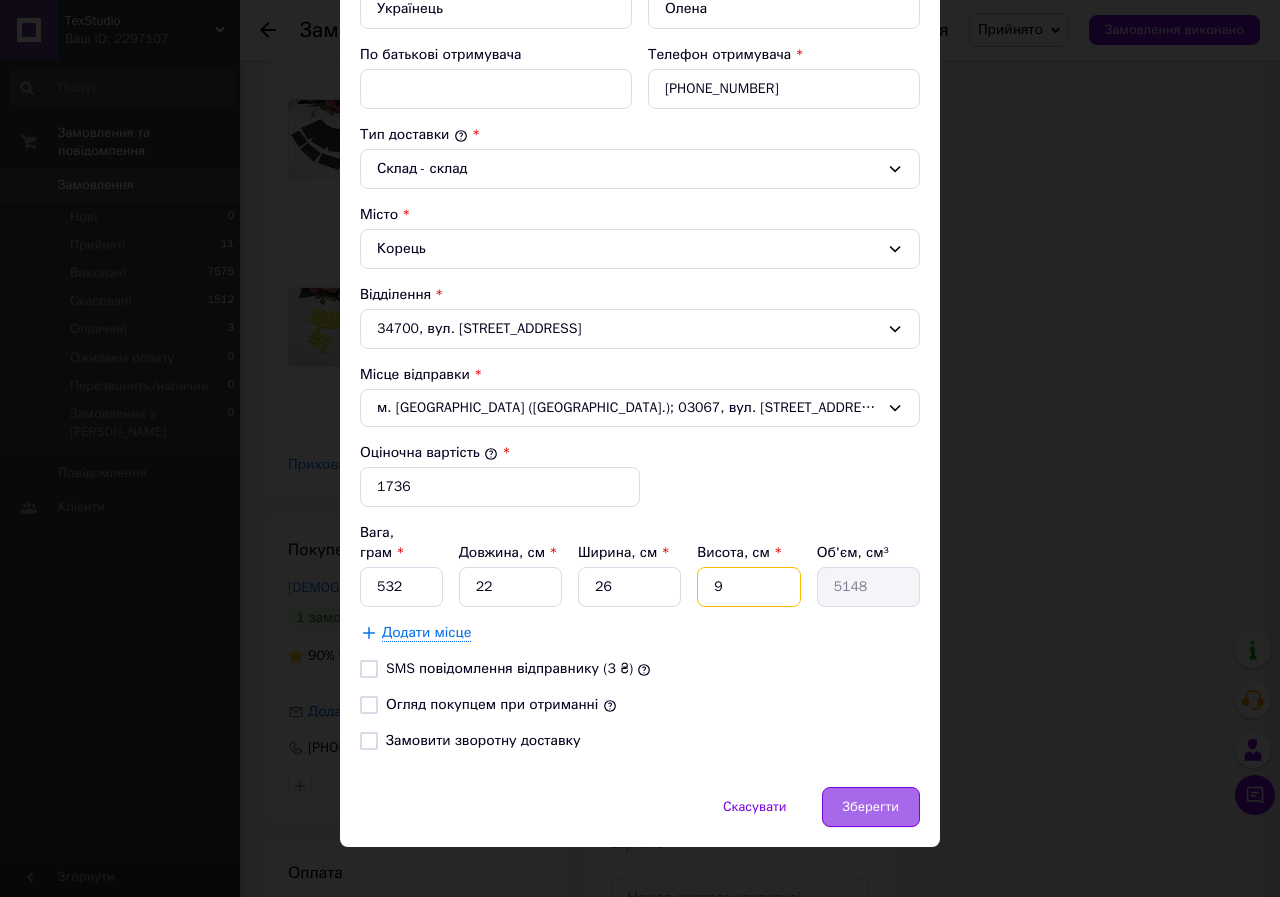 type on "9" 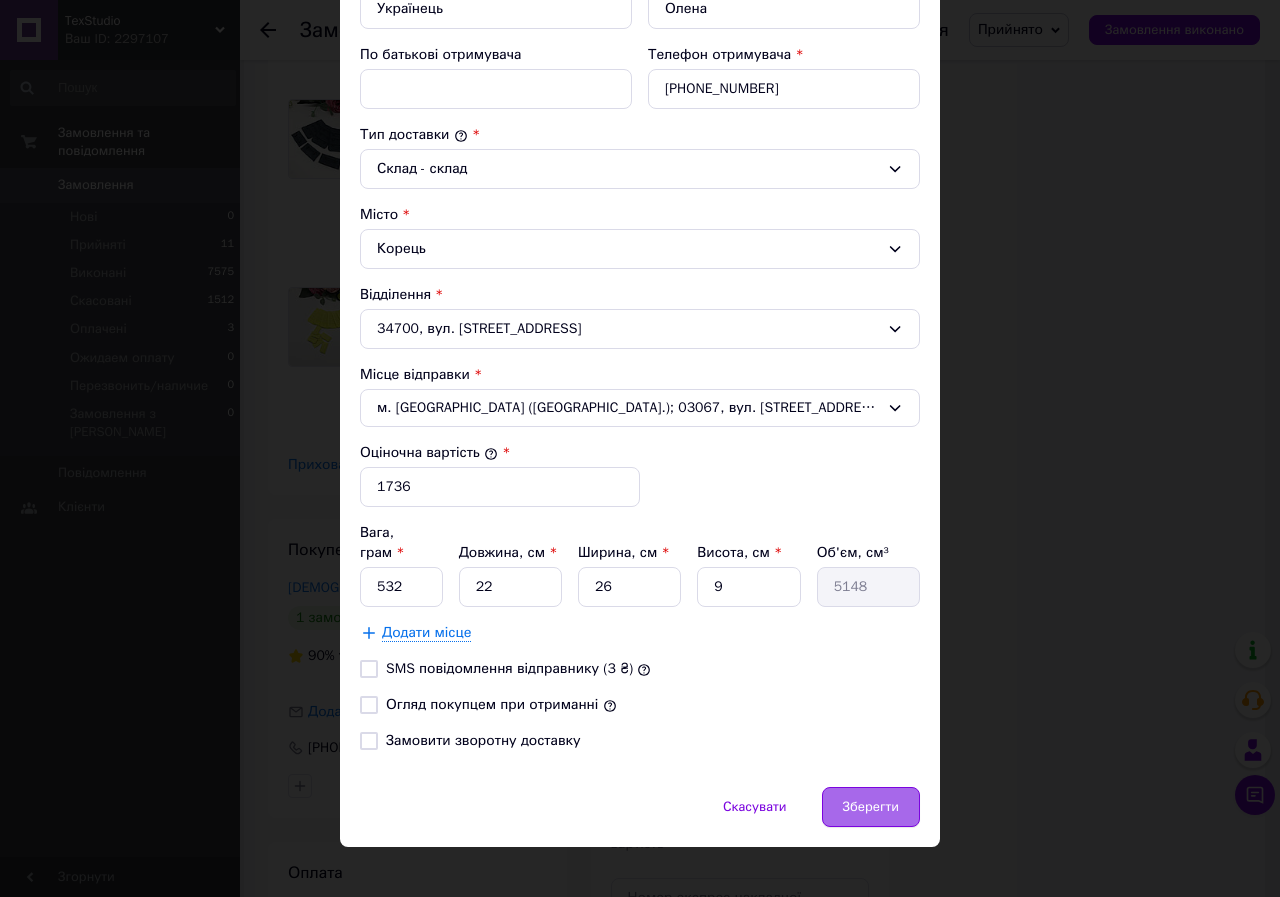 drag, startPoint x: 885, startPoint y: 784, endPoint x: 868, endPoint y: 786, distance: 17.117243 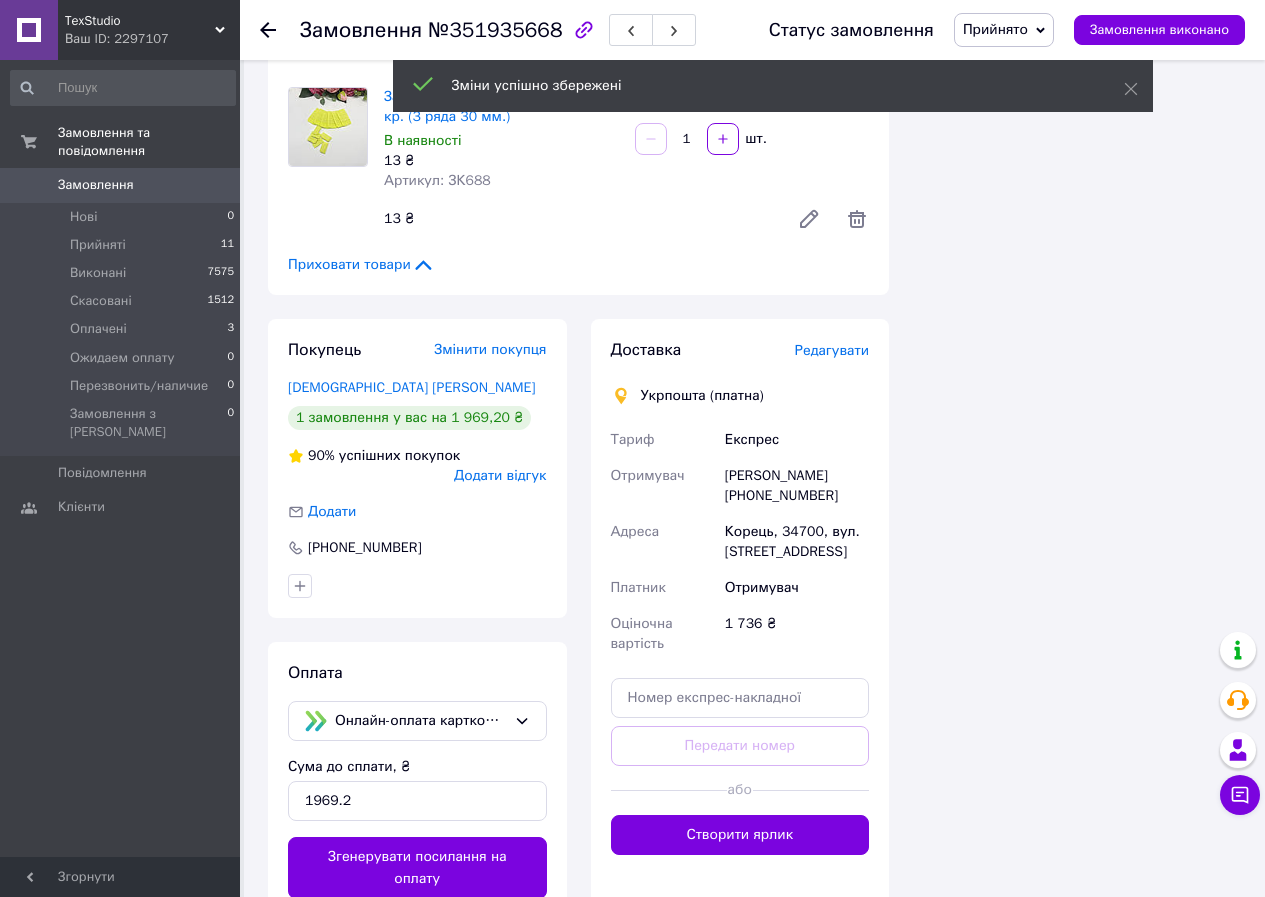 scroll, scrollTop: 3000, scrollLeft: 0, axis: vertical 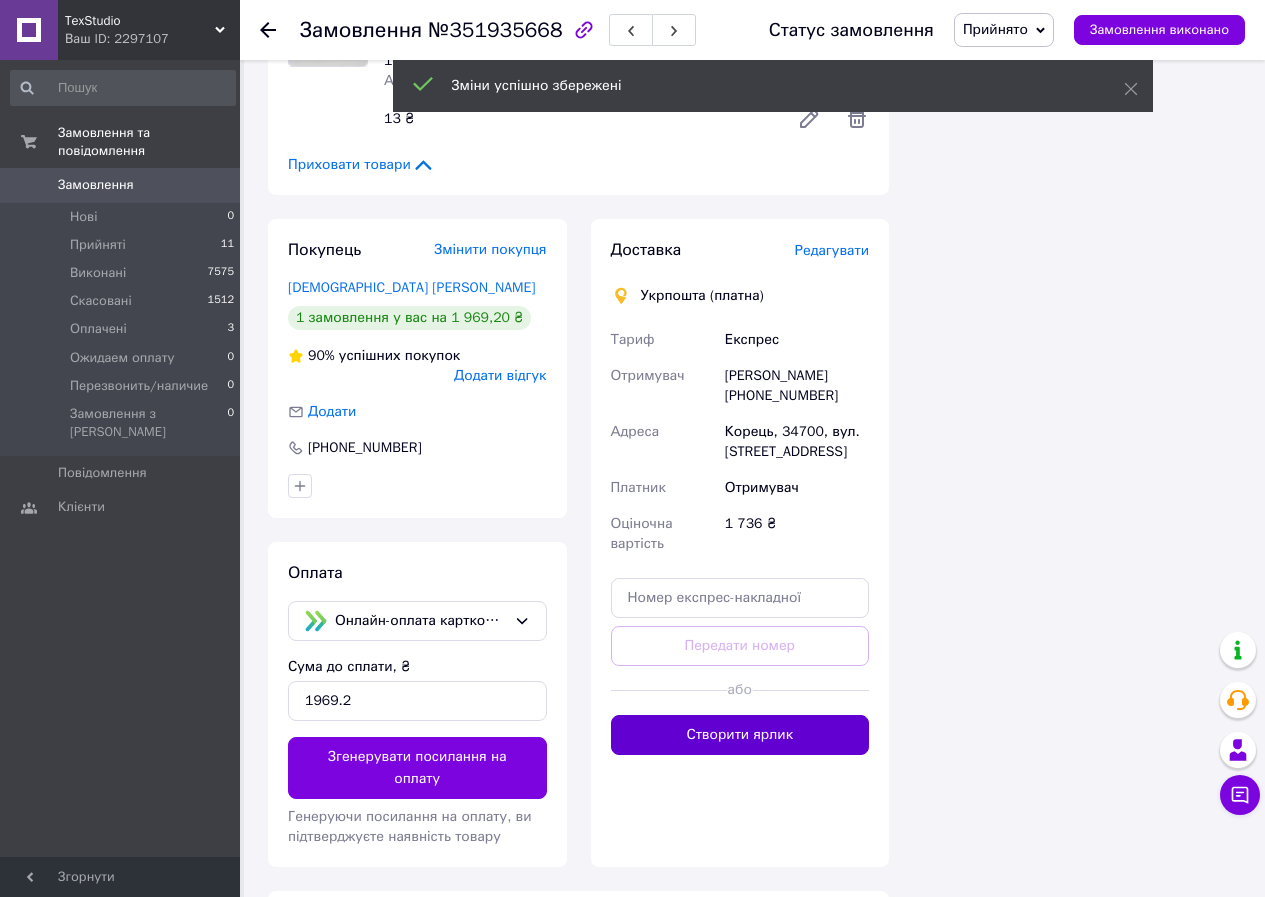 click on "Створити ярлик" at bounding box center (740, 735) 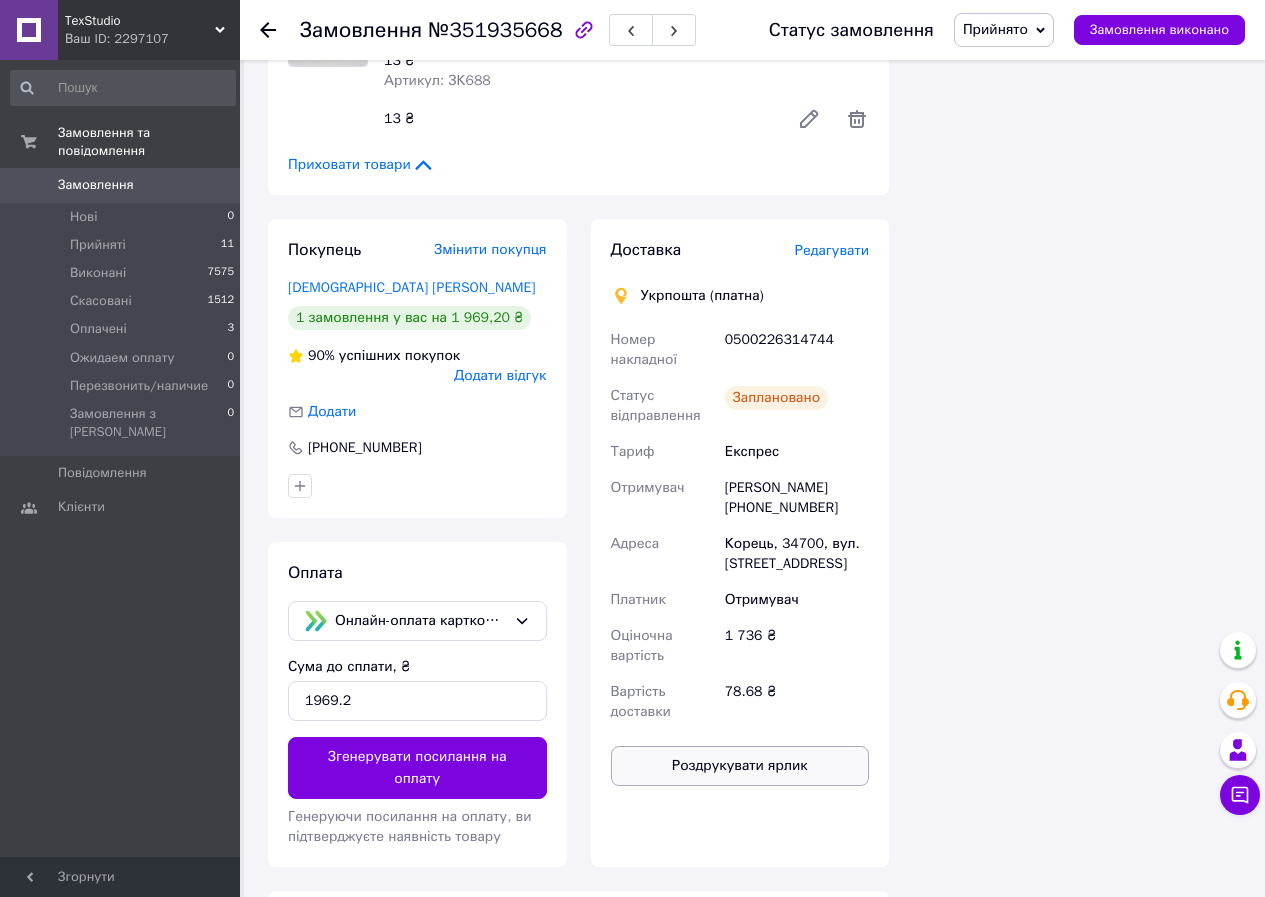 click on "Роздрукувати ярлик" at bounding box center [740, 766] 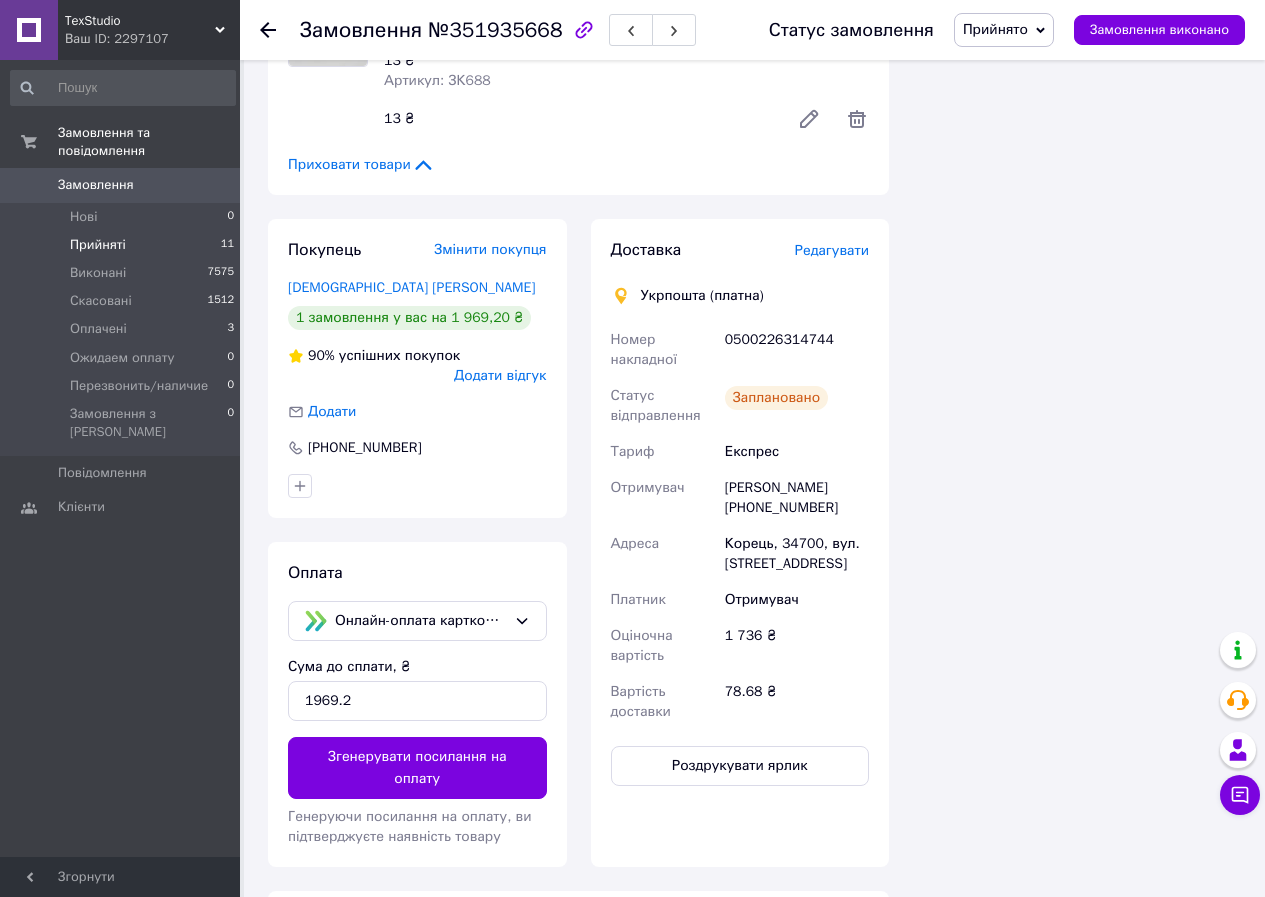 click on "Прийняті 11" at bounding box center (123, 245) 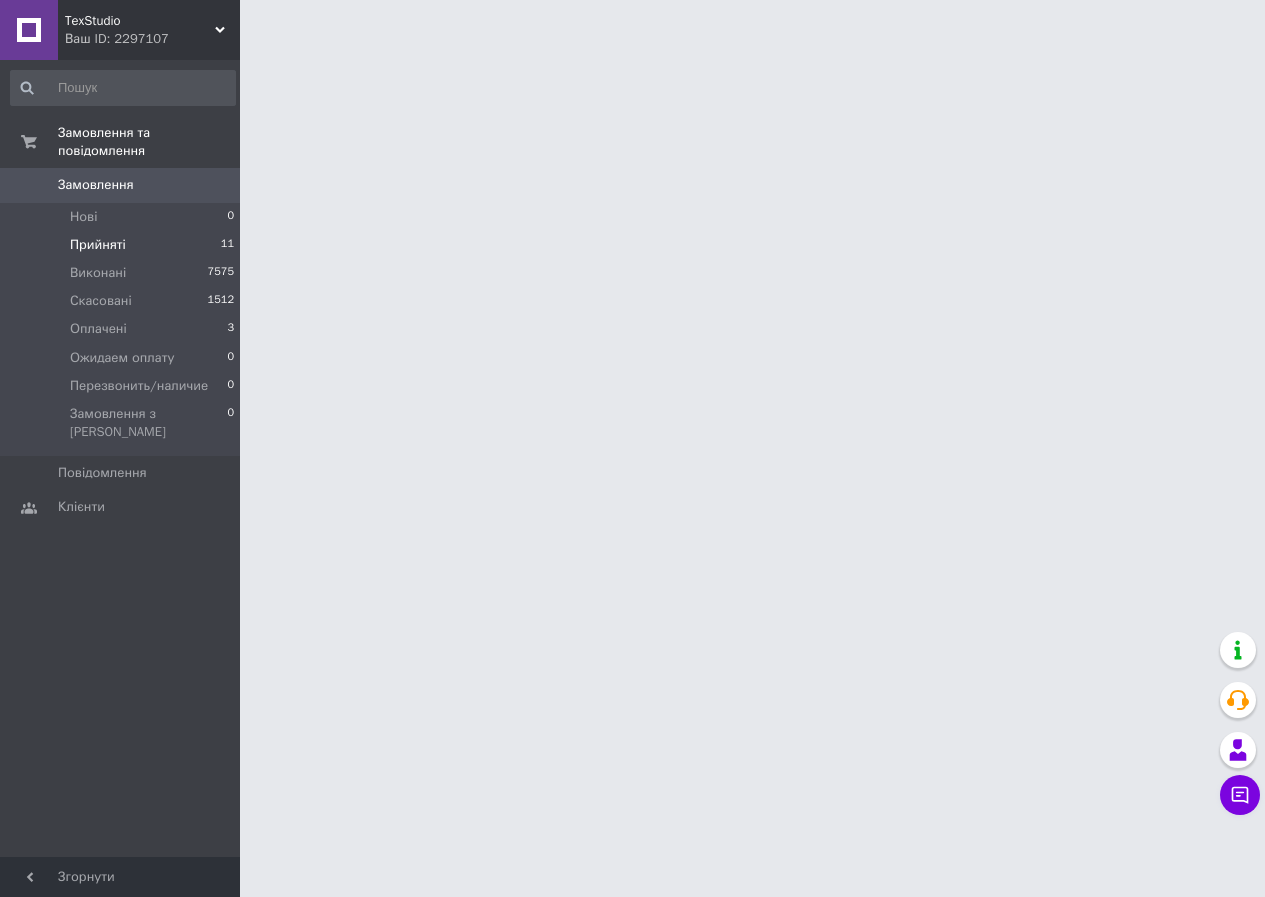 scroll, scrollTop: 0, scrollLeft: 0, axis: both 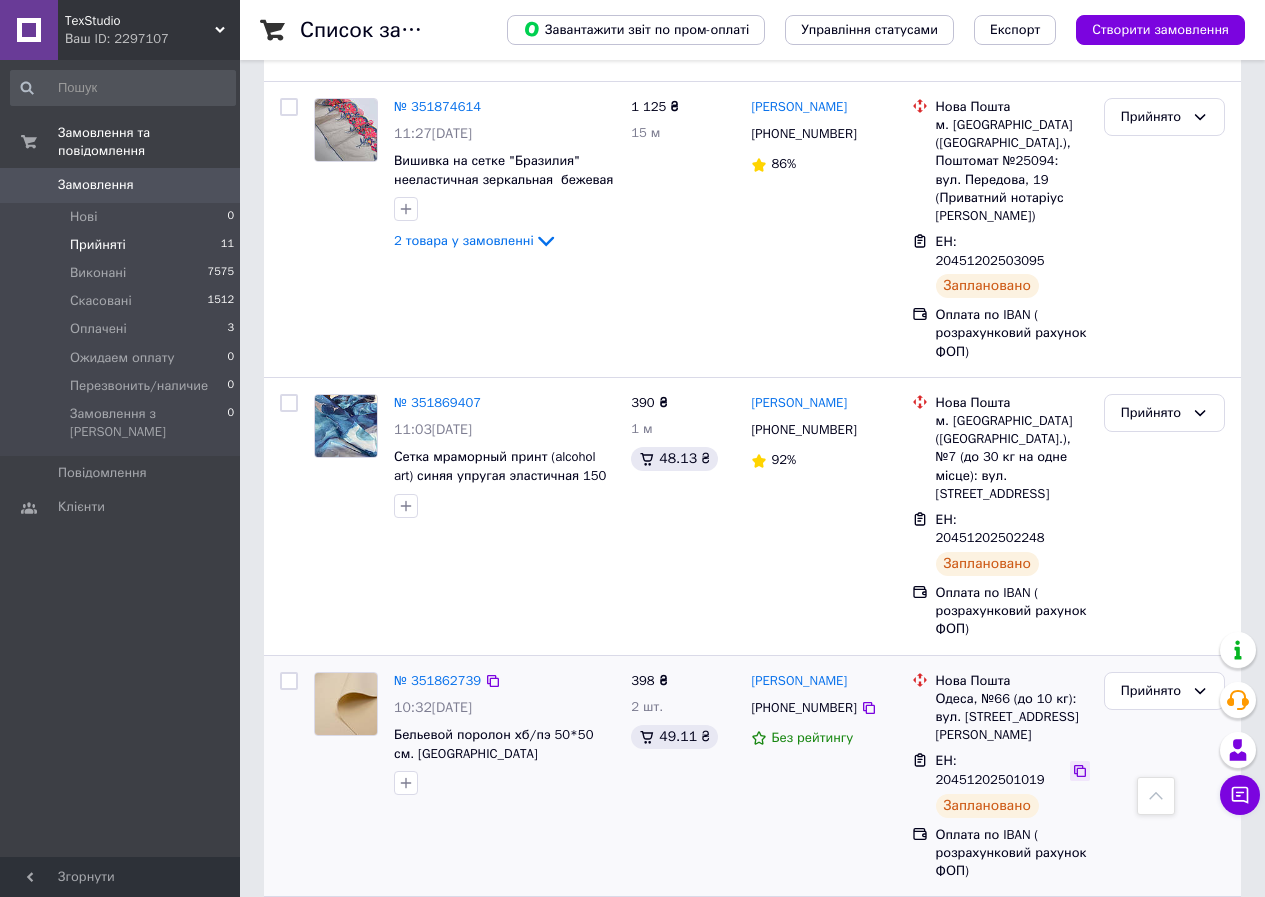 click 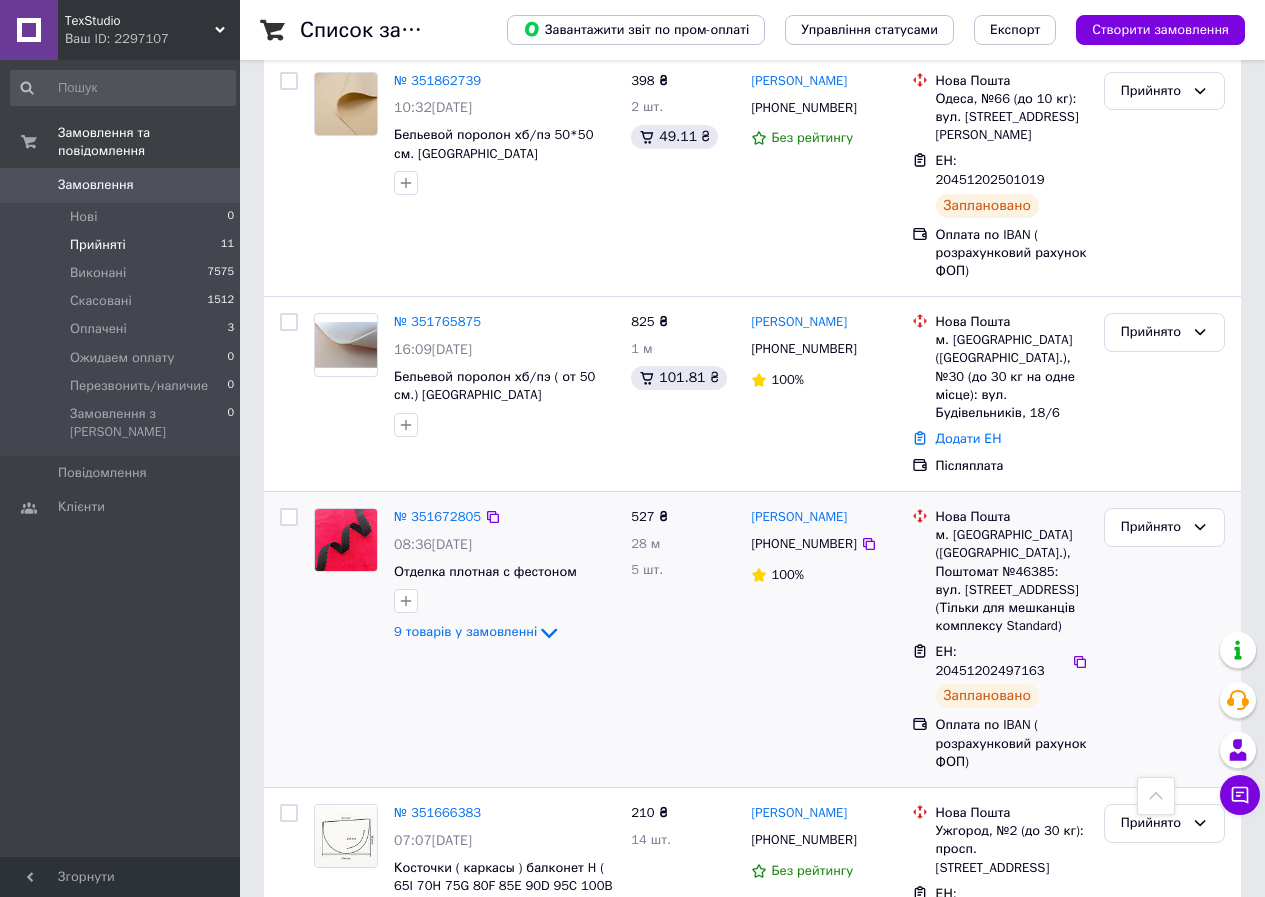 scroll, scrollTop: 1368, scrollLeft: 0, axis: vertical 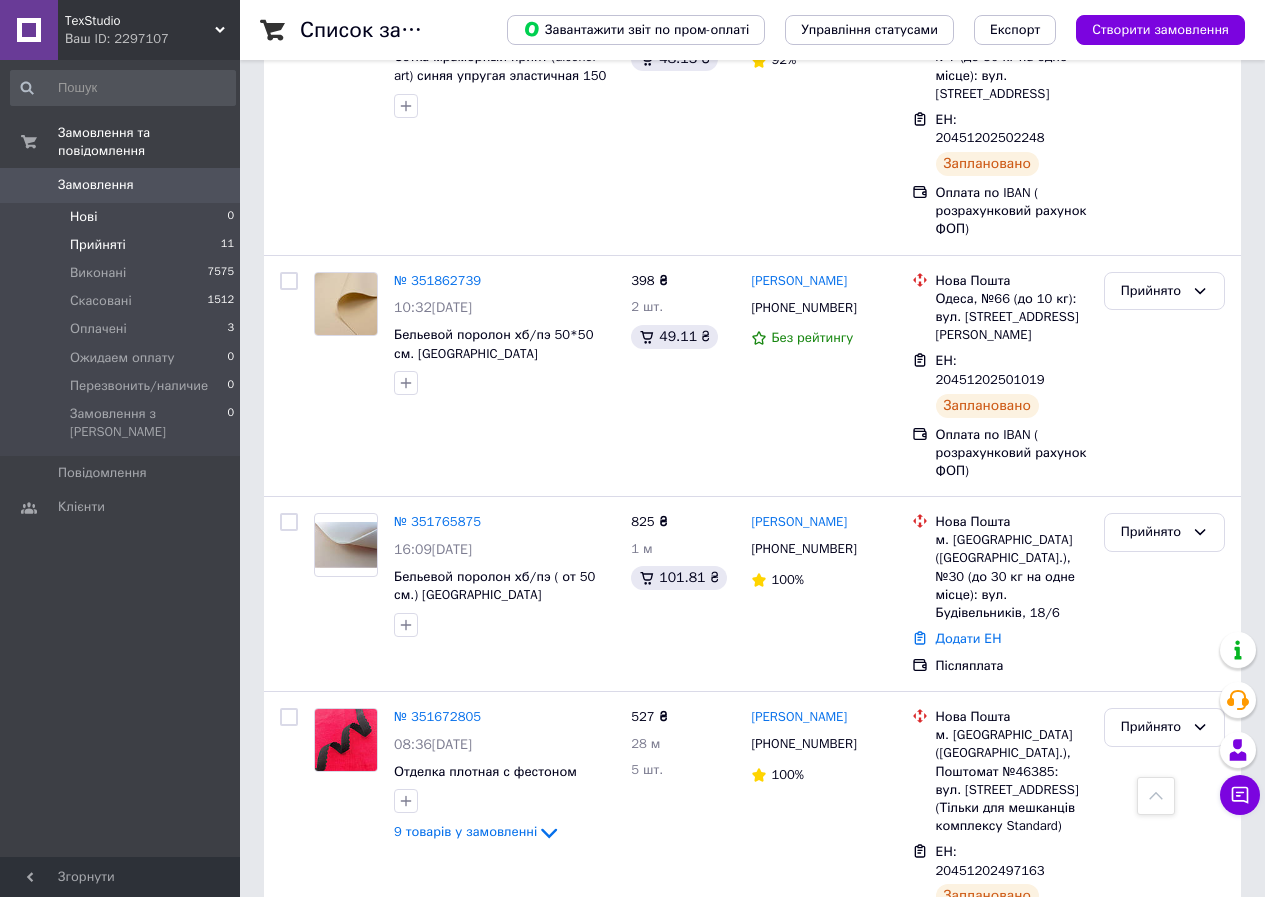 click on "Нові 0" at bounding box center (123, 217) 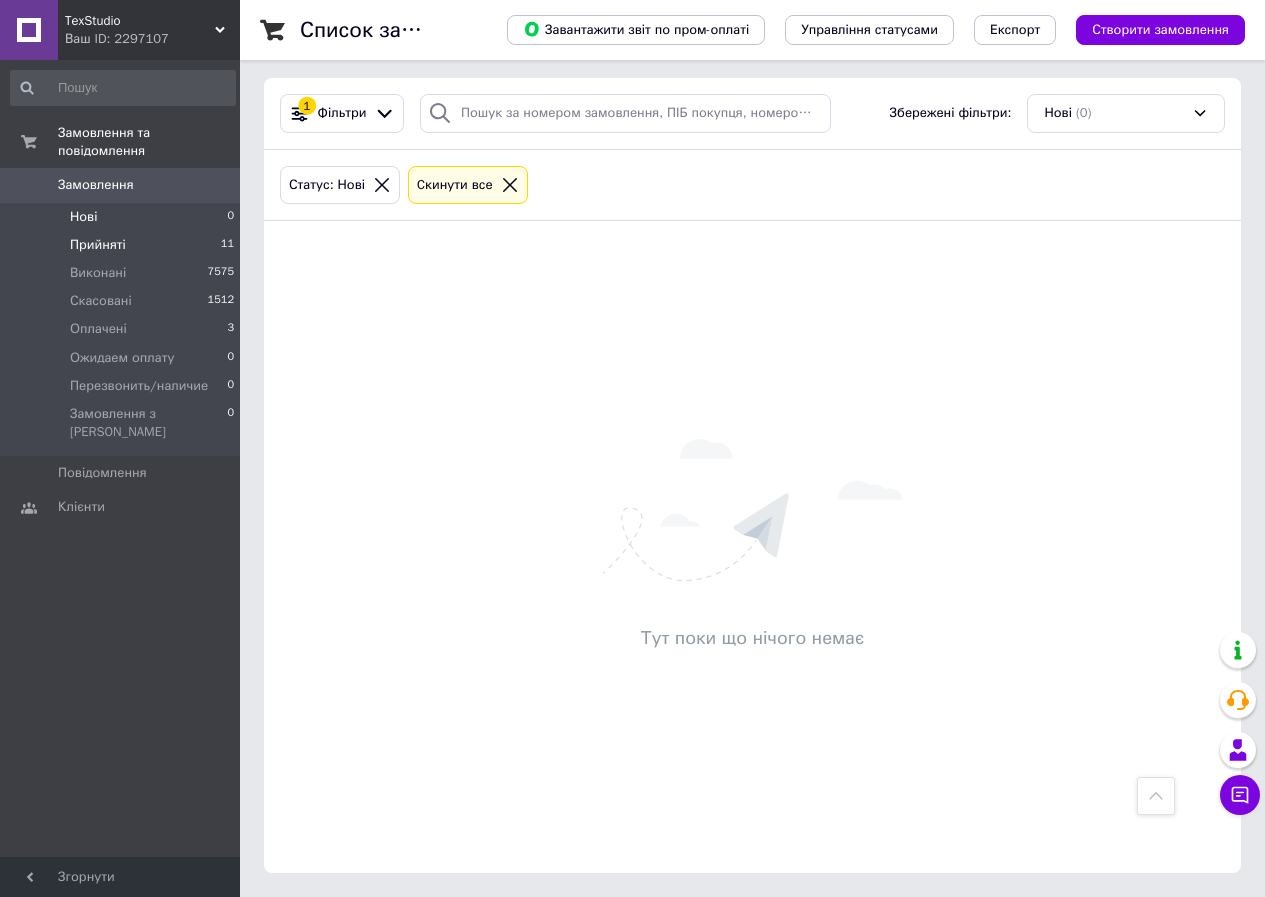 scroll, scrollTop: 0, scrollLeft: 0, axis: both 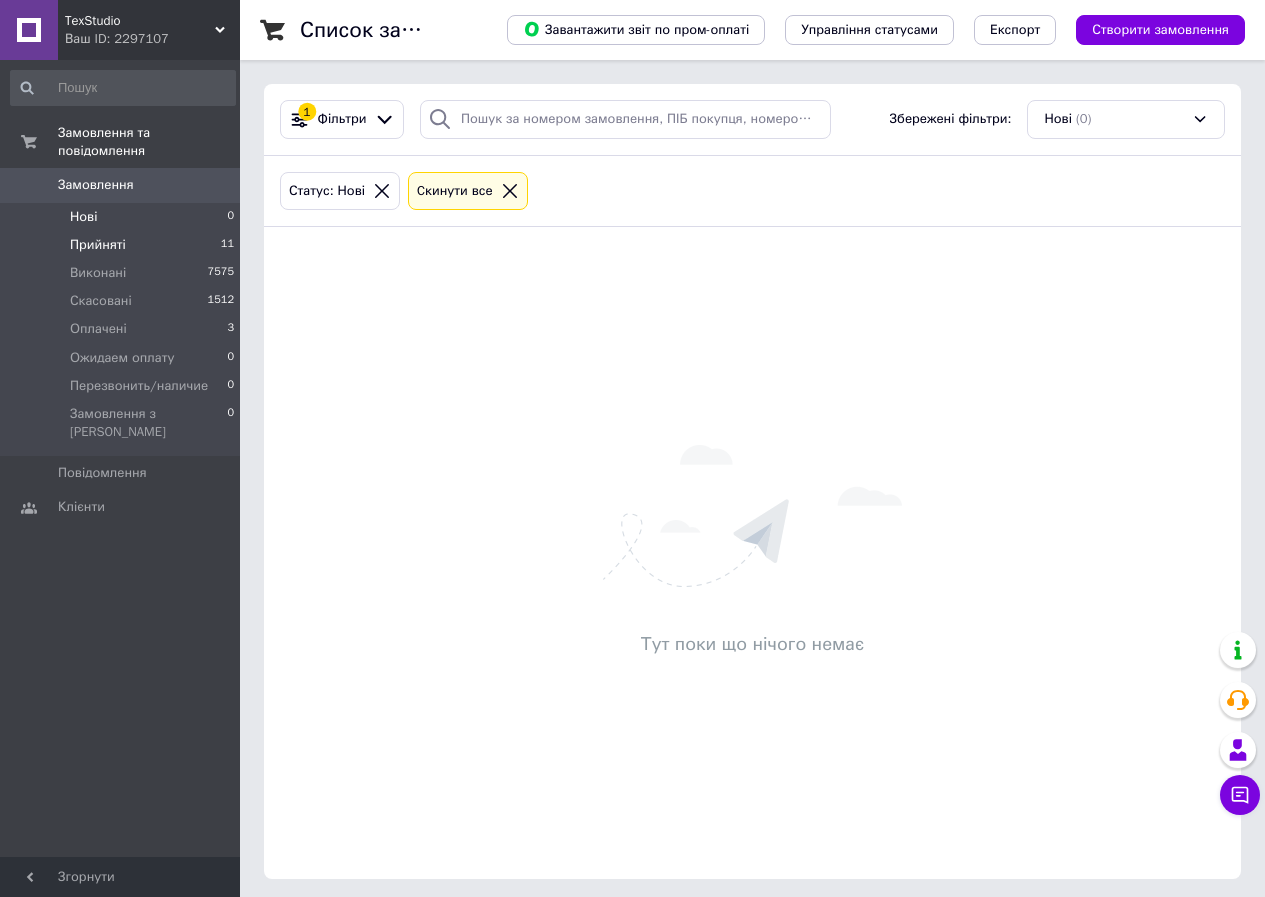 click on "Прийняті 11" at bounding box center (123, 245) 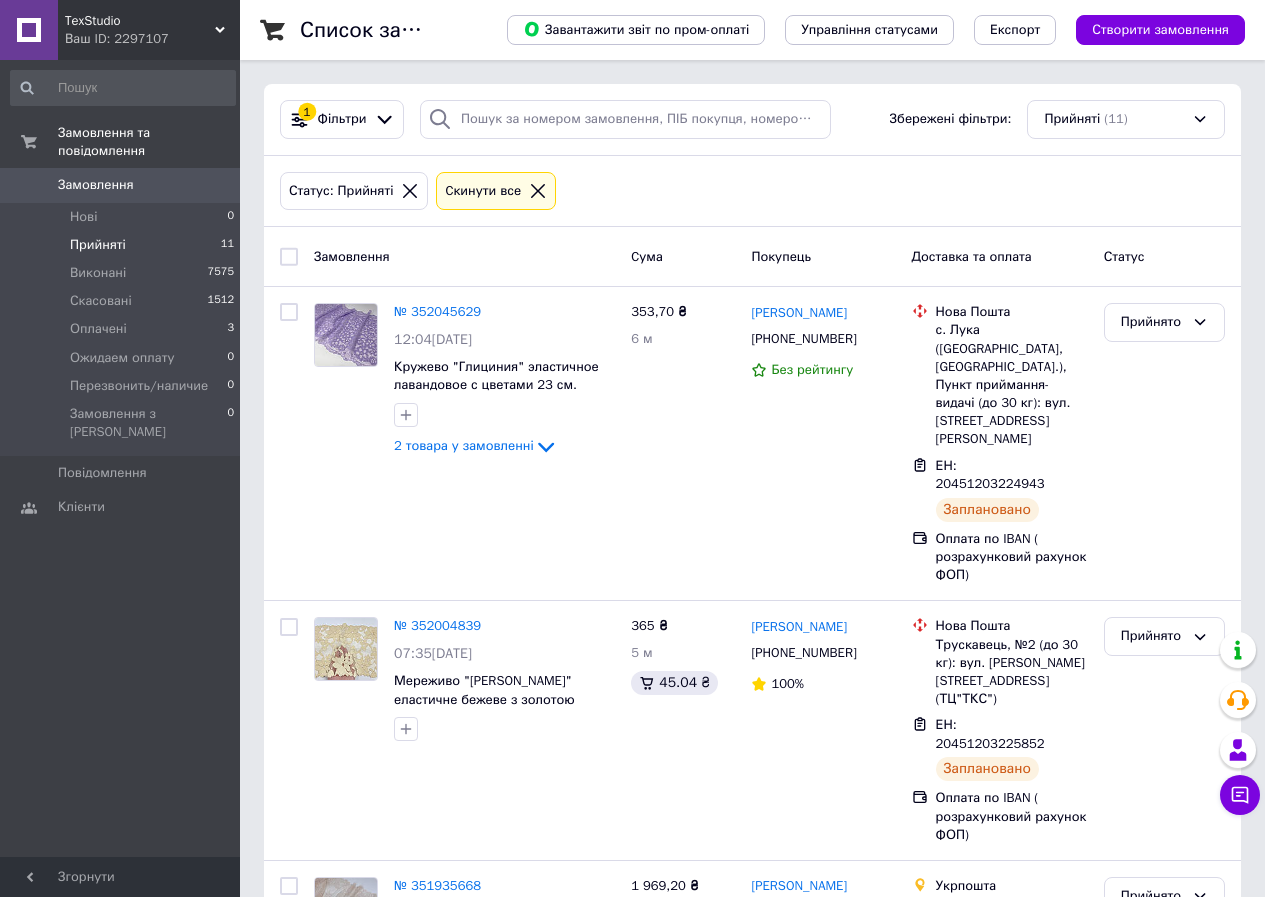 click on "Прийняті 11" at bounding box center [123, 245] 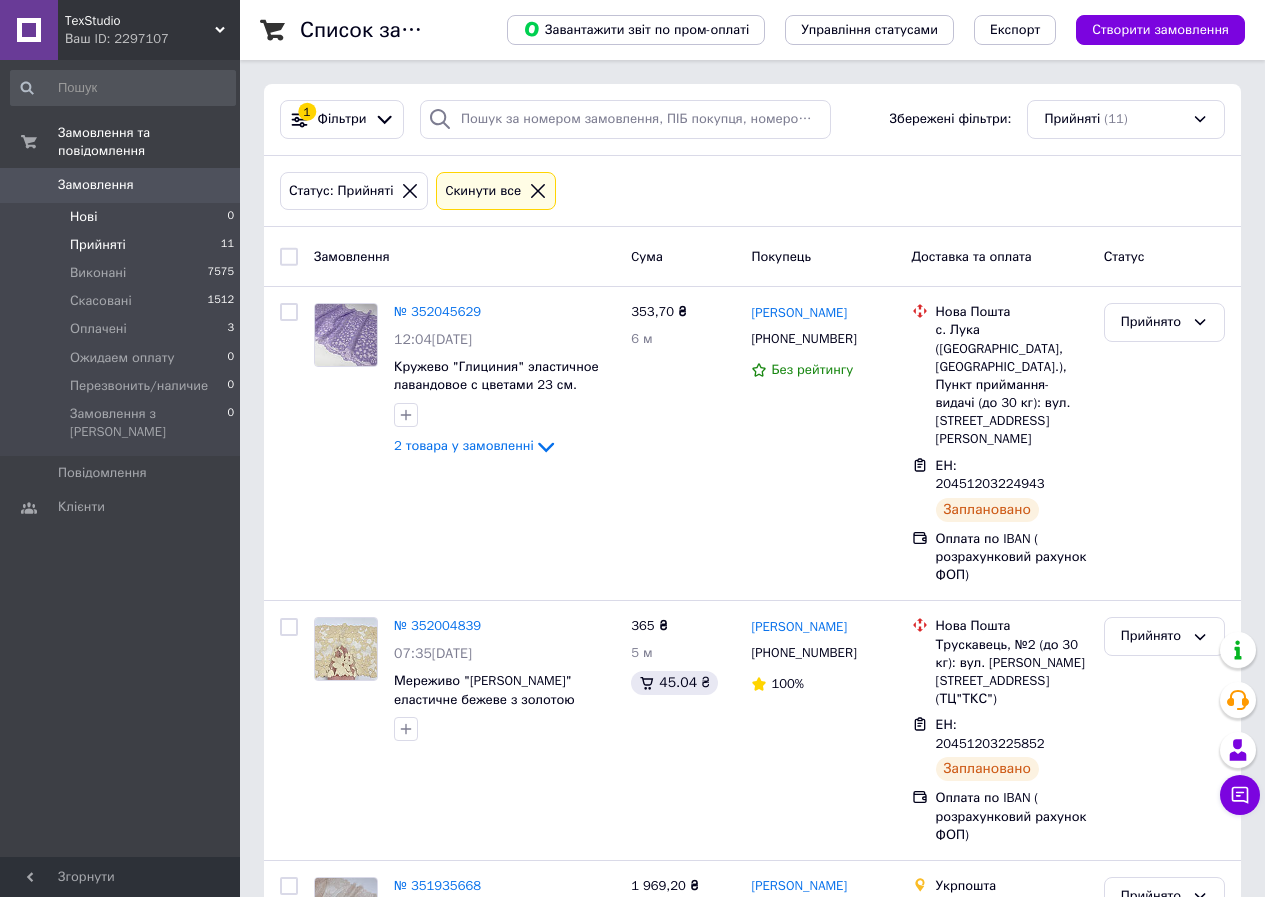 click on "Нові 0" at bounding box center (123, 217) 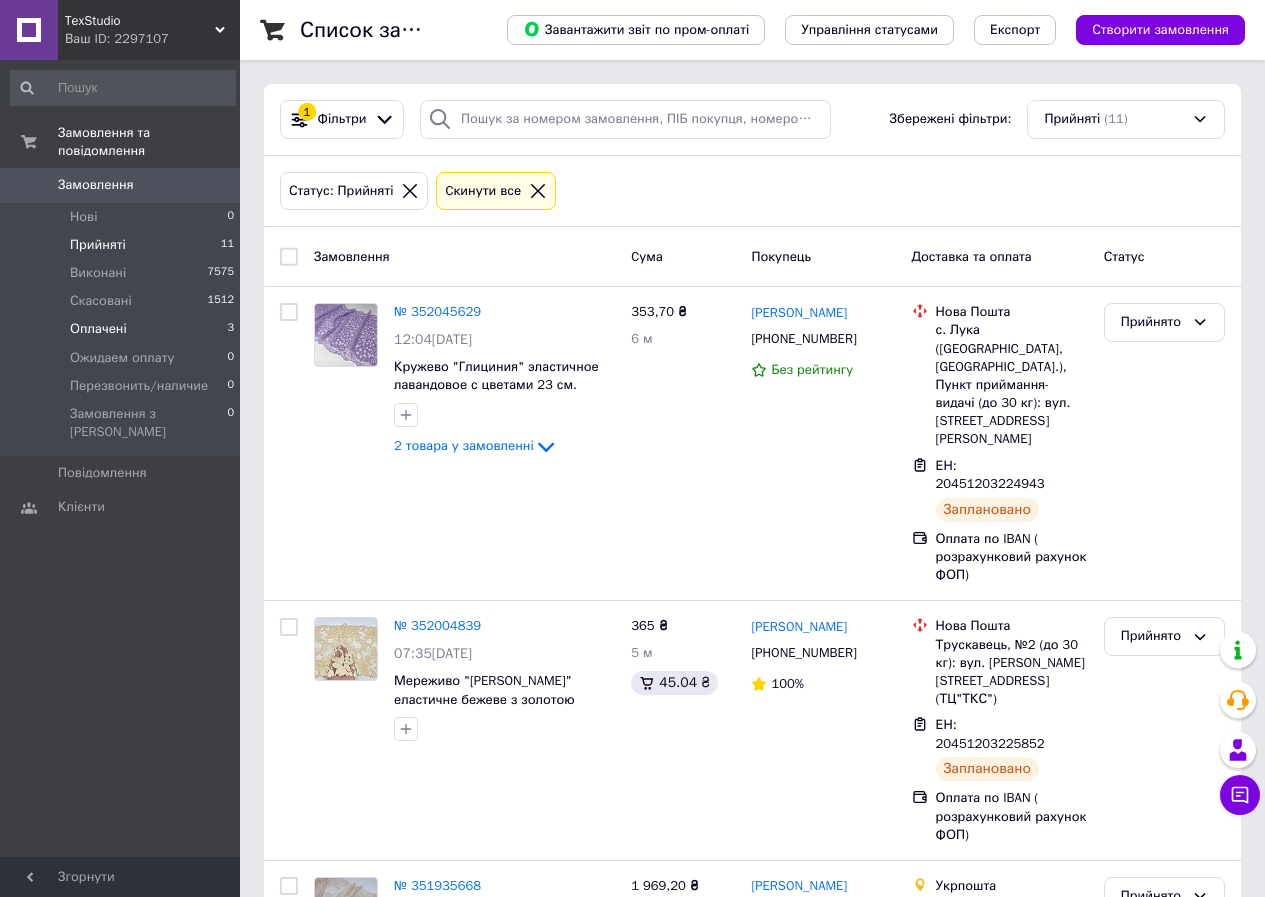 click on "Оплачені 3" at bounding box center (123, 329) 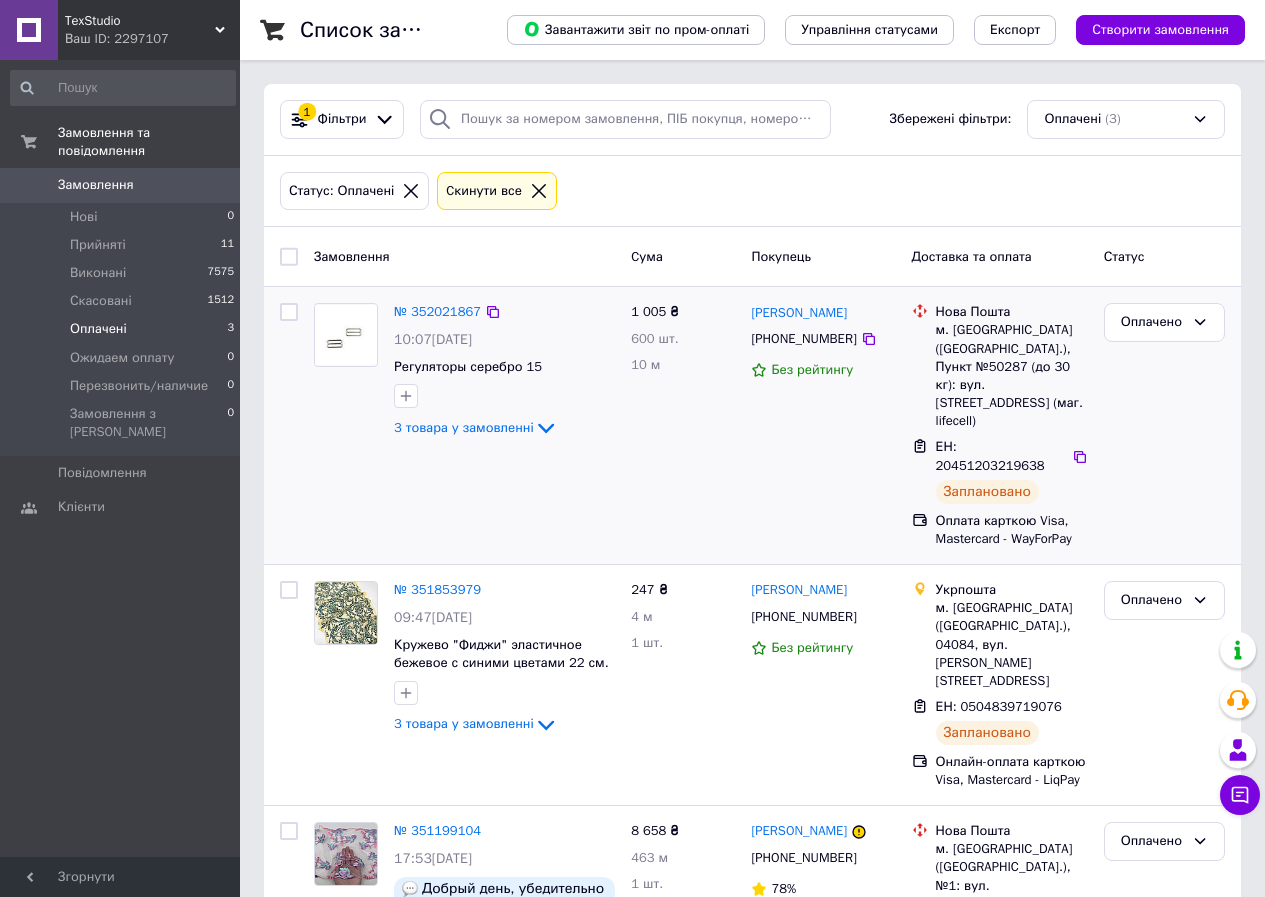 scroll, scrollTop: 96, scrollLeft: 0, axis: vertical 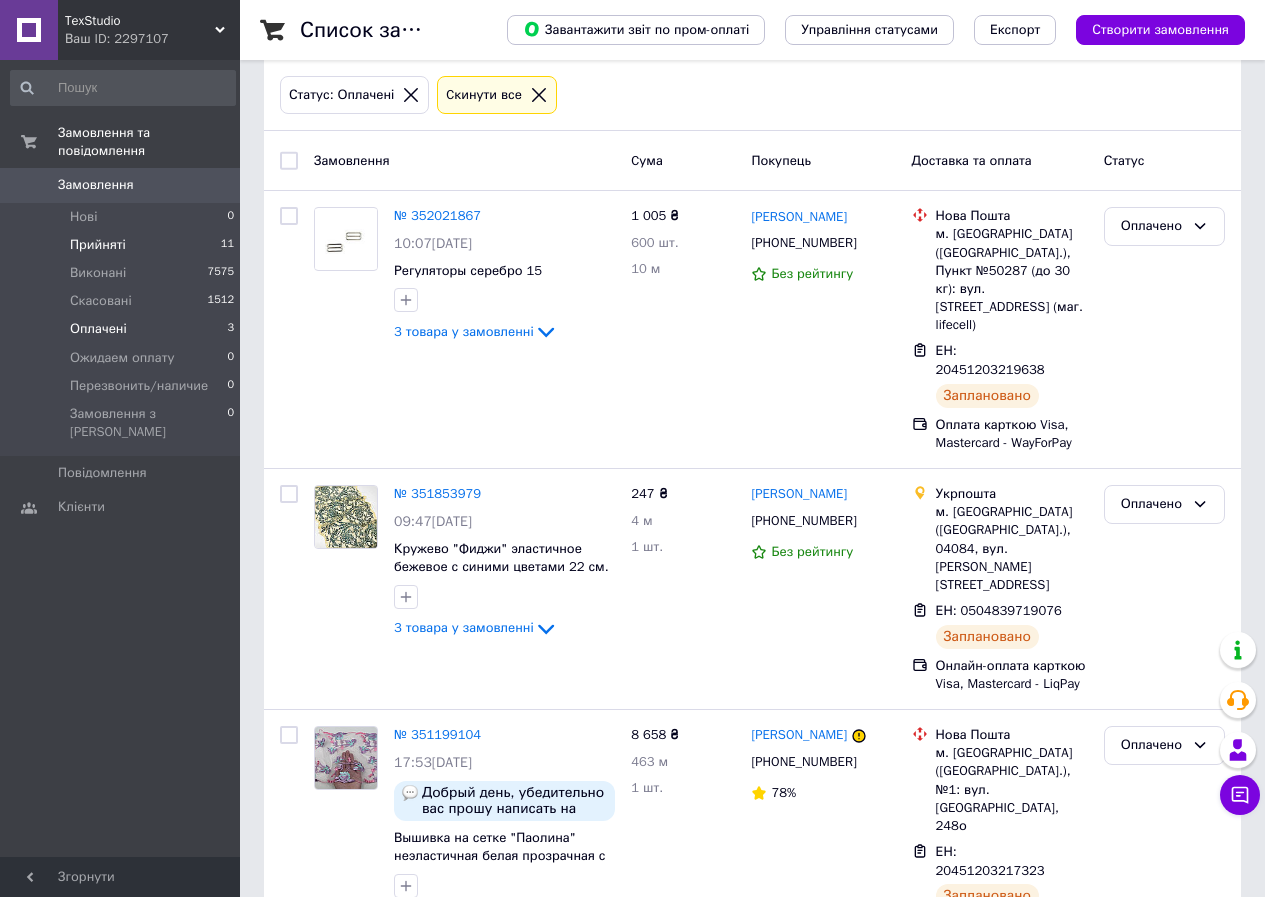 click on "Прийняті" at bounding box center (98, 245) 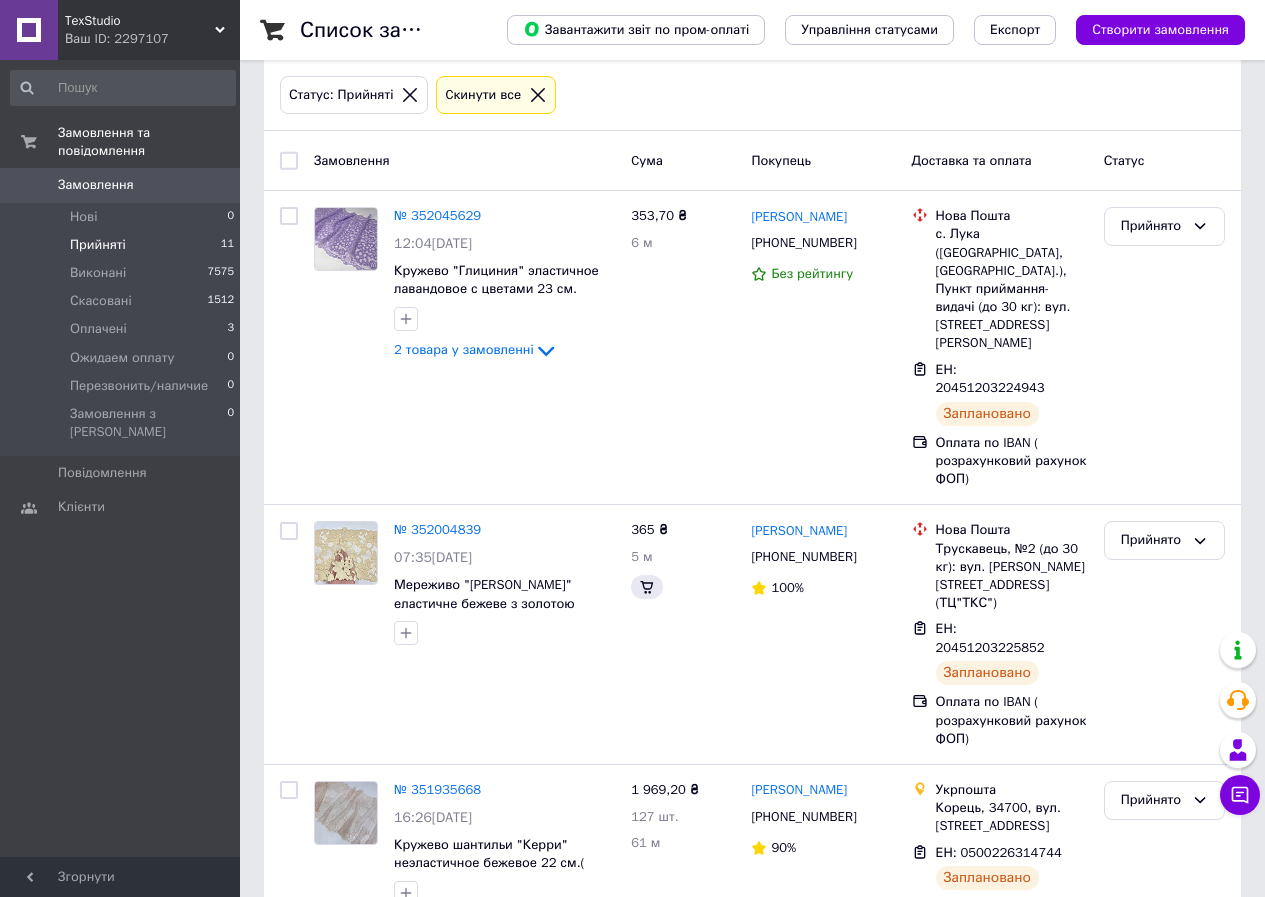 scroll, scrollTop: 0, scrollLeft: 0, axis: both 